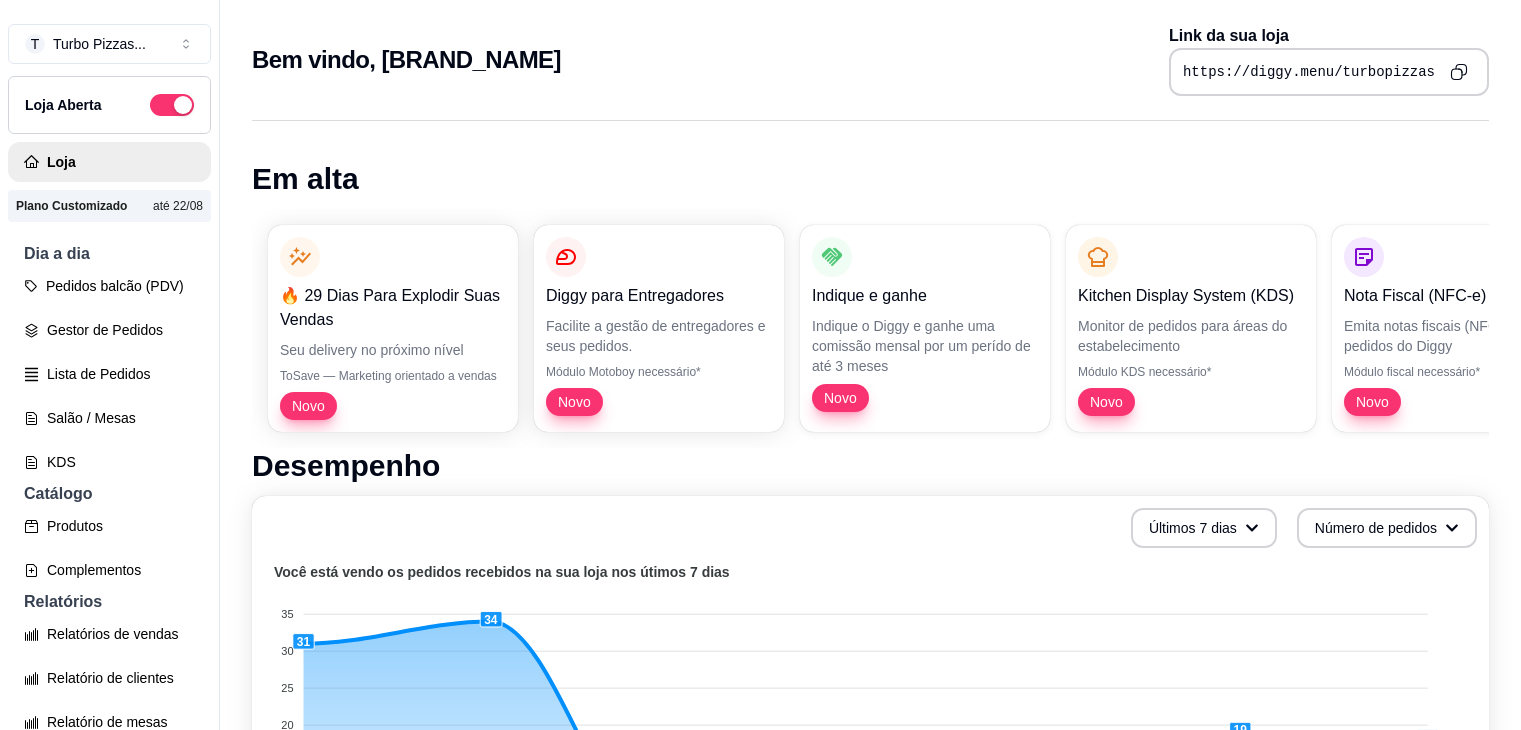 scroll, scrollTop: 0, scrollLeft: 0, axis: both 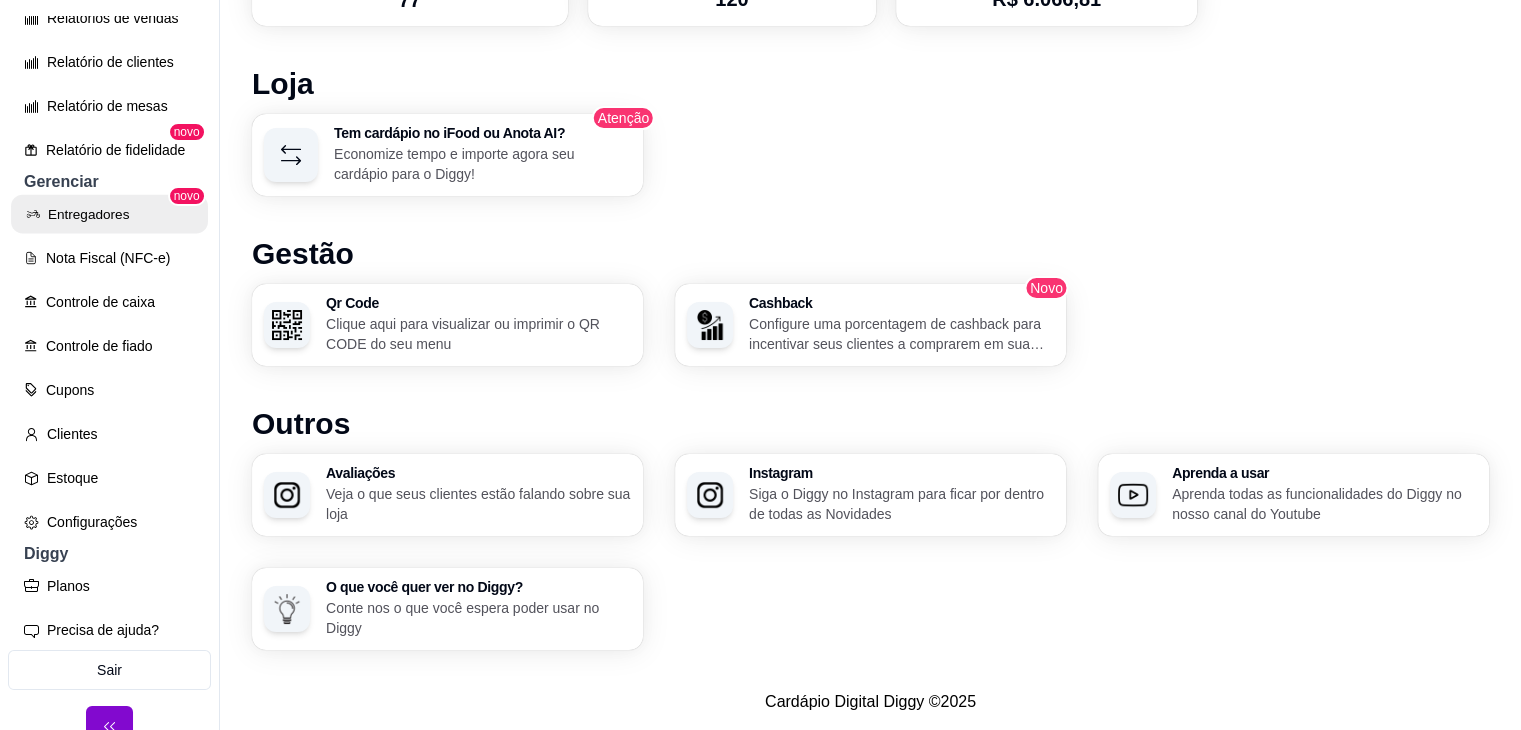 click on "Entregadores" at bounding box center (109, 214) 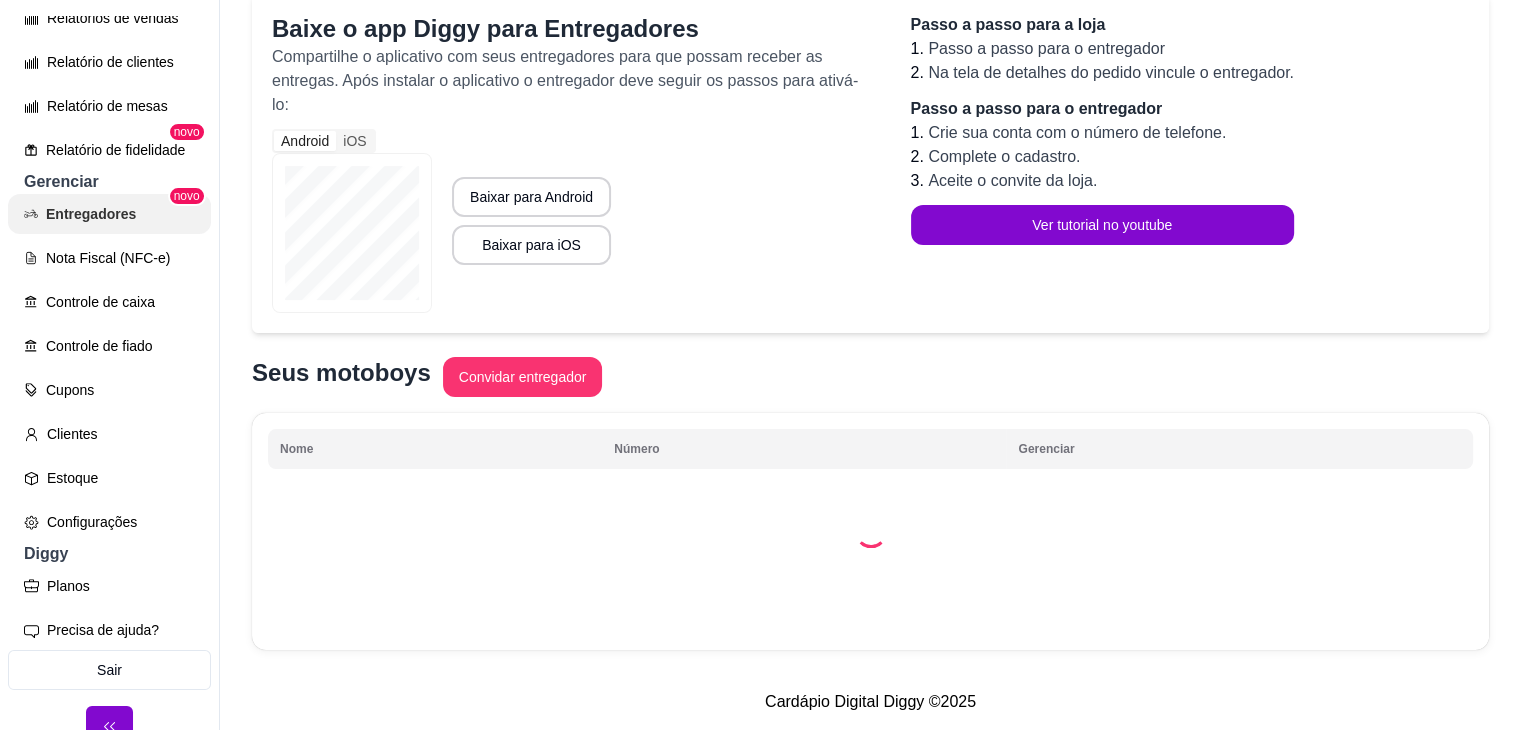 scroll, scrollTop: 0, scrollLeft: 0, axis: both 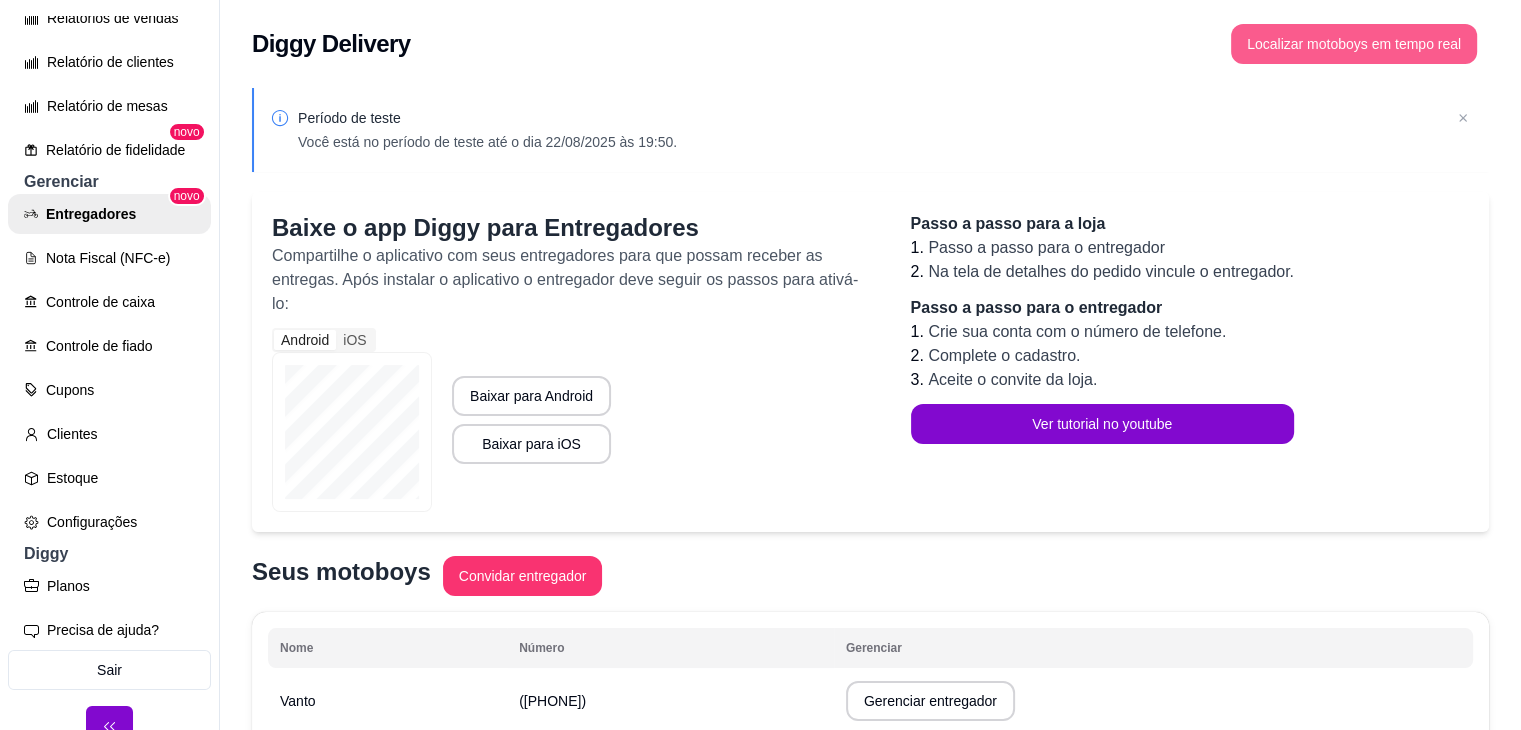 click on "Localizar motoboys em tempo real" at bounding box center (1354, 44) 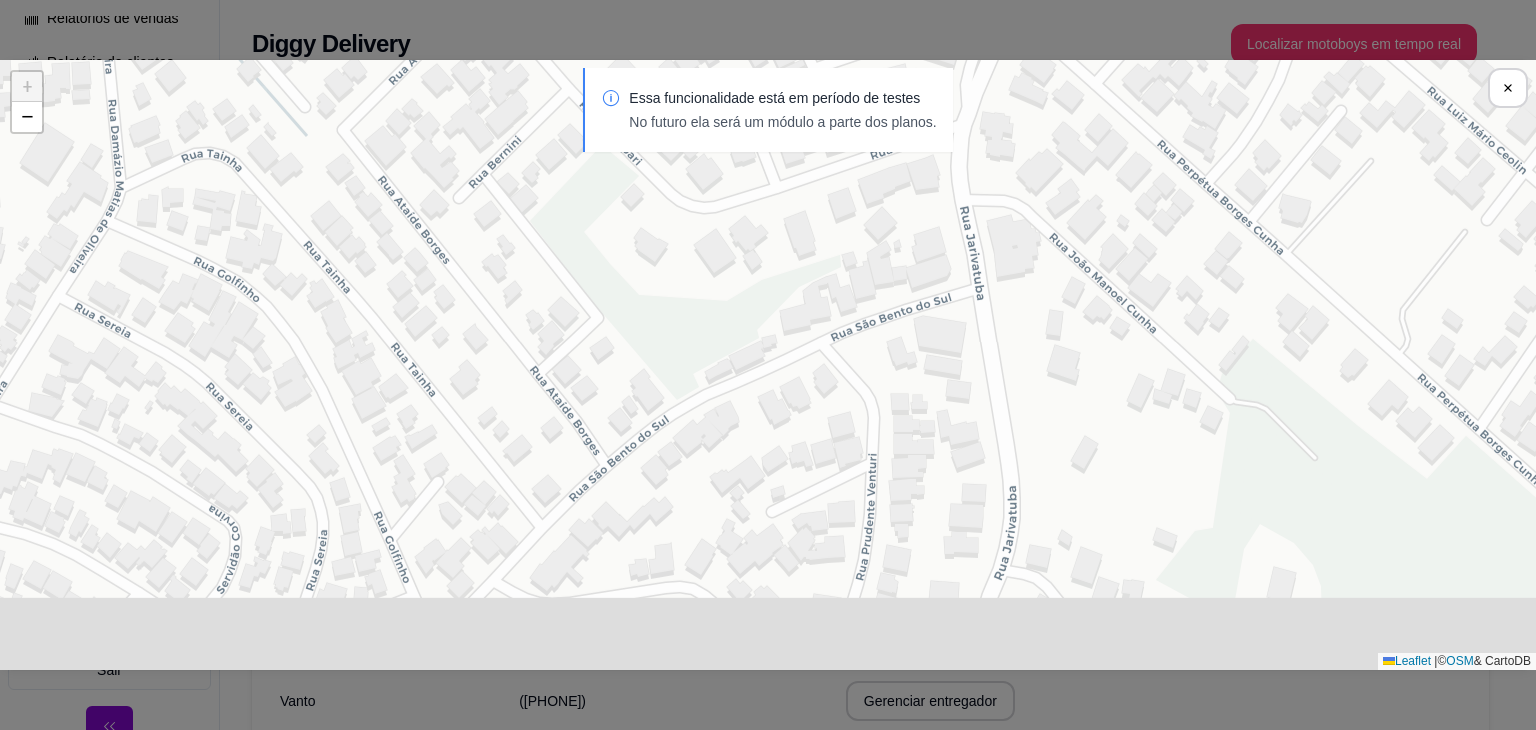 drag, startPoint x: 804, startPoint y: 428, endPoint x: 704, endPoint y: 293, distance: 168.00298 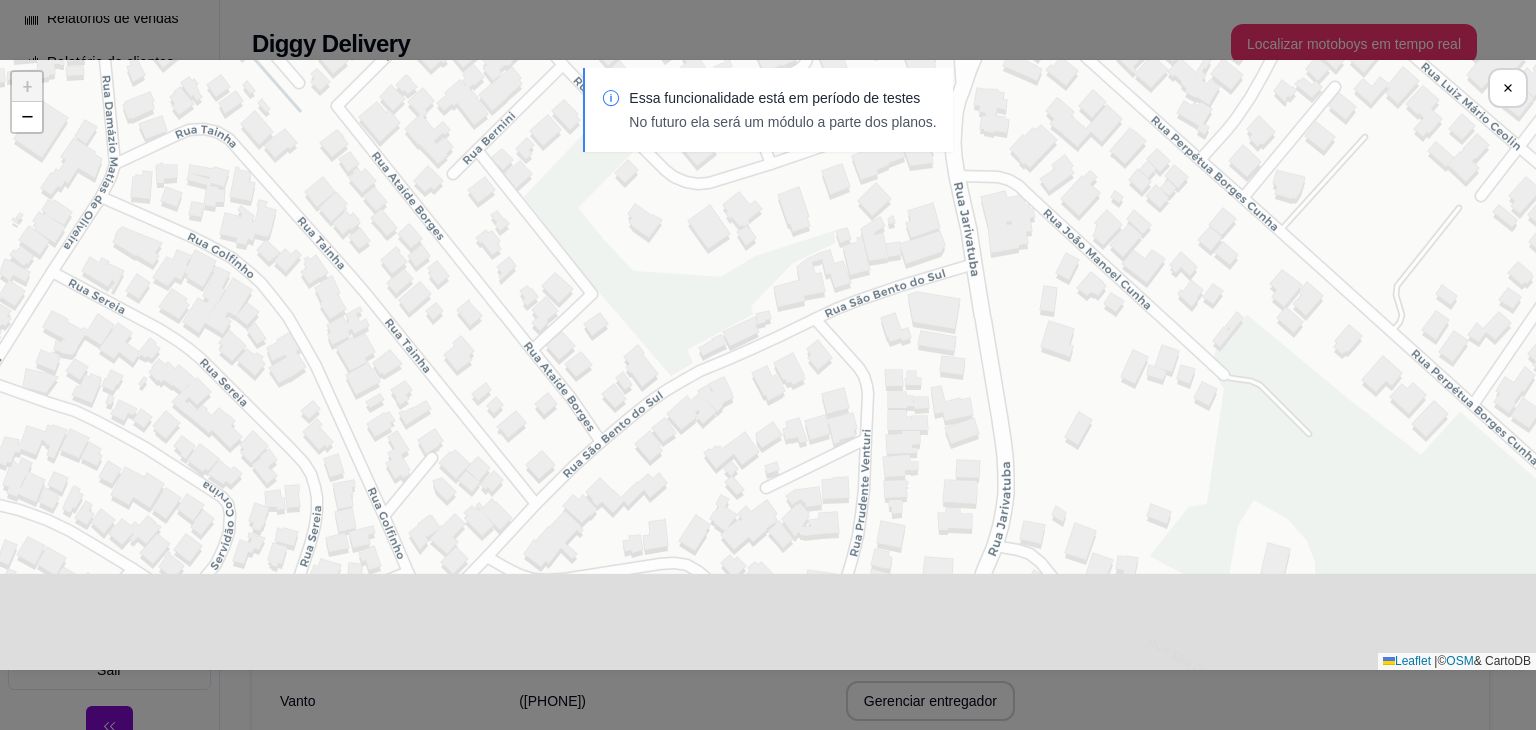 drag, startPoint x: 704, startPoint y: 293, endPoint x: 616, endPoint y: 167, distance: 153.68799 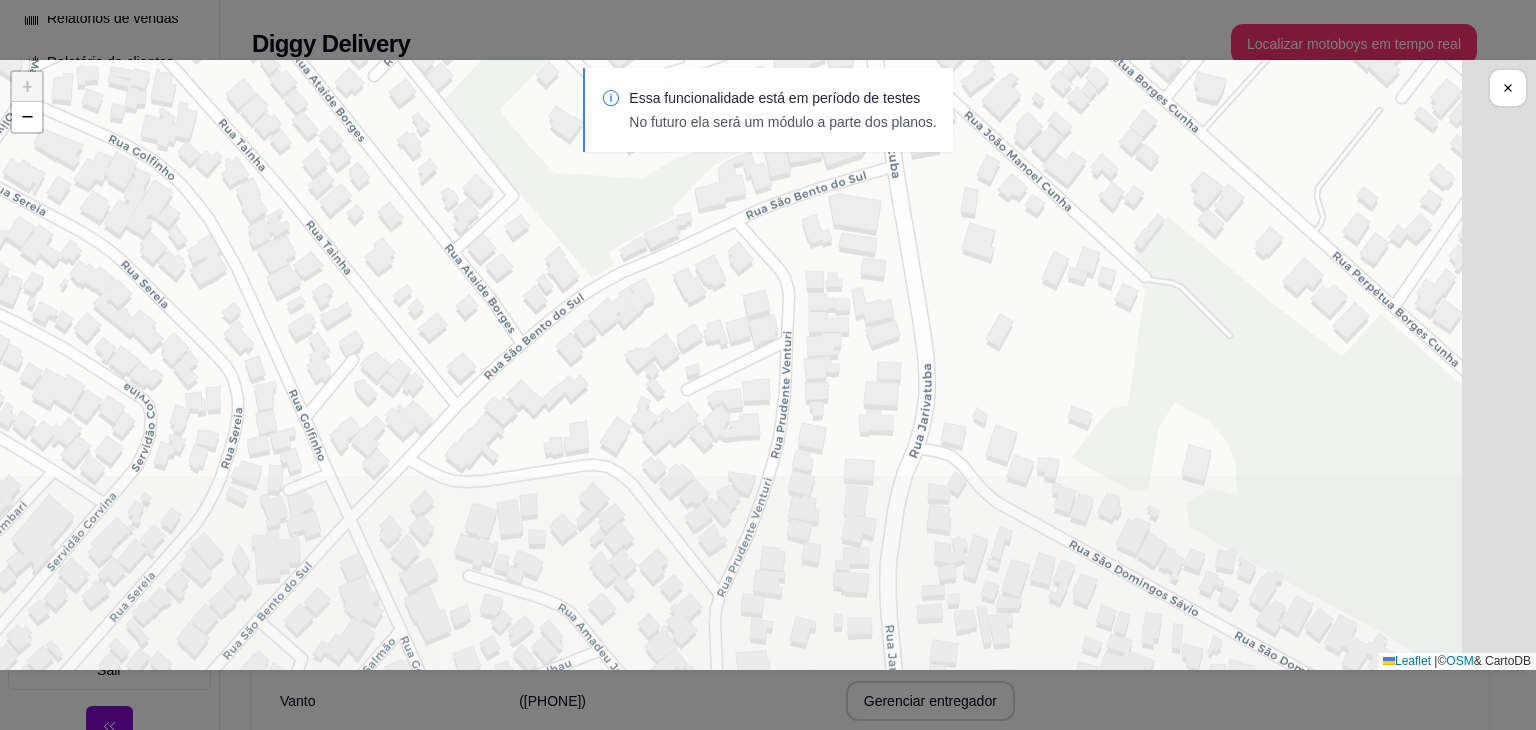 drag, startPoint x: 616, startPoint y: 167, endPoint x: 714, endPoint y: 314, distance: 176.67201 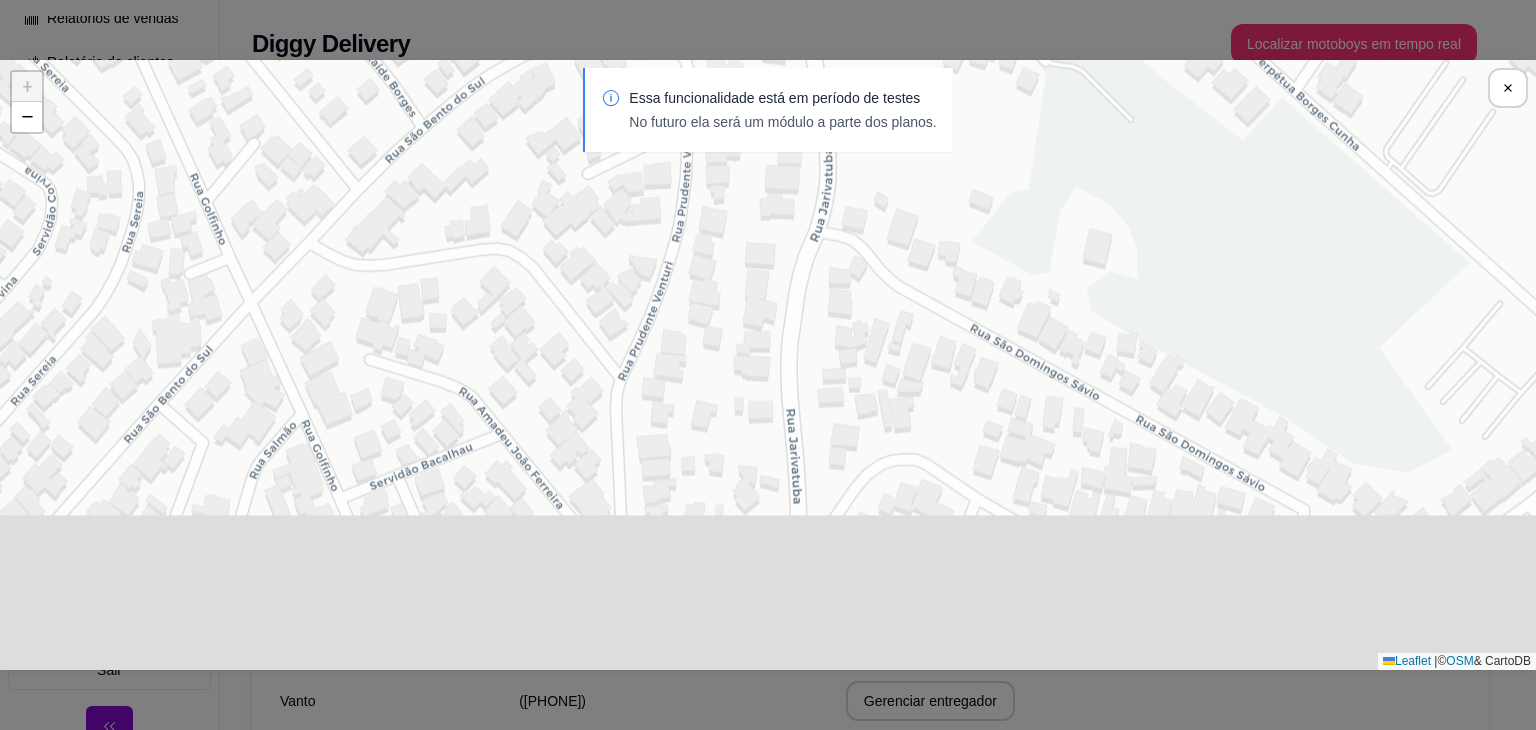 drag, startPoint x: 879, startPoint y: 473, endPoint x: 772, endPoint y: 242, distance: 254.57808 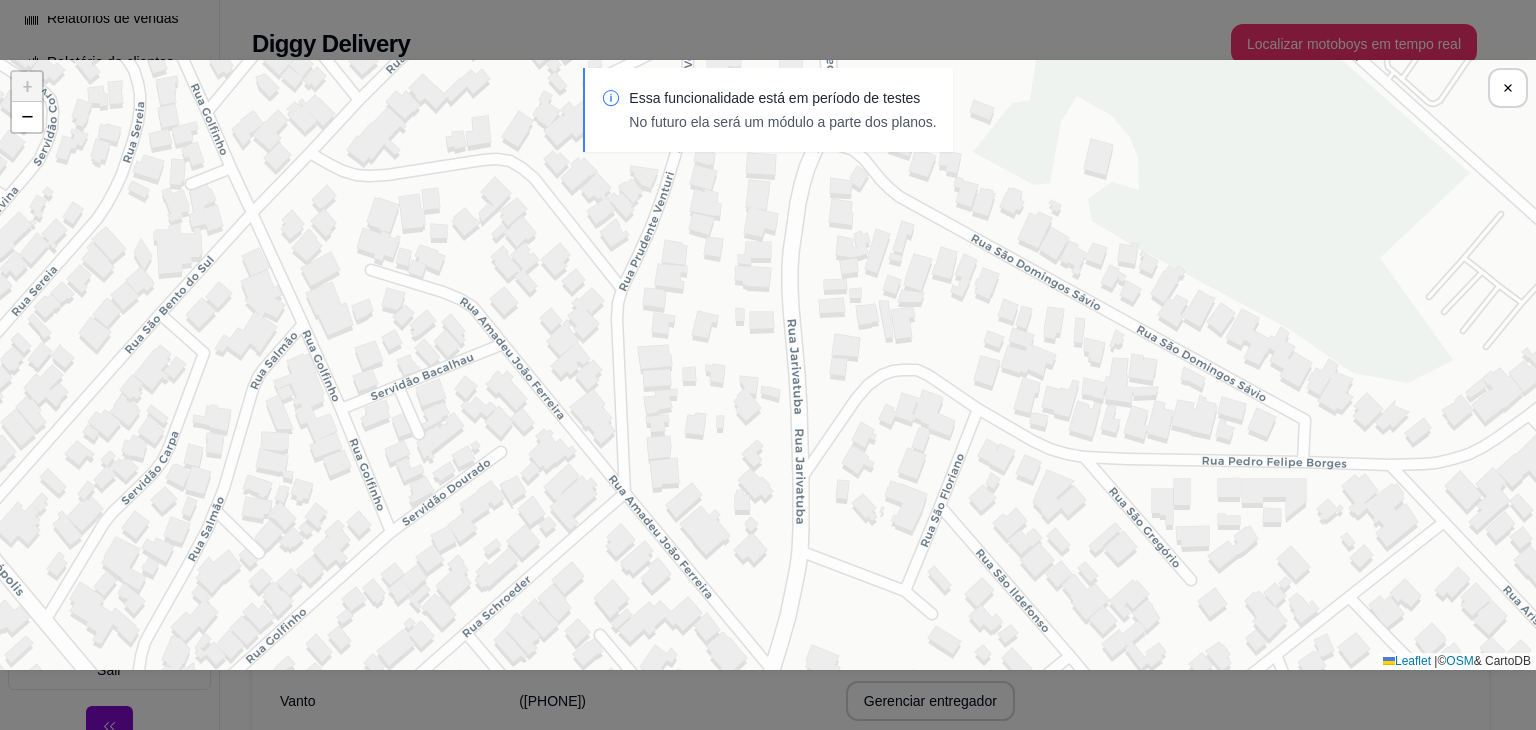 drag, startPoint x: 832, startPoint y: 348, endPoint x: 812, endPoint y: 245, distance: 104.92378 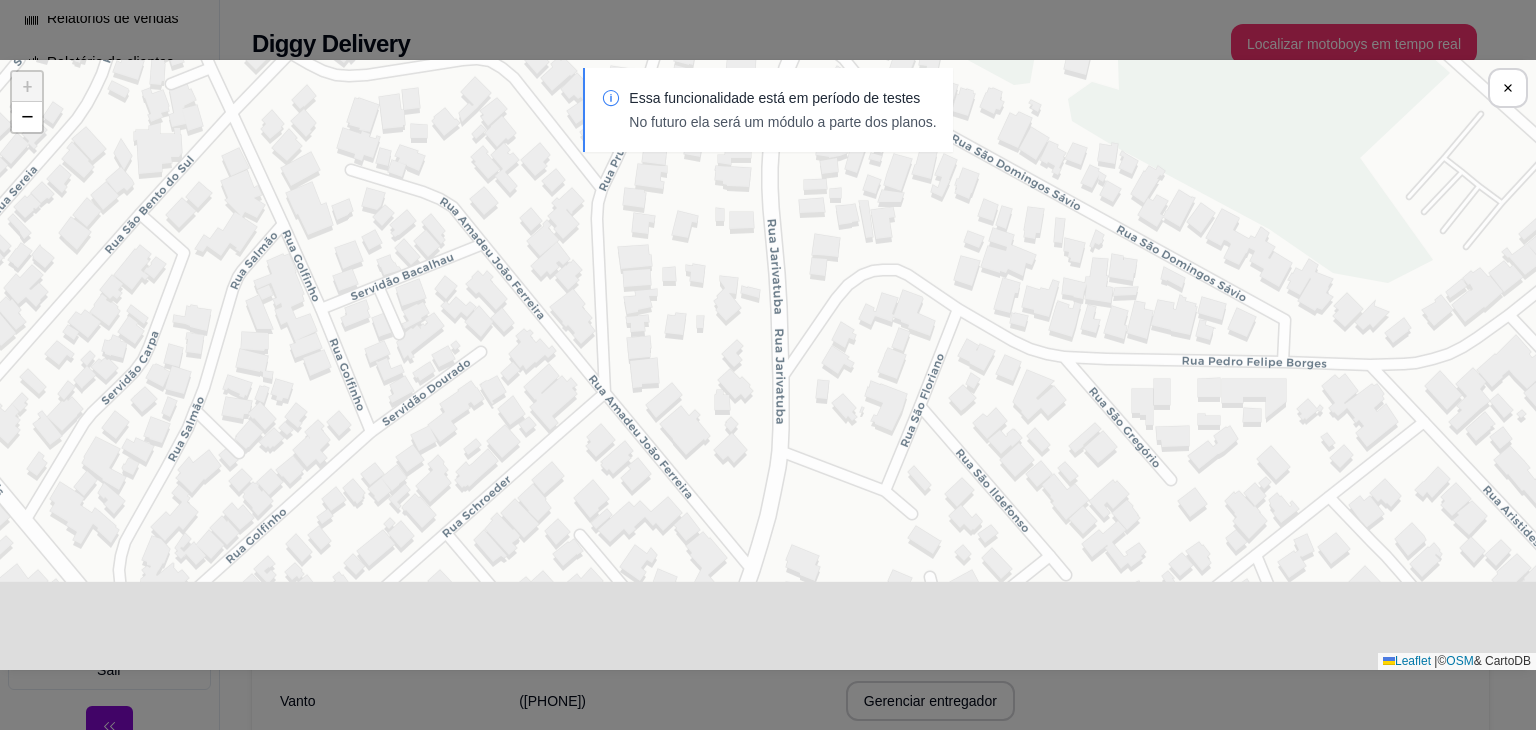 click on "Sua loja Vanto 01/08 às 21:06:38 Thi 27/07 às 14:51:31 ìtalo 01/08 às 19:43:28 + − Leaflet | © OSM & CartoDB" at bounding box center [768, 365] 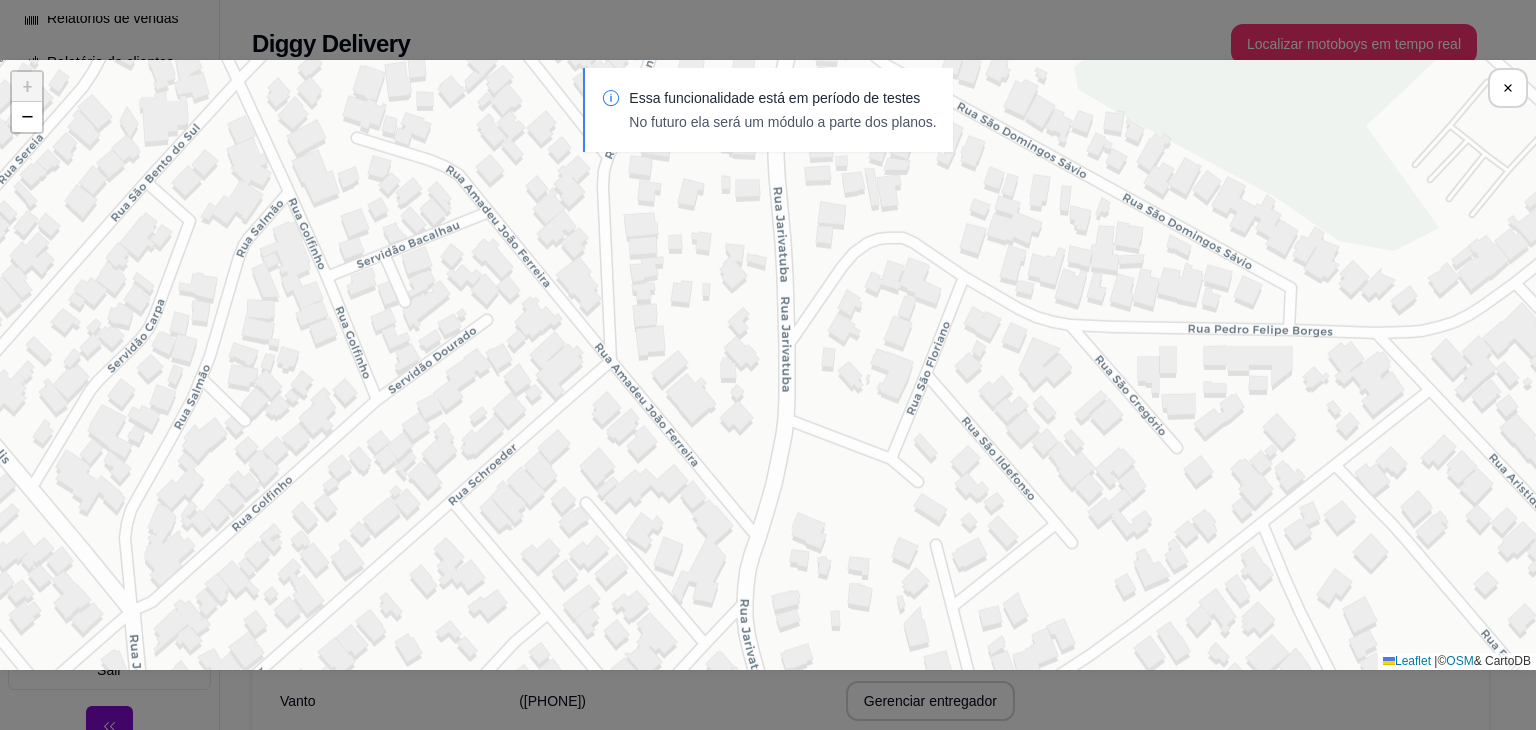 drag, startPoint x: 866, startPoint y: 481, endPoint x: 853, endPoint y: 356, distance: 125.67418 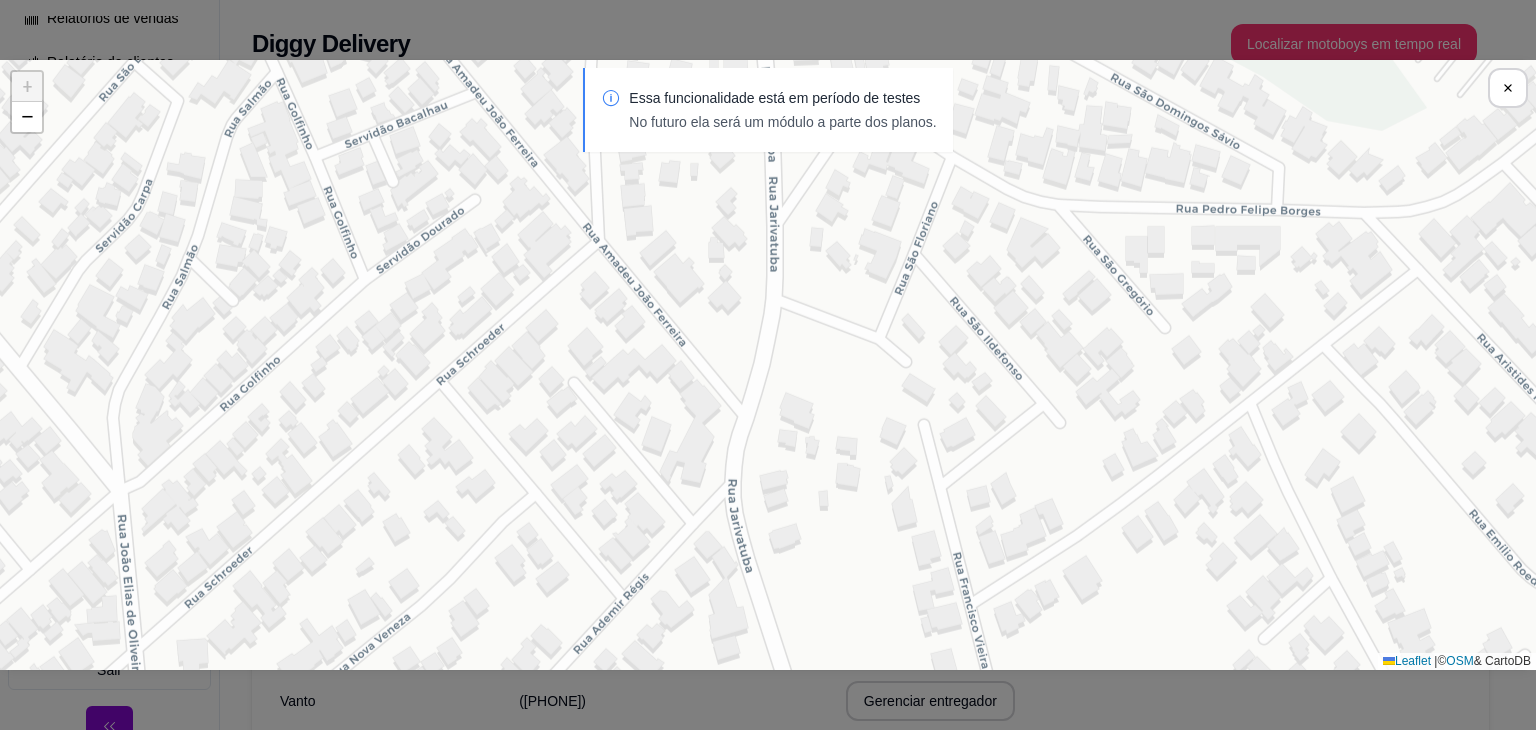 click on "Sua loja Vanto 01/08 às 21:06:38 Thi 27/07 às 14:51:31 ìtalo 01/08 às 19:43:28 + − Leaflet | © OSM & CartoDB" at bounding box center (768, 365) 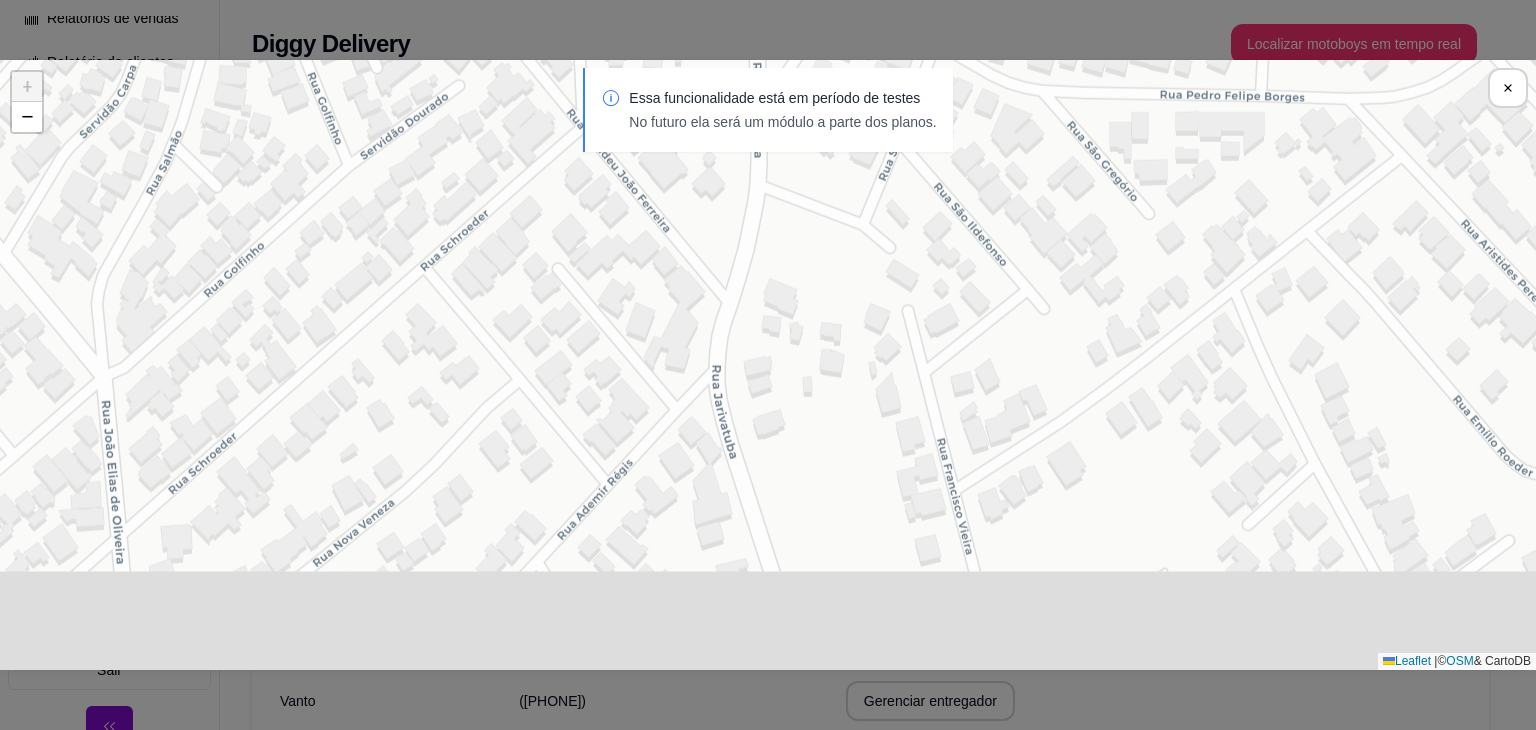 drag, startPoint x: 888, startPoint y: 513, endPoint x: 842, endPoint y: 305, distance: 213.02582 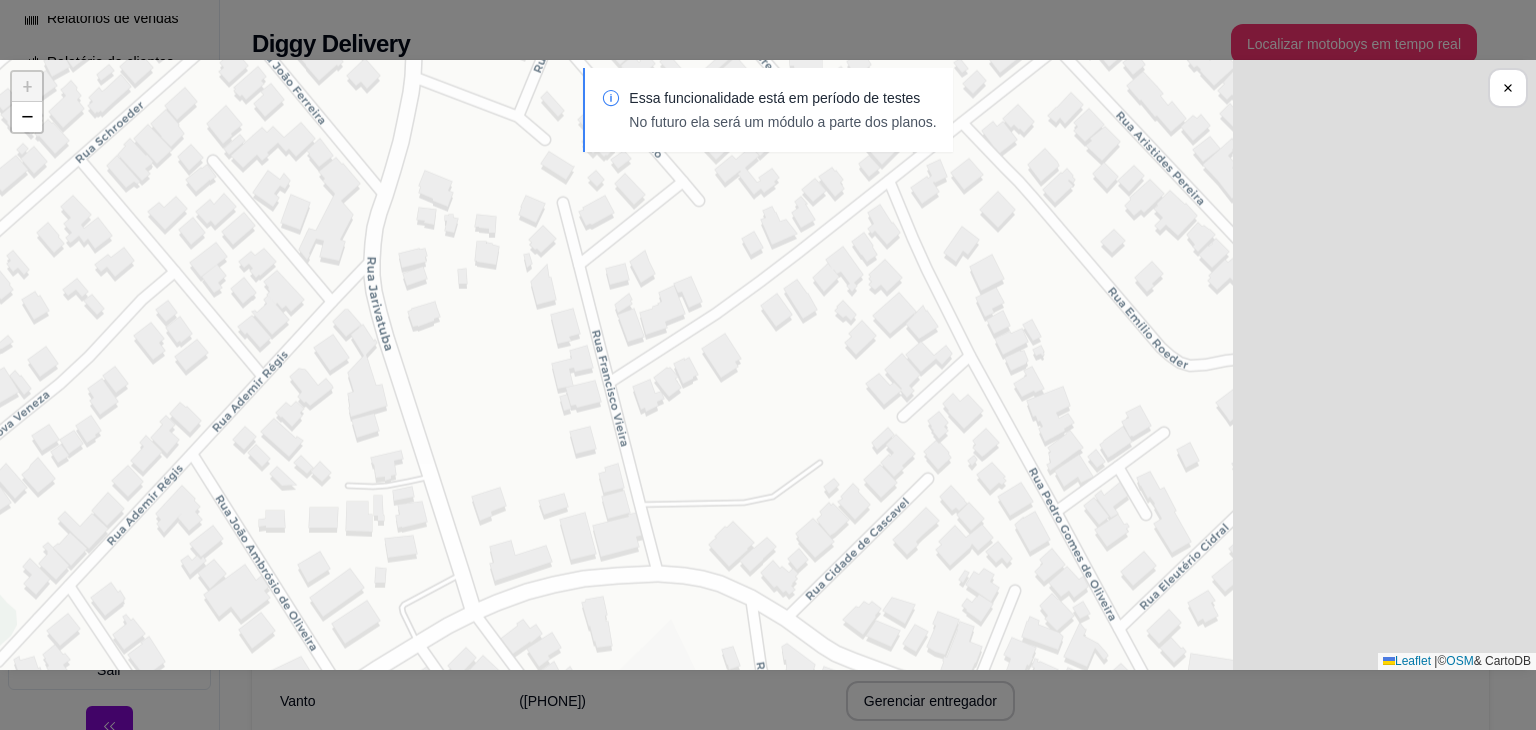 drag, startPoint x: 946, startPoint y: 398, endPoint x: 689, endPoint y: 398, distance: 257 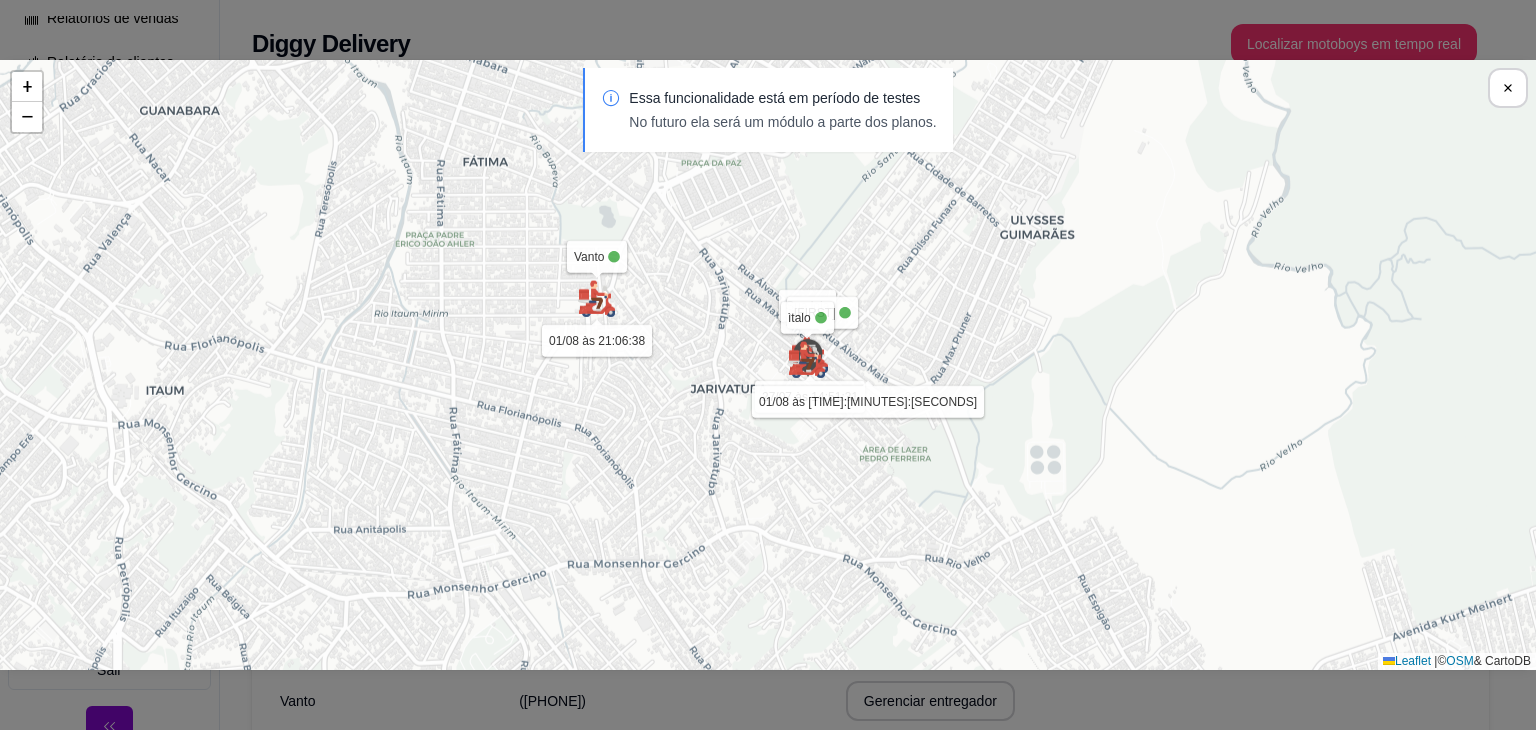 drag, startPoint x: 776, startPoint y: 266, endPoint x: 811, endPoint y: 356, distance: 96.56604 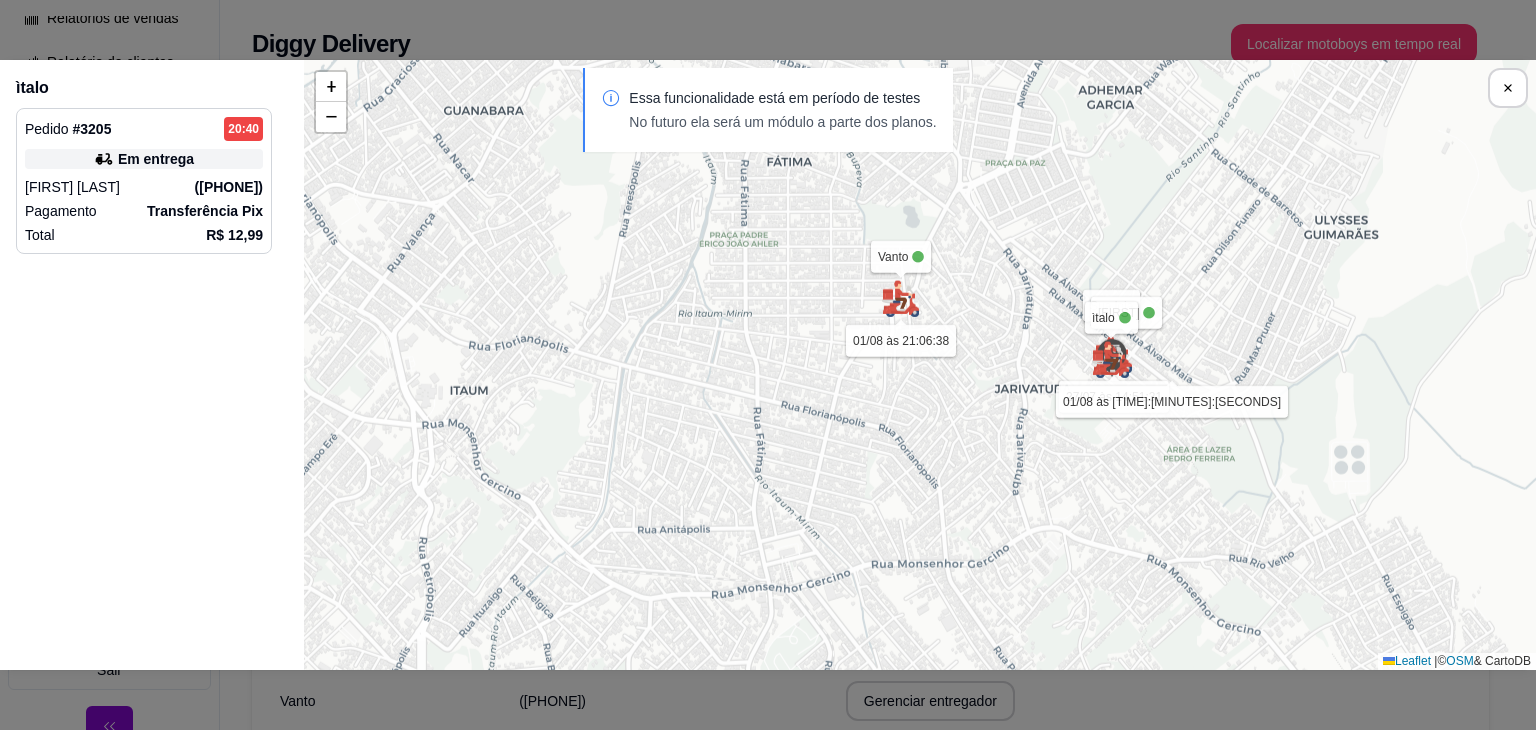 click on "Pedido # 3205 20:40 Em entrega [NAME] ([PHONE]) Pagamento Transferência Pix Total R$ 12,99" at bounding box center (144, 181) 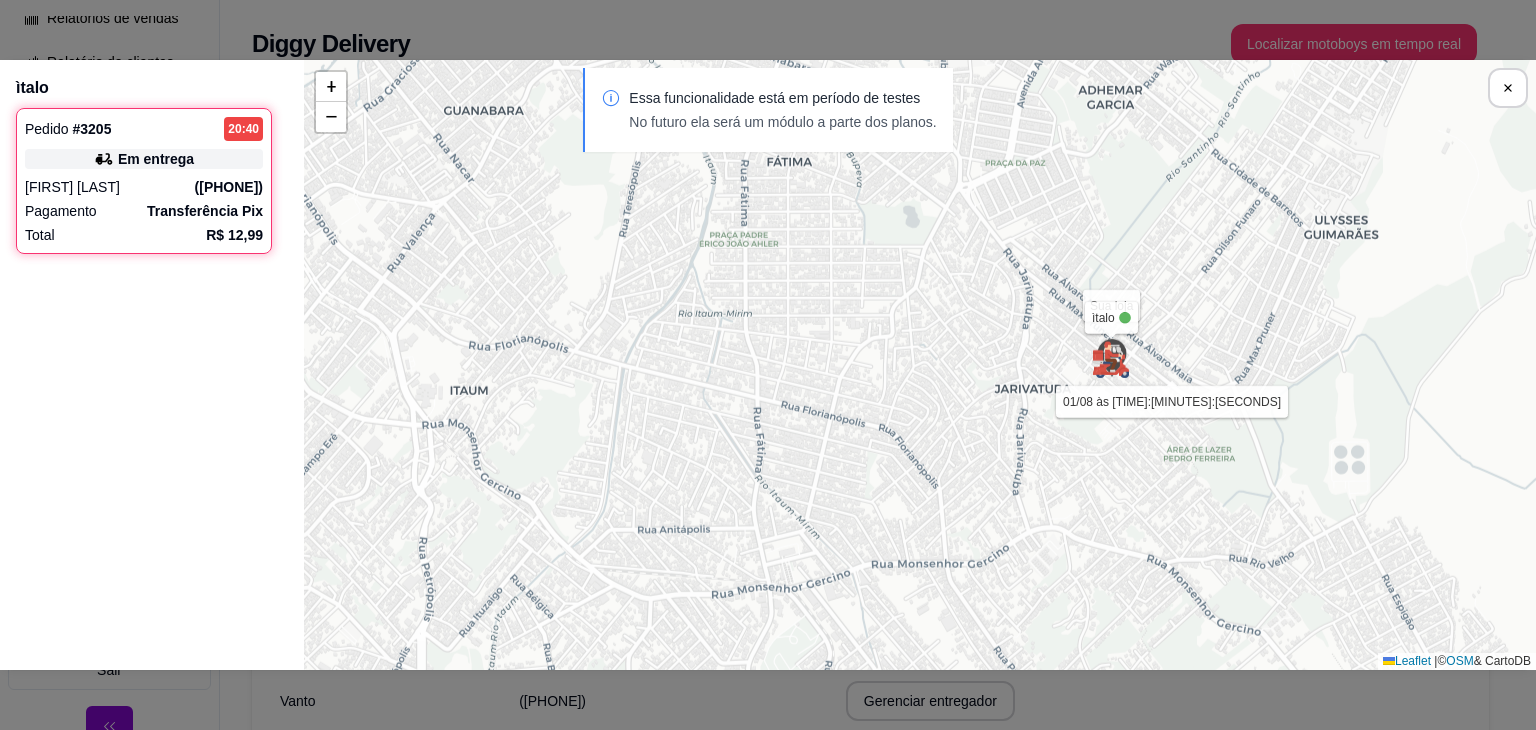 click on "Transferência Pix" at bounding box center (205, 211) 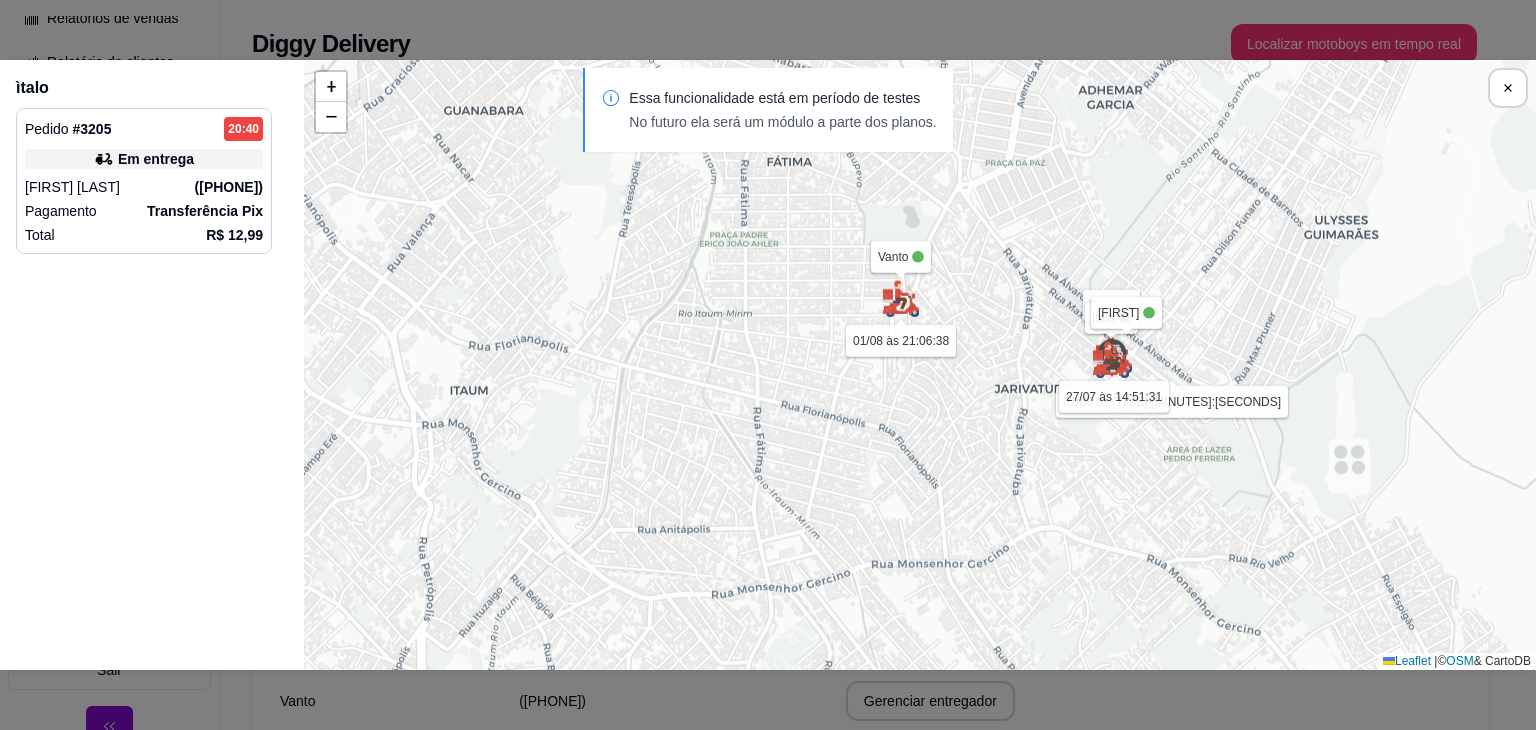 click on "Transferência Pix" at bounding box center (205, 211) 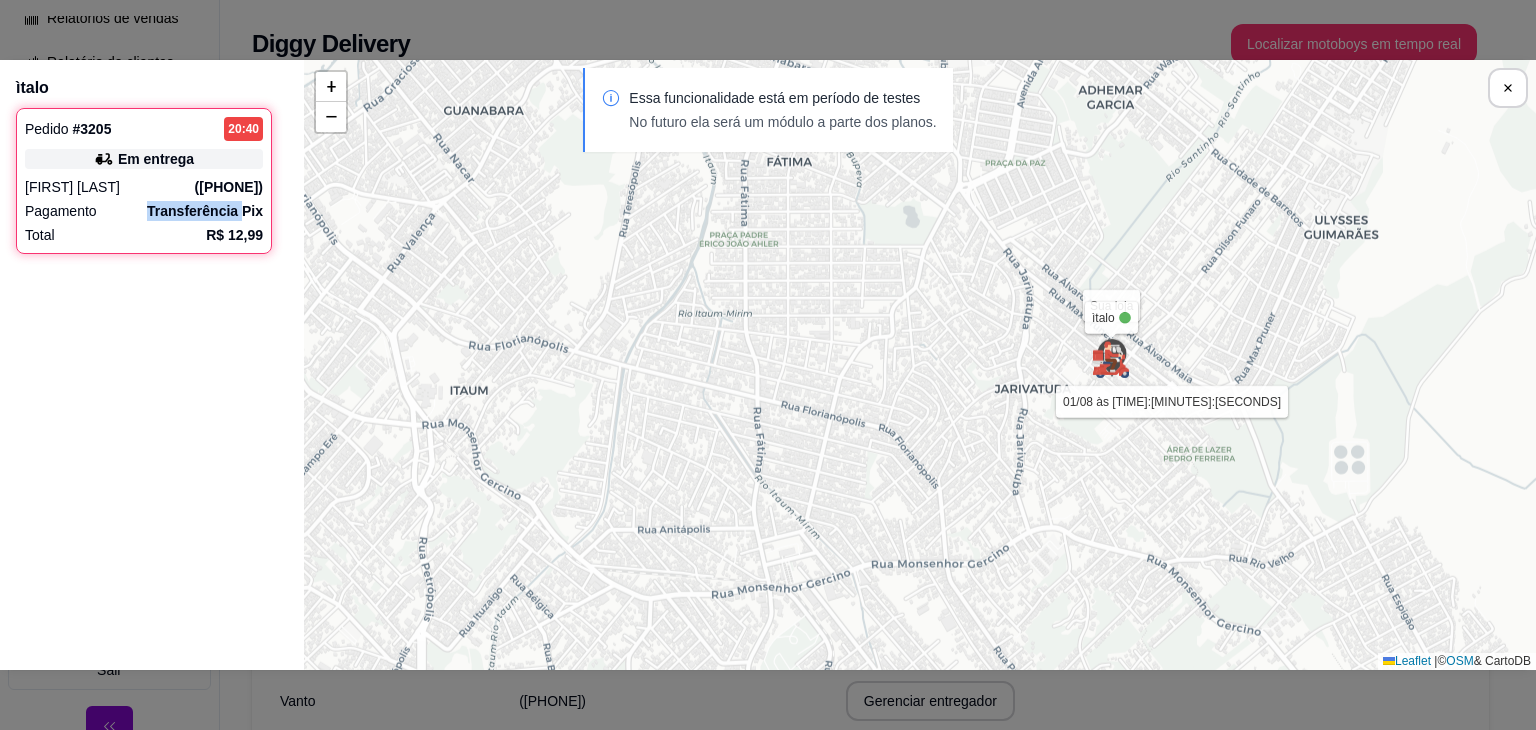 click on "Transferência Pix" at bounding box center [205, 211] 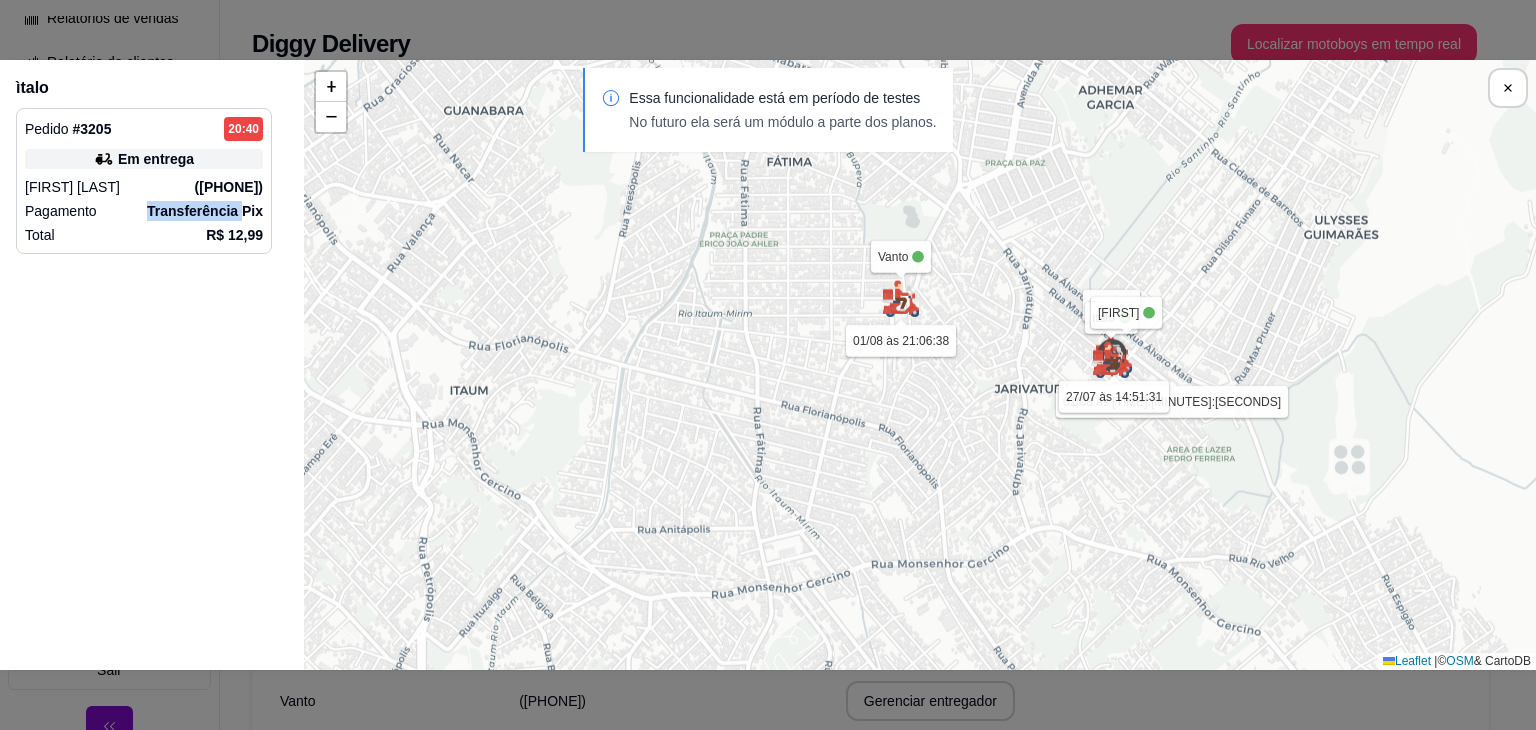 click on "Transferência Pix" at bounding box center (205, 211) 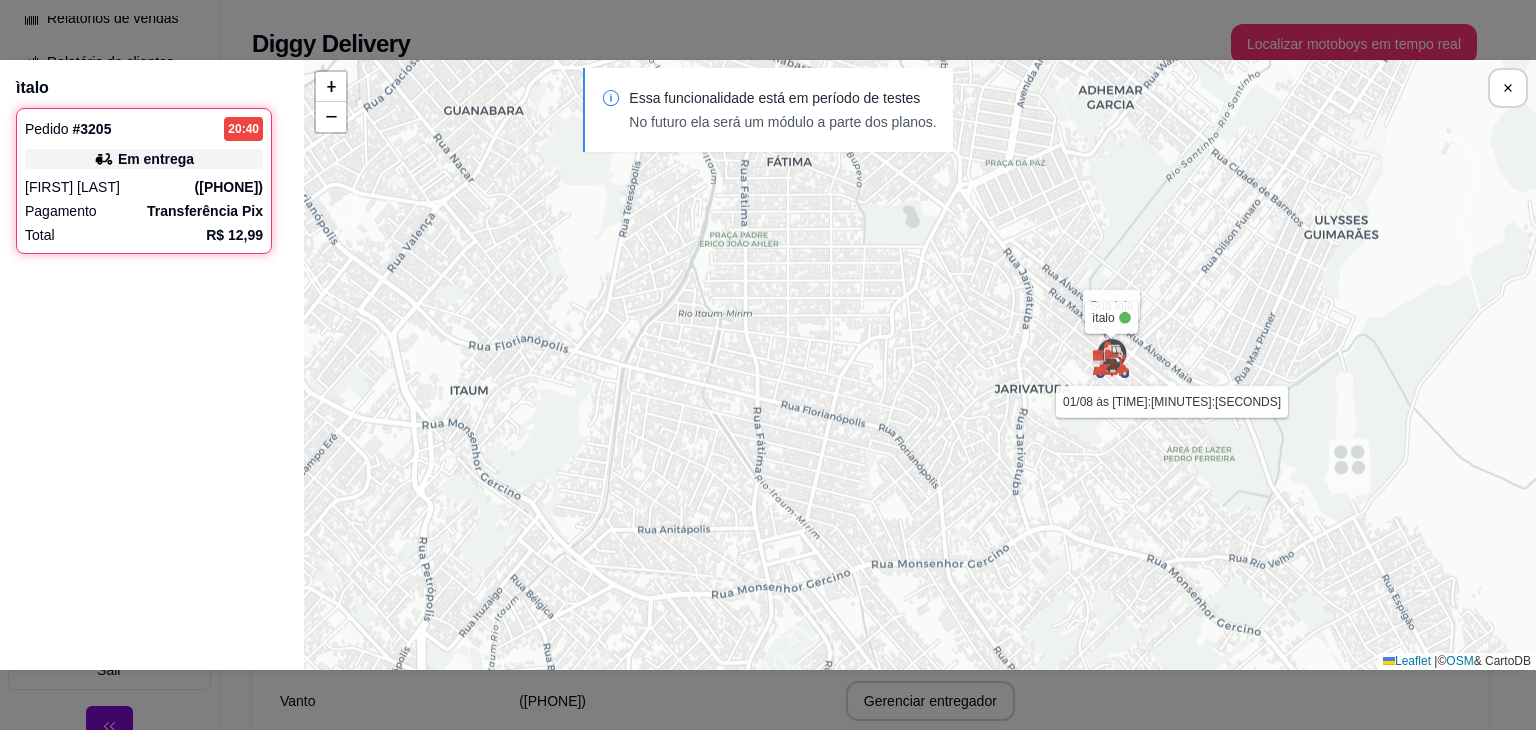 click on "Sua loja ìtalo   01/08 às [TIME]:[MINUTES]:[SECONDS] Endereço da entrega + −  Leaflet   |  ©  OSM  & CartoDB" at bounding box center [920, 365] 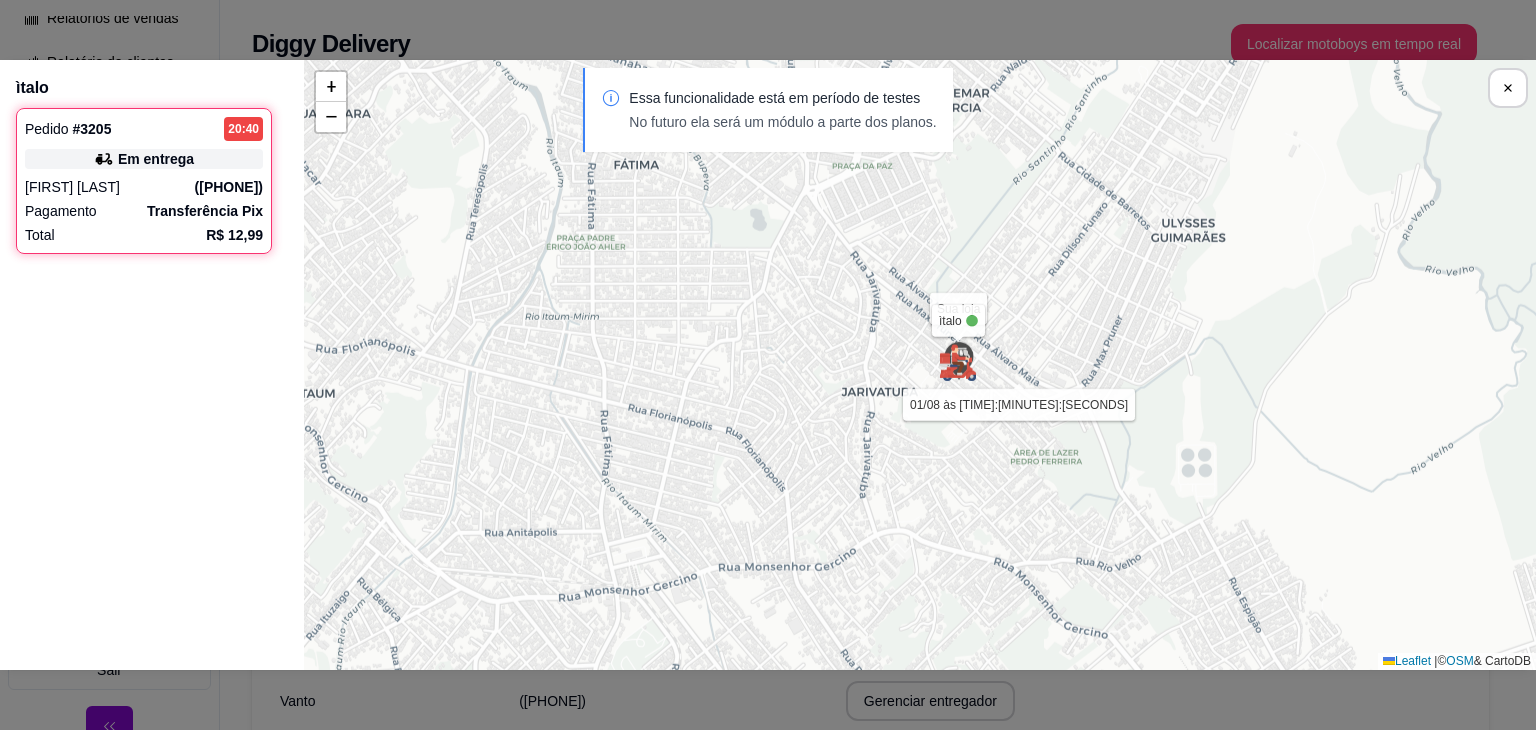 drag, startPoint x: 1103, startPoint y: 406, endPoint x: 950, endPoint y: 409, distance: 153.0294 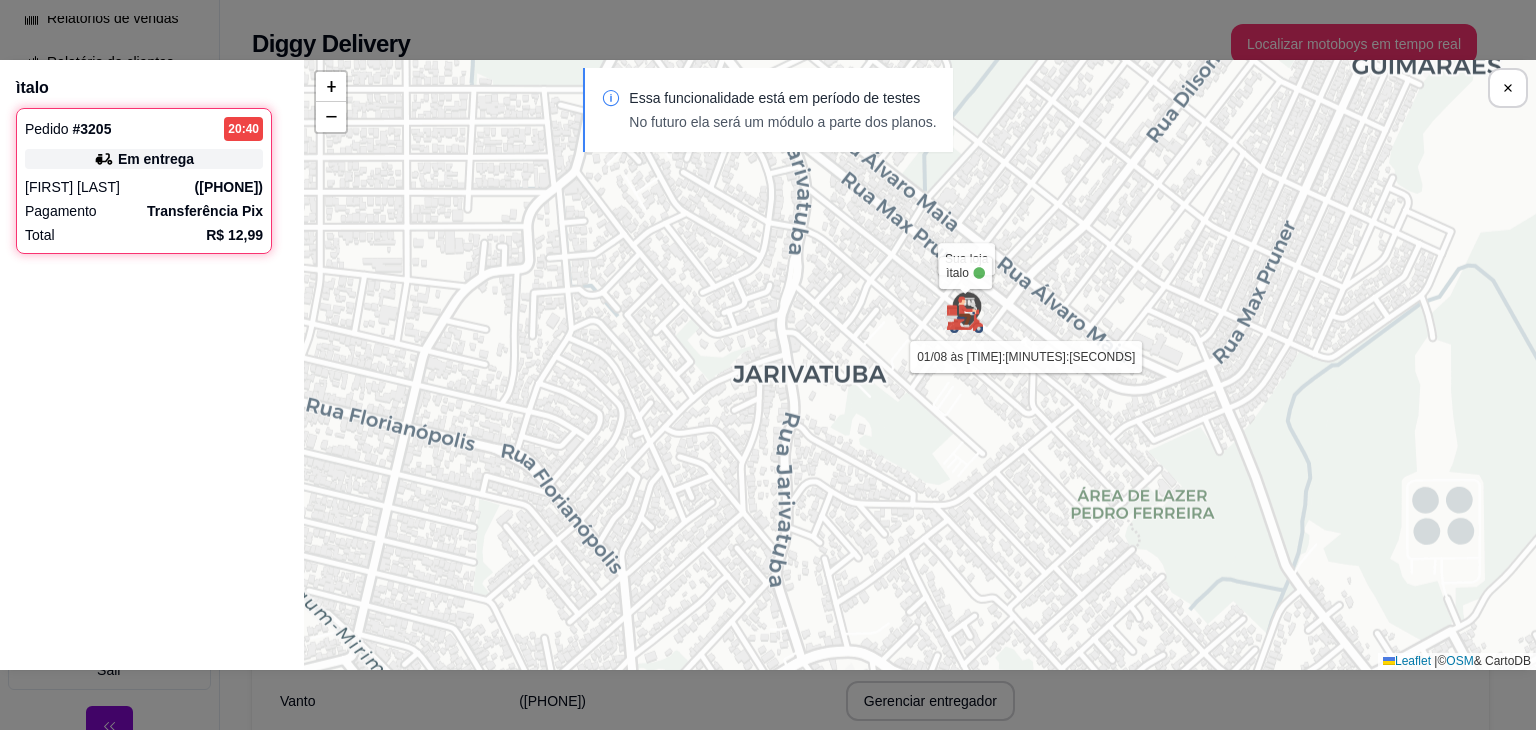 click on "Sua loja ìtalo   01/08 às [TIME]:[MINUTES]:[SECONDS] Endereço da entrega + −  Leaflet   |  ©  OSM  & CartoDB" at bounding box center [920, 365] 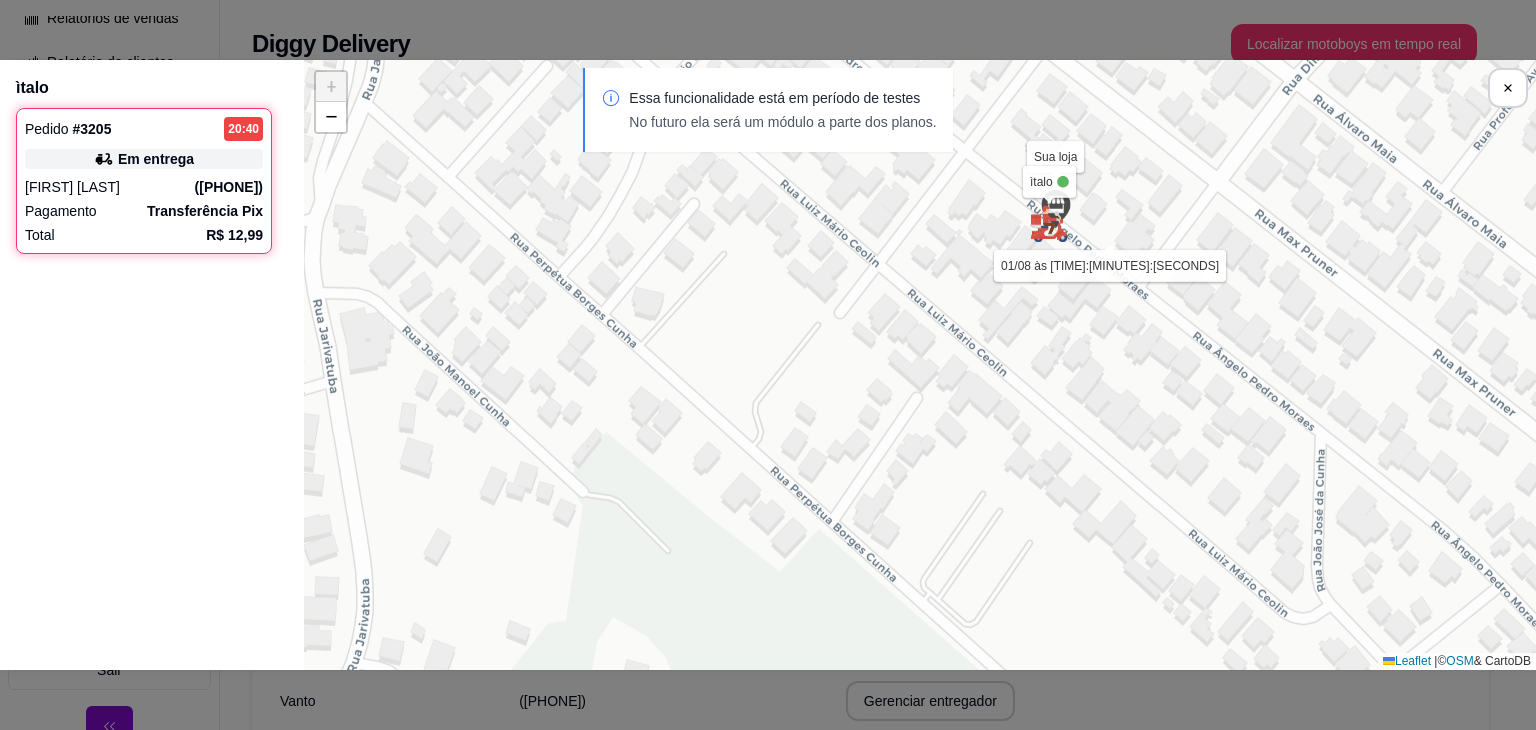 drag, startPoint x: 976, startPoint y: 325, endPoint x: 984, endPoint y: 496, distance: 171.18703 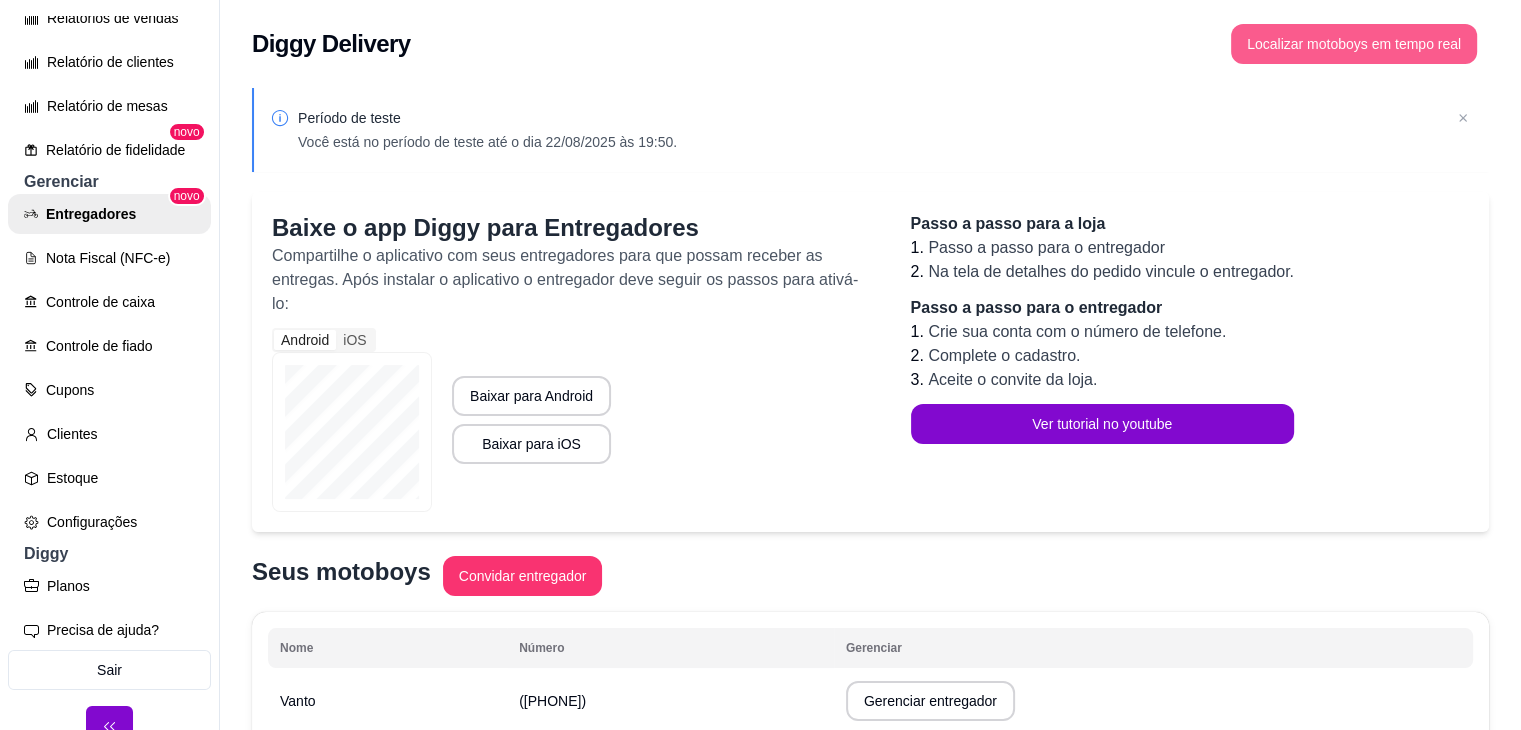 click on "Localizar motoboys em tempo real" at bounding box center (1354, 44) 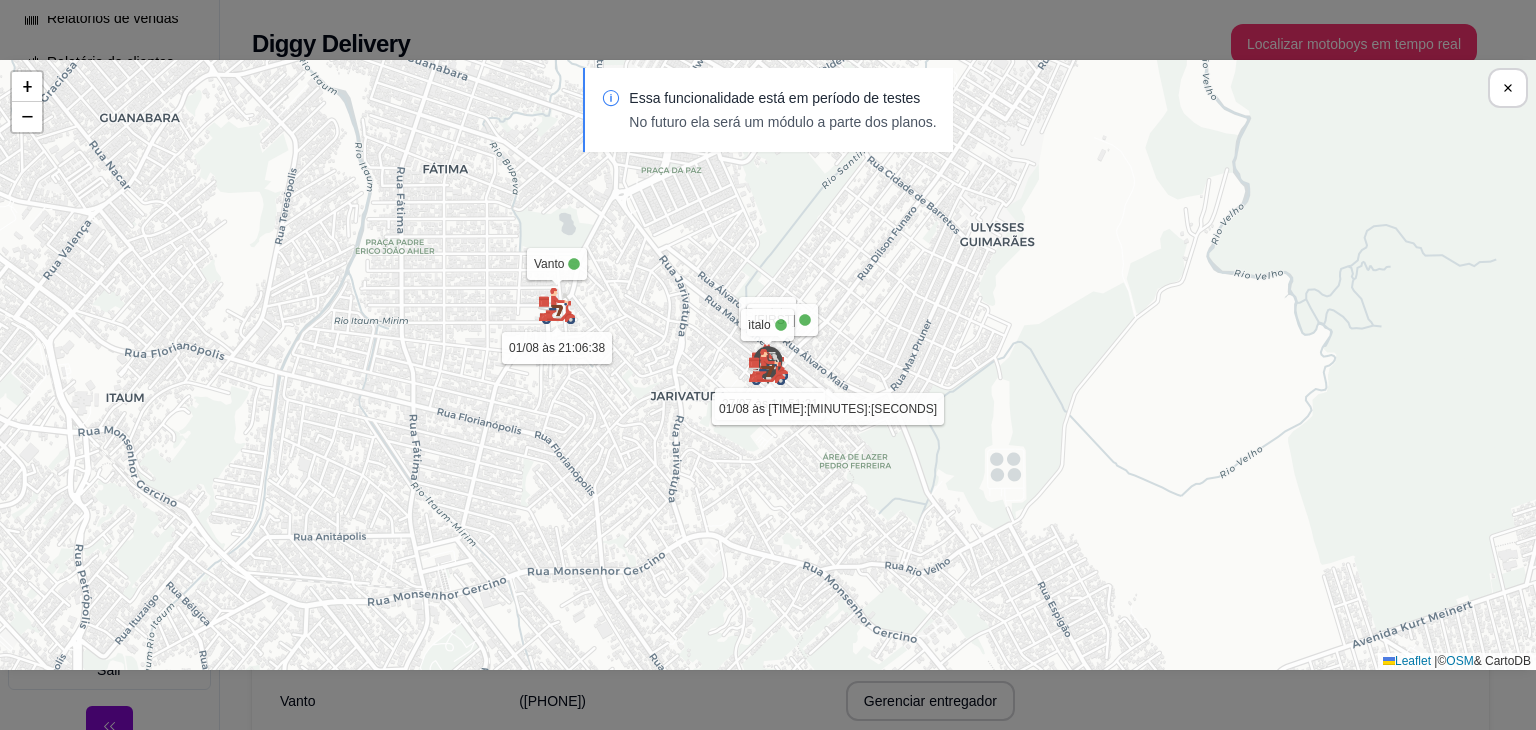 click on "Essa funcionalidade está em período de testes No futuro ela será um módulo a parte dos planos." at bounding box center [768, 120] 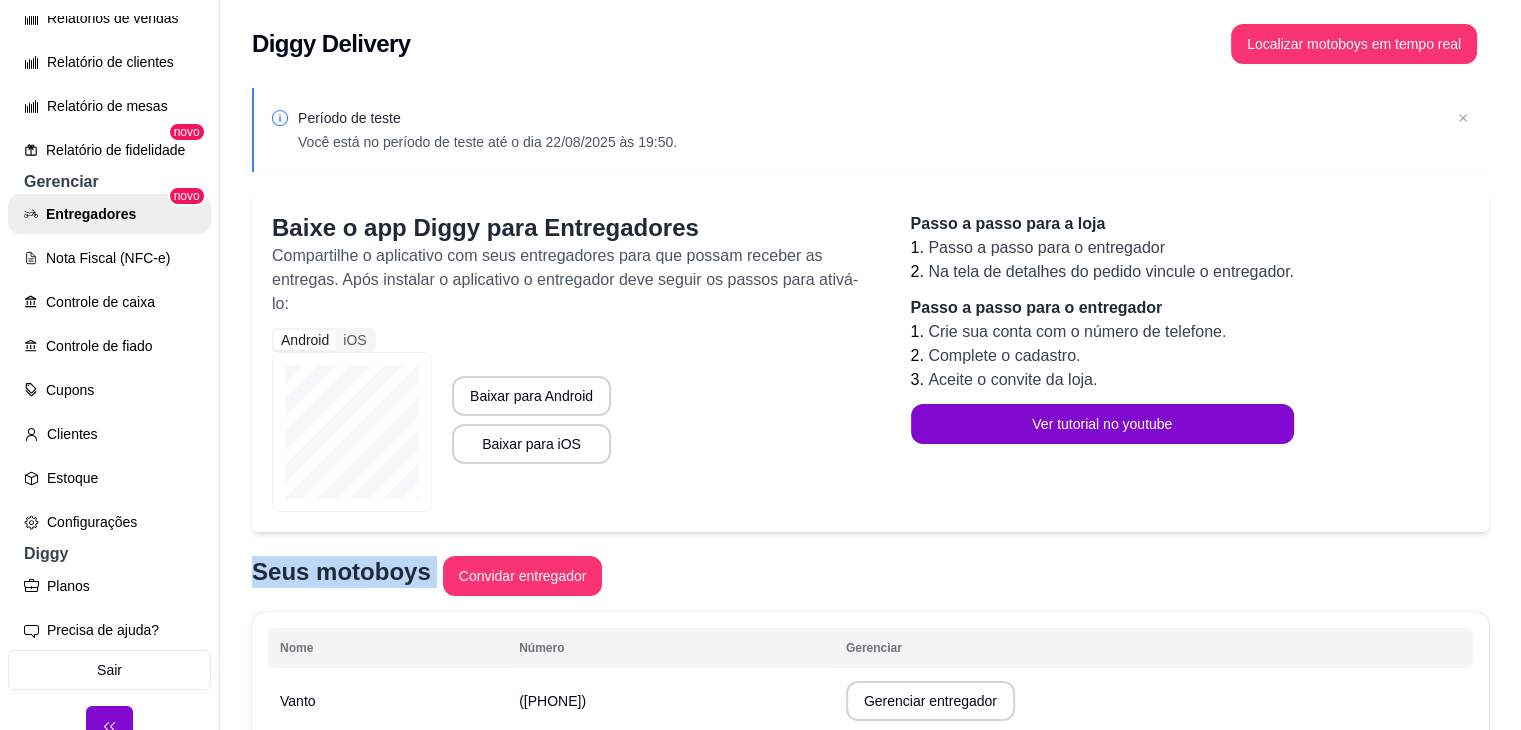 drag, startPoint x: 694, startPoint y: 542, endPoint x: 695, endPoint y: 580, distance: 38.013157 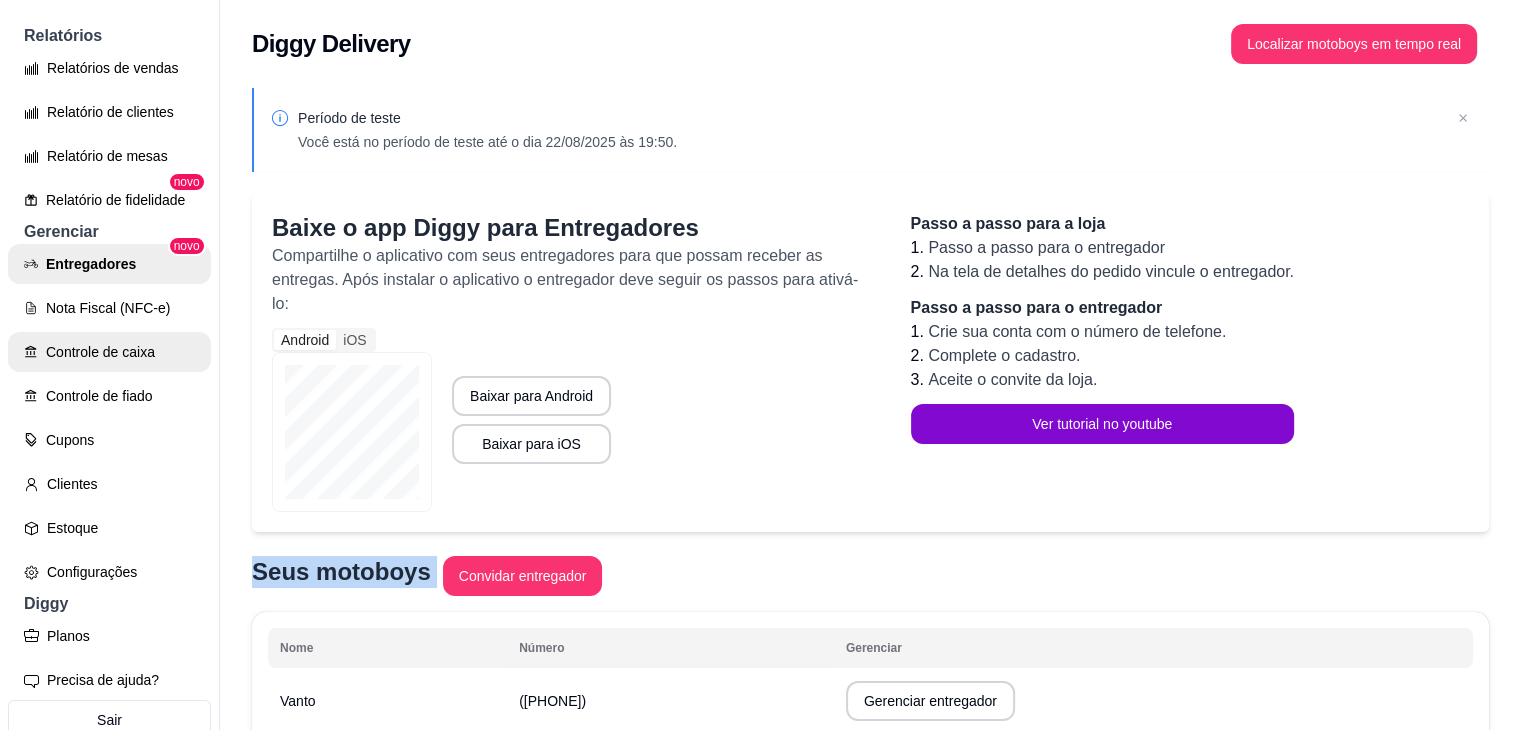 scroll, scrollTop: 0, scrollLeft: 0, axis: both 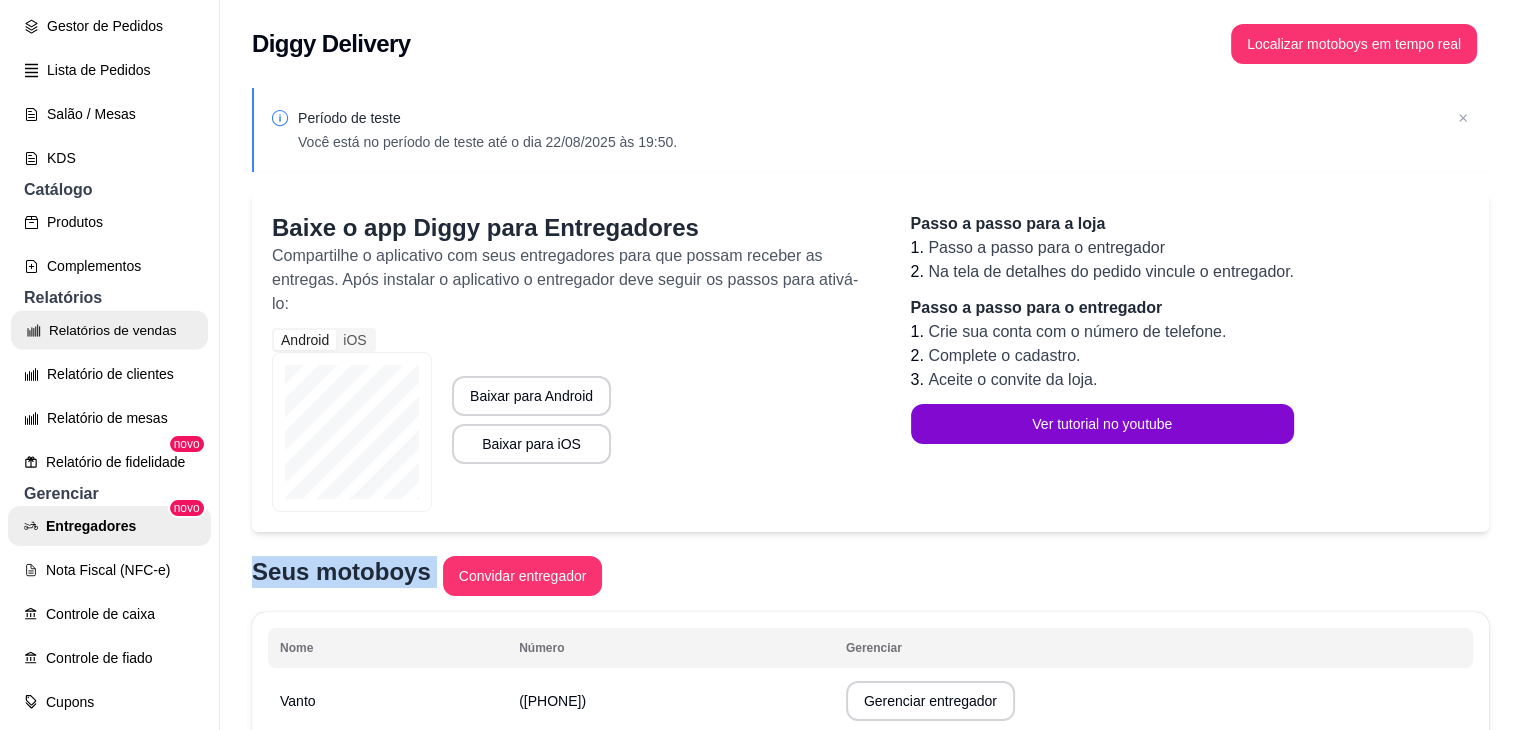 click on "Relatórios de vendas" at bounding box center [109, 330] 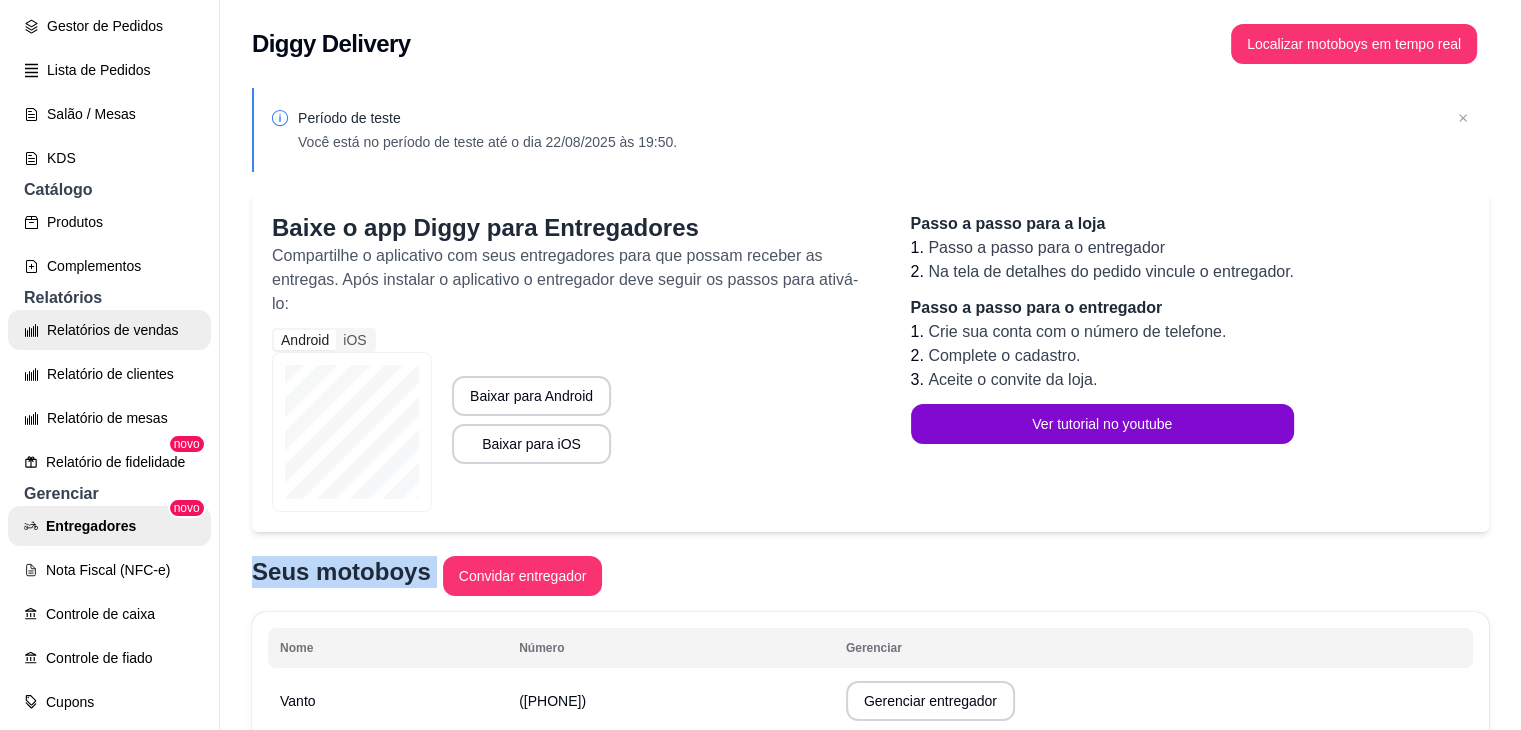 select on "ALL" 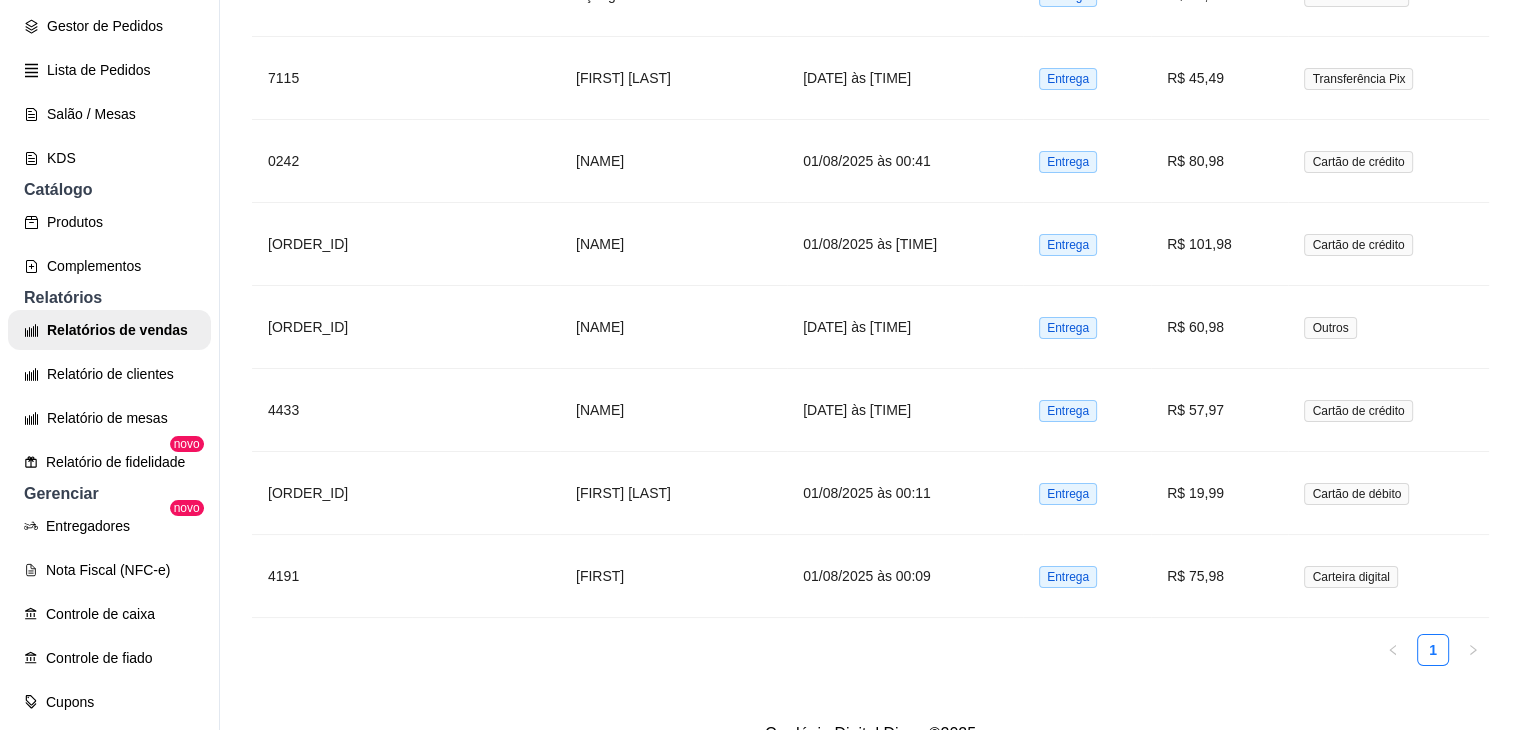 scroll, scrollTop: 2628, scrollLeft: 0, axis: vertical 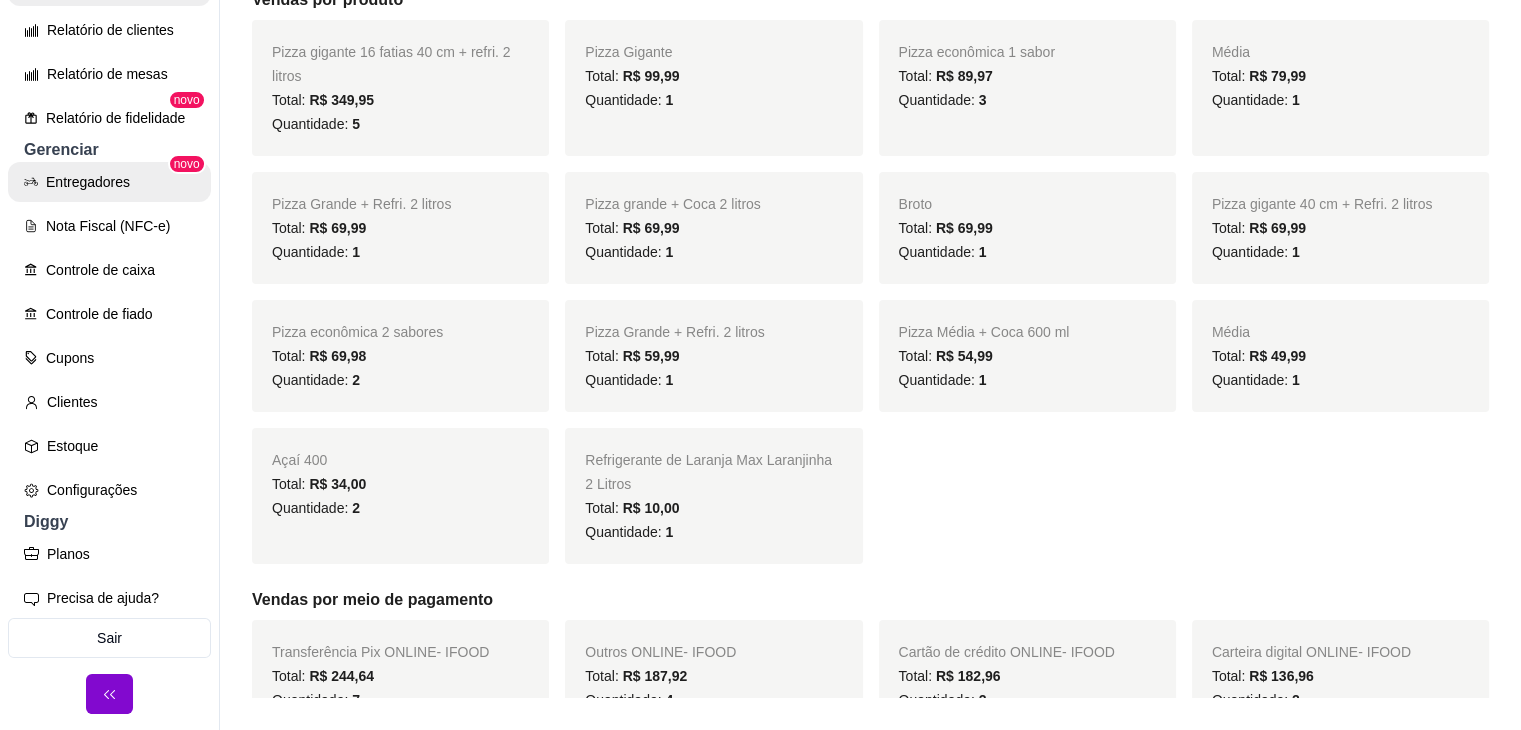 click on "Entregadores" at bounding box center (109, 182) 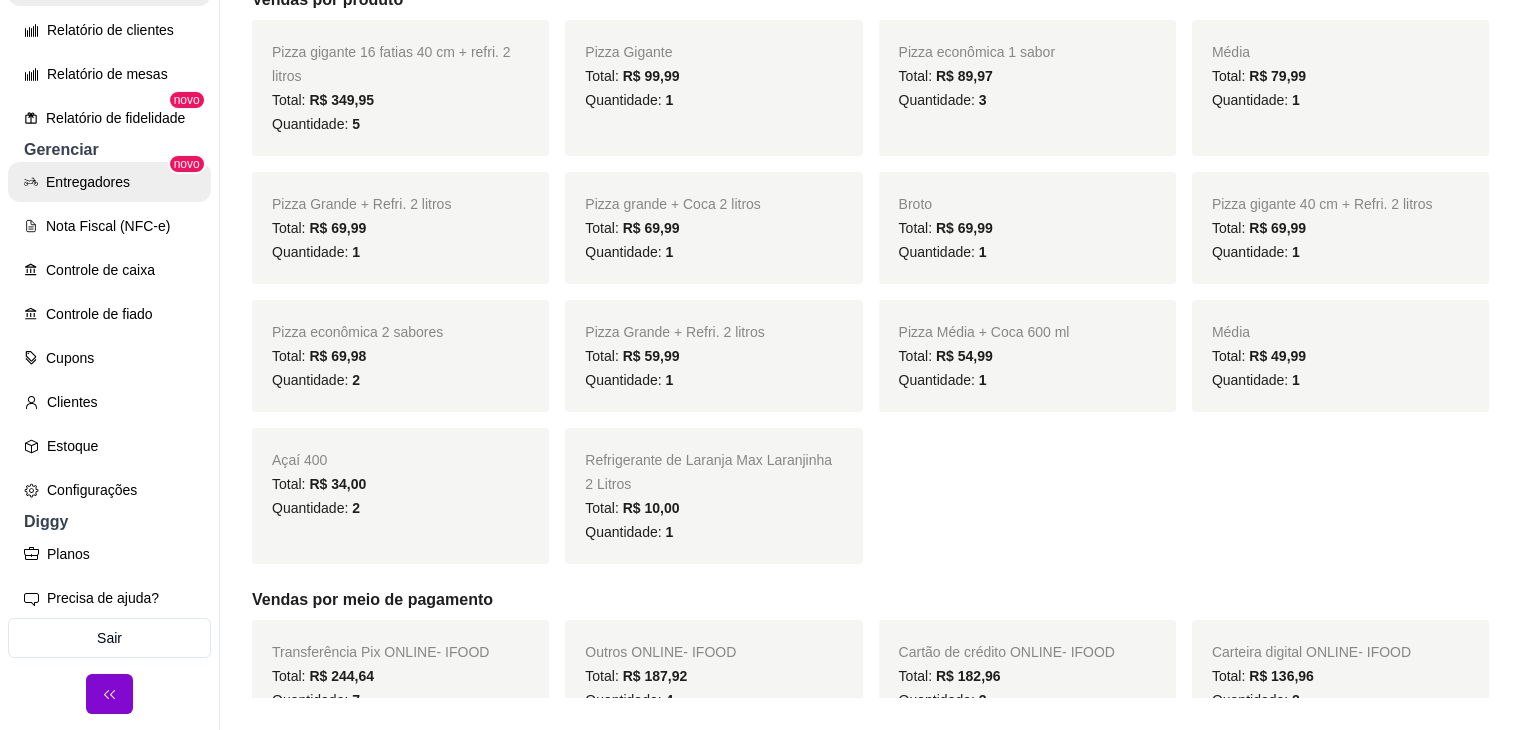 click on "Gerenciar" at bounding box center (109, 150) 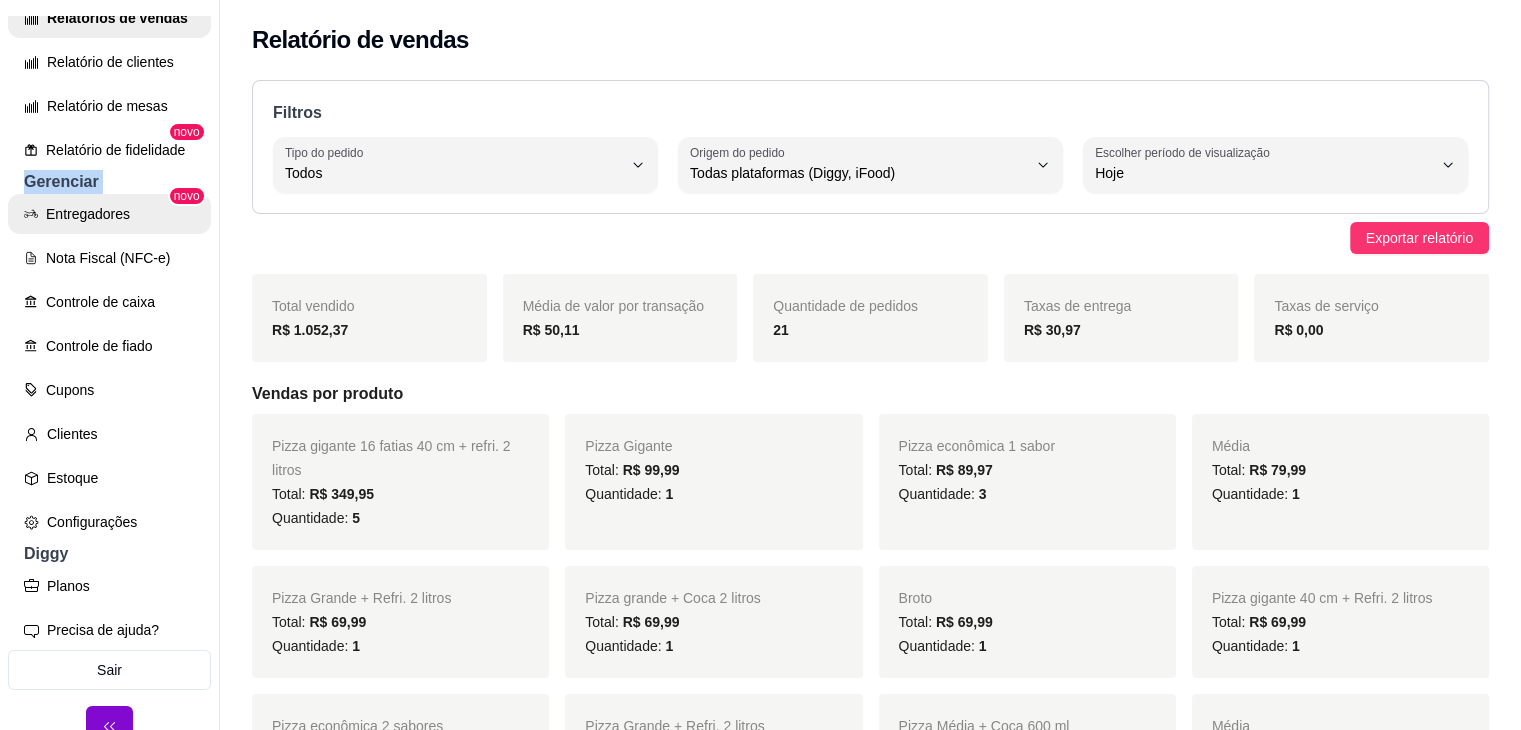 click on "Gerenciar" at bounding box center (109, 182) 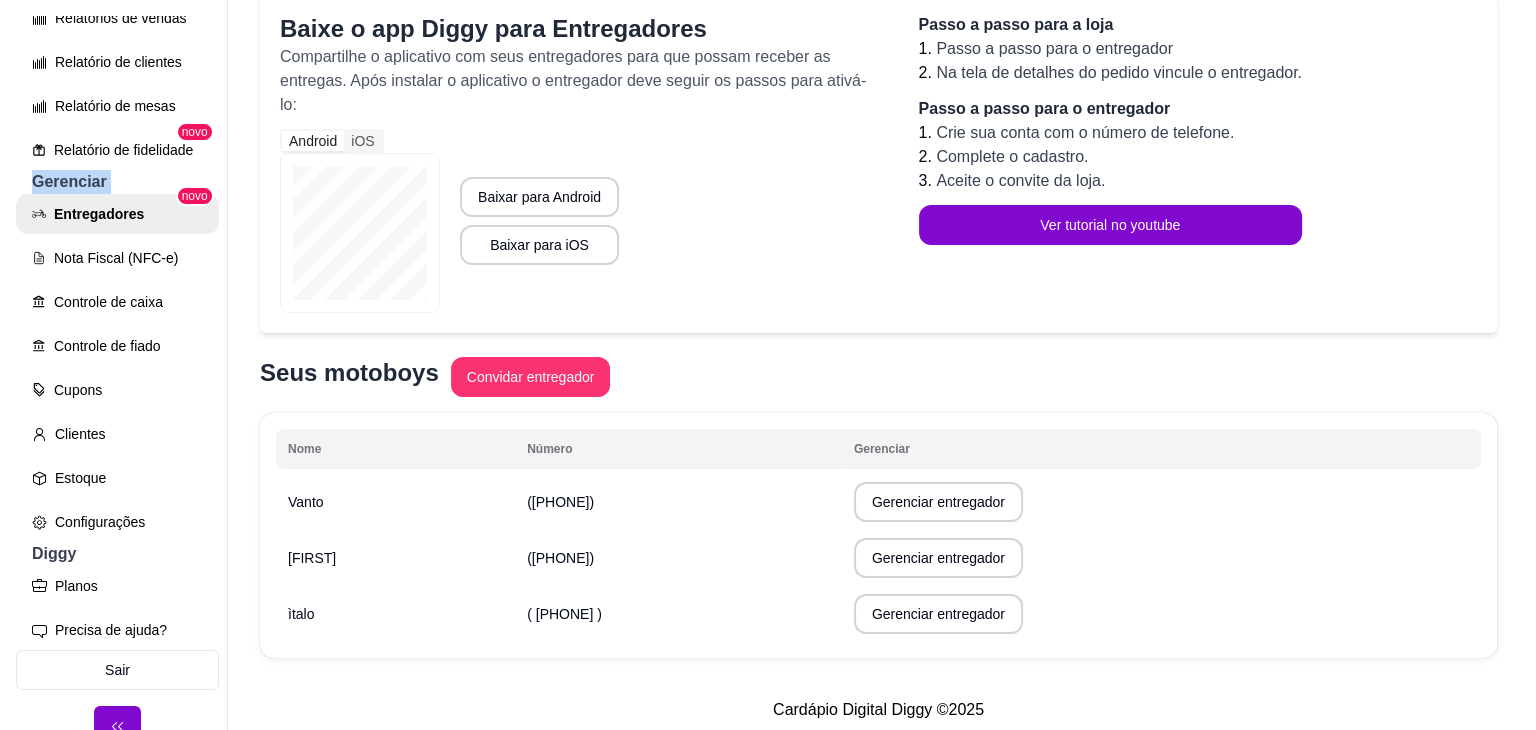 scroll, scrollTop: 223, scrollLeft: 0, axis: vertical 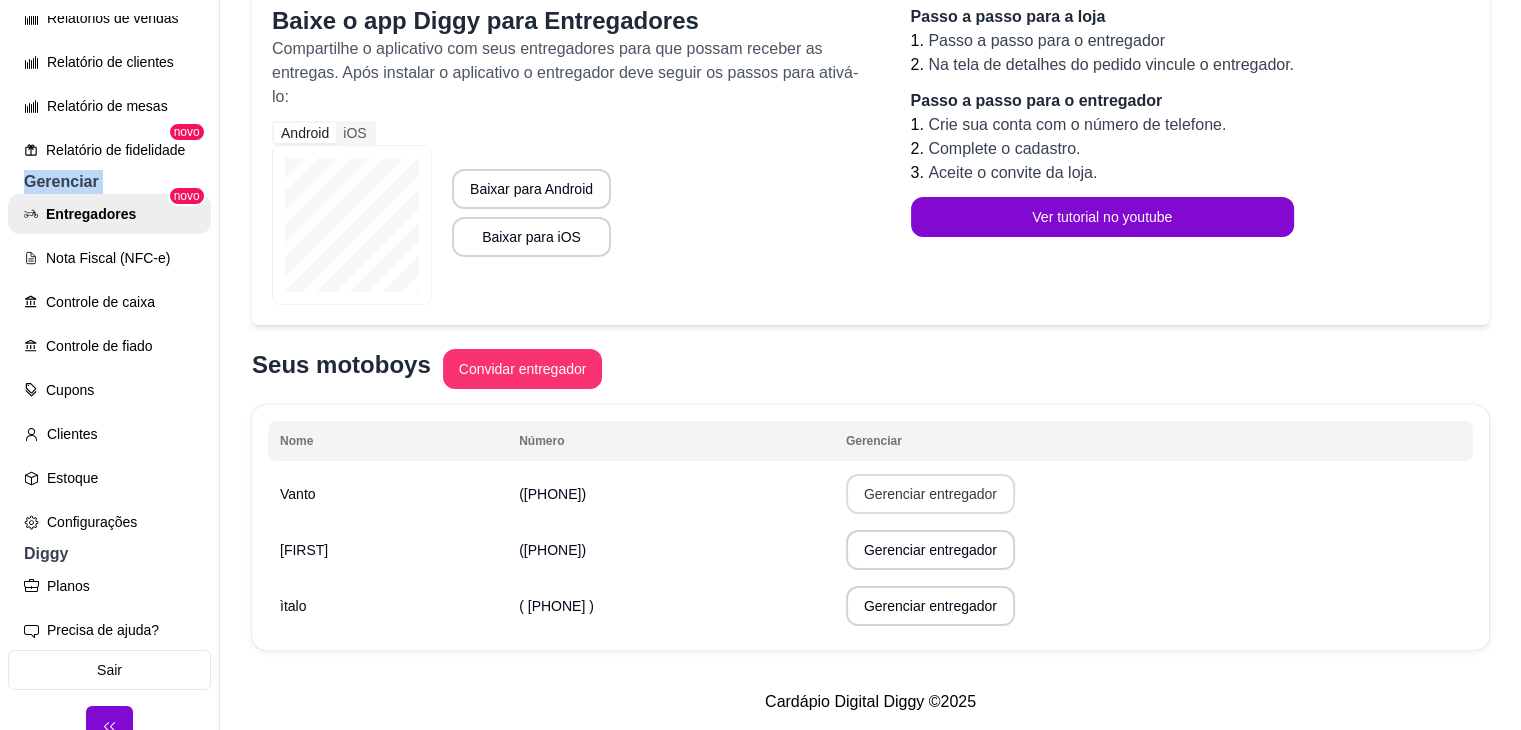 click on "Gerenciar entregador" at bounding box center [930, 494] 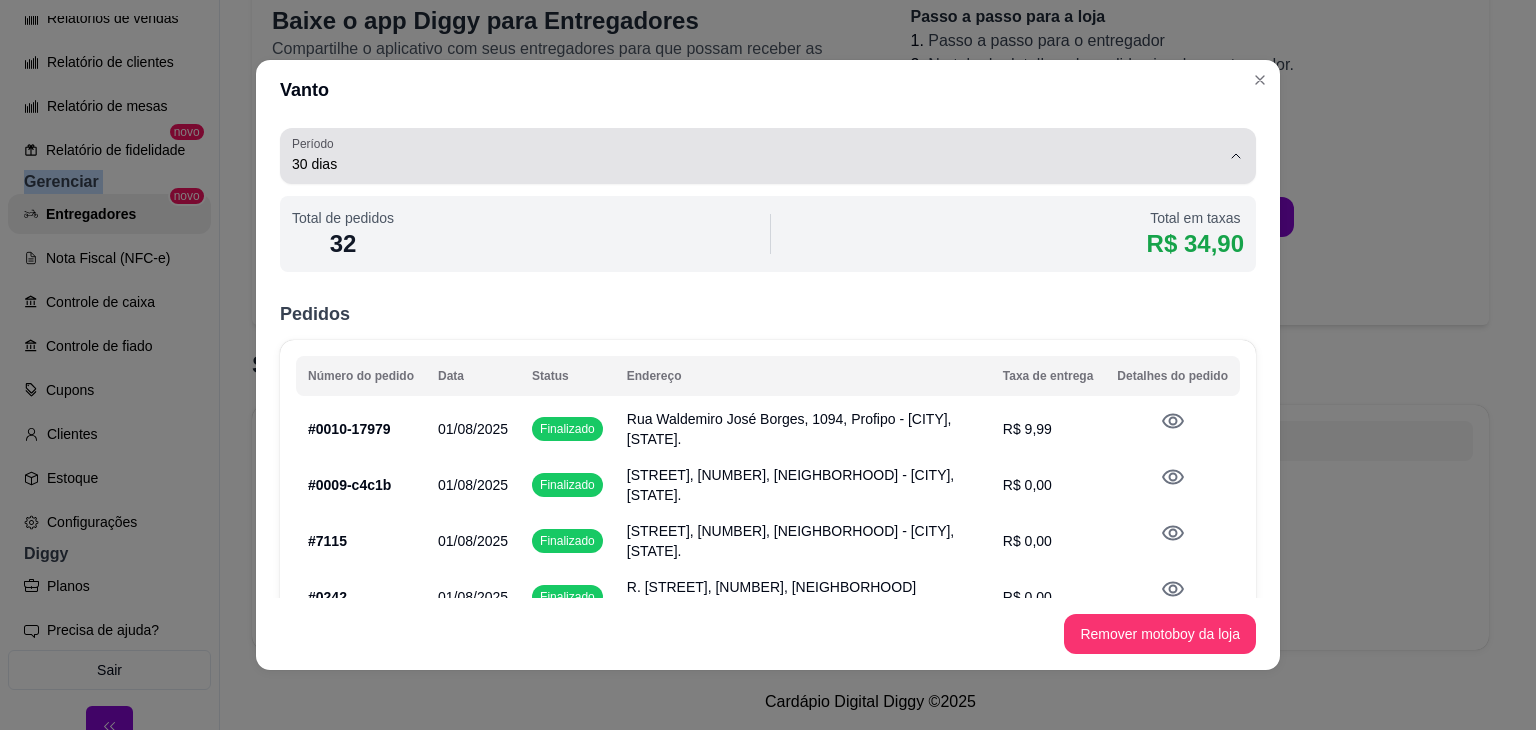 click on "30 dias" at bounding box center [756, 164] 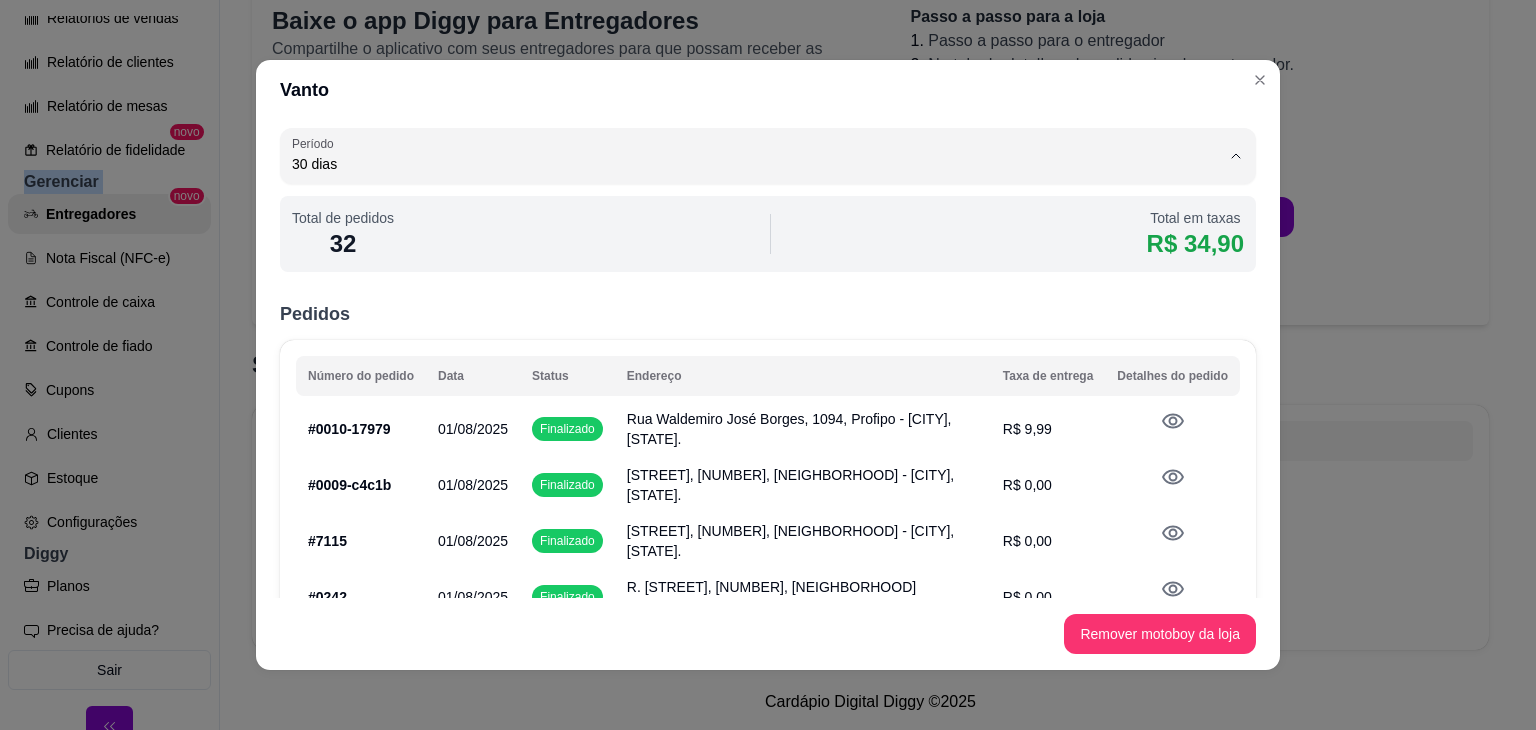 click on "1 dia" at bounding box center [743, 211] 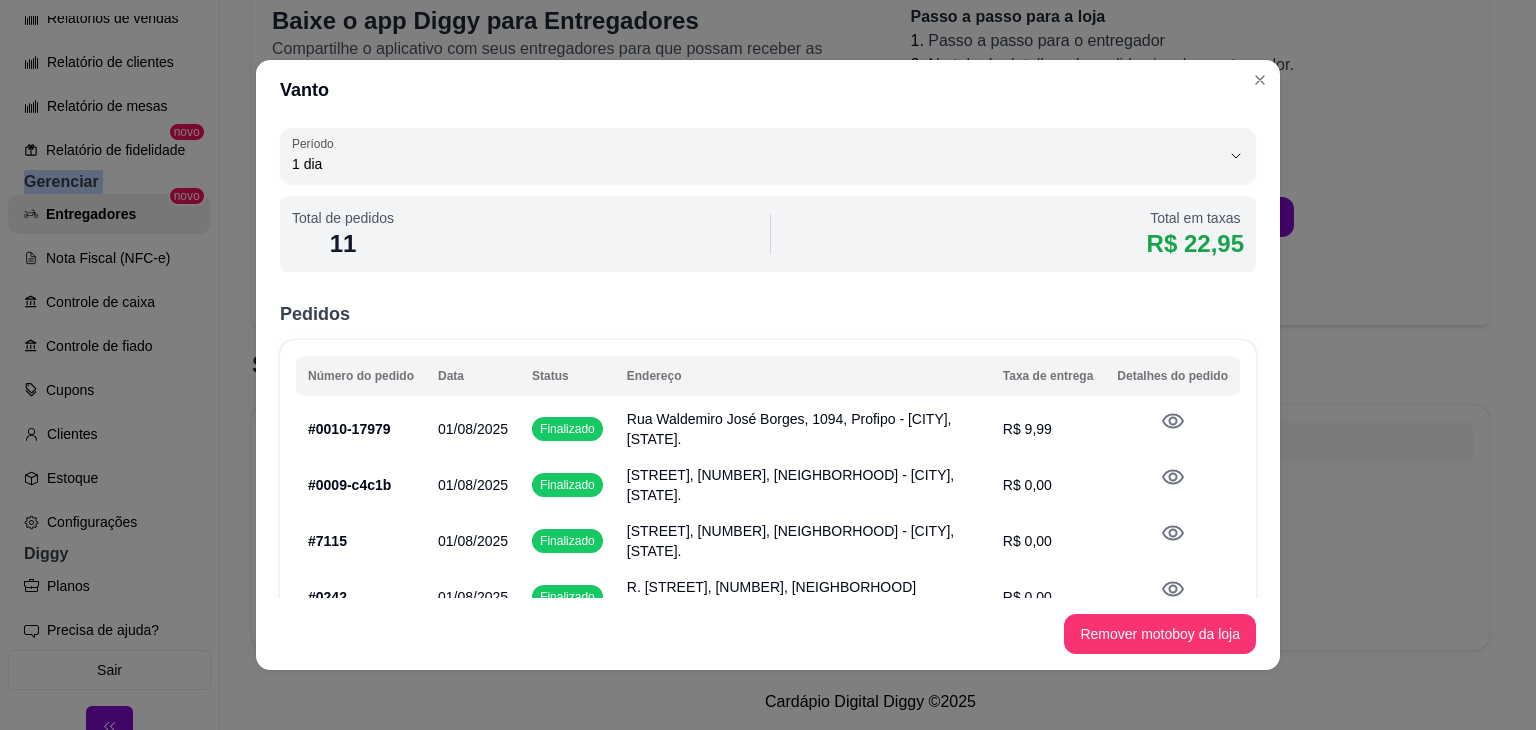 scroll, scrollTop: 403, scrollLeft: 0, axis: vertical 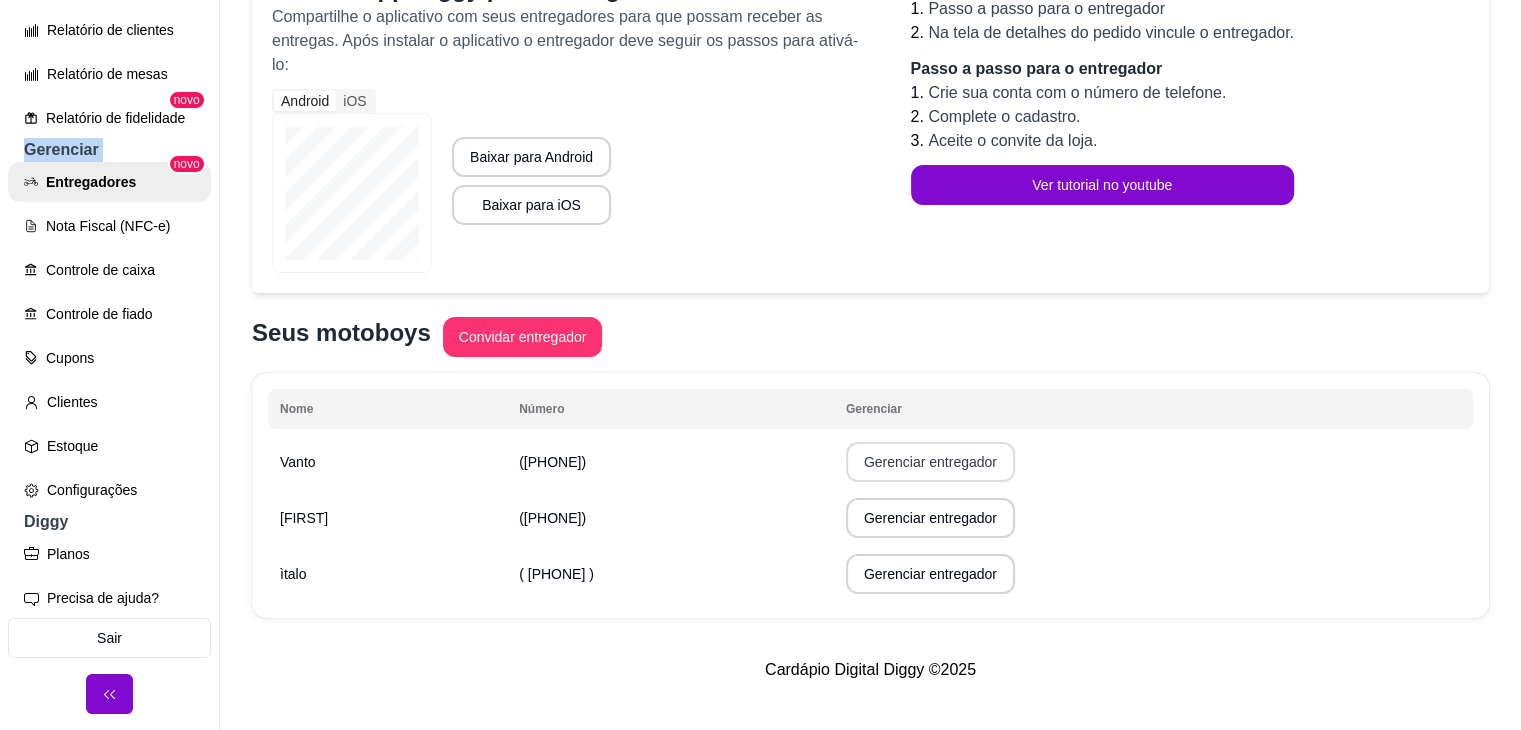 click on "Gerenciar entregador" at bounding box center (930, 462) 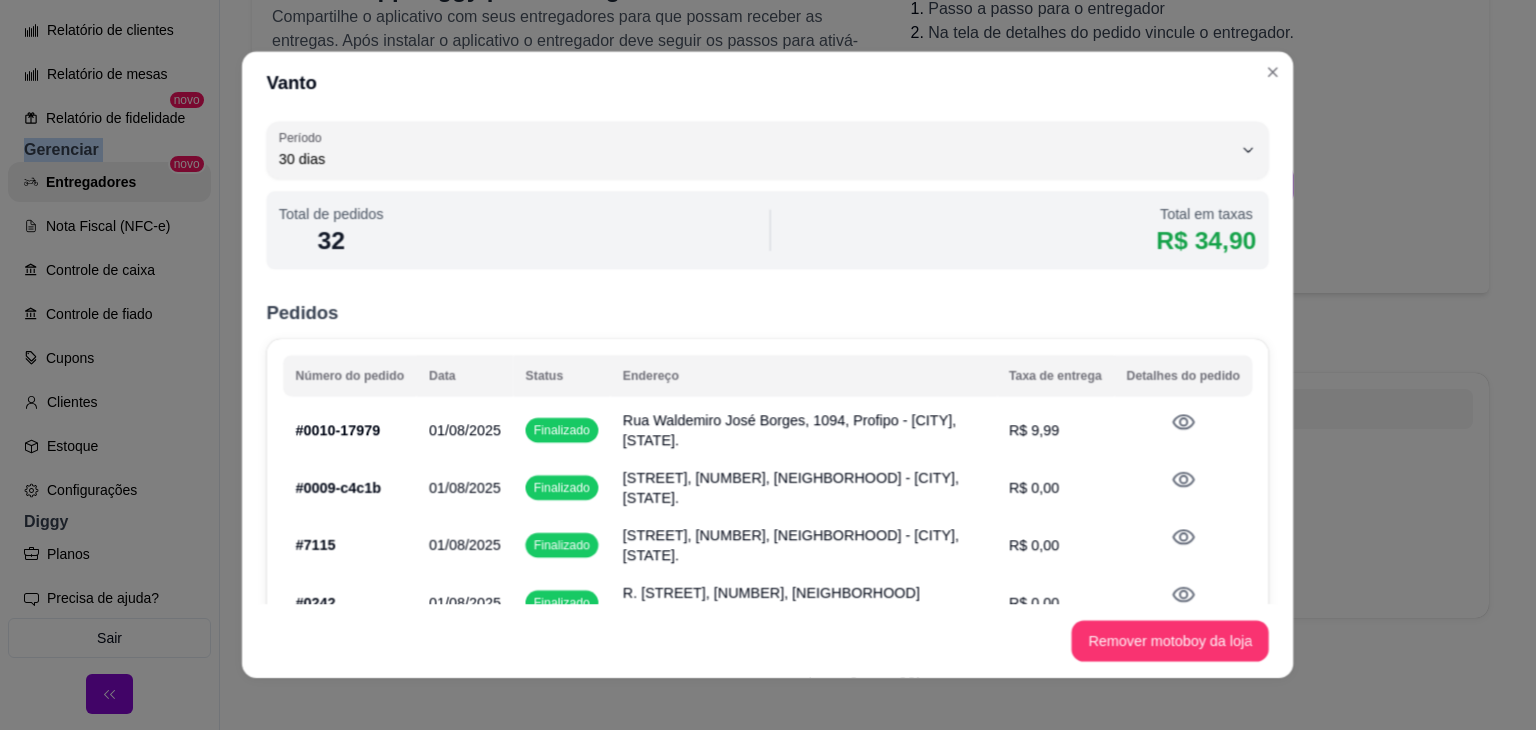 click on "Rua Waldemiro José Borges, 1094, Profipo - [CITY], [STATE]." at bounding box center (804, 430) 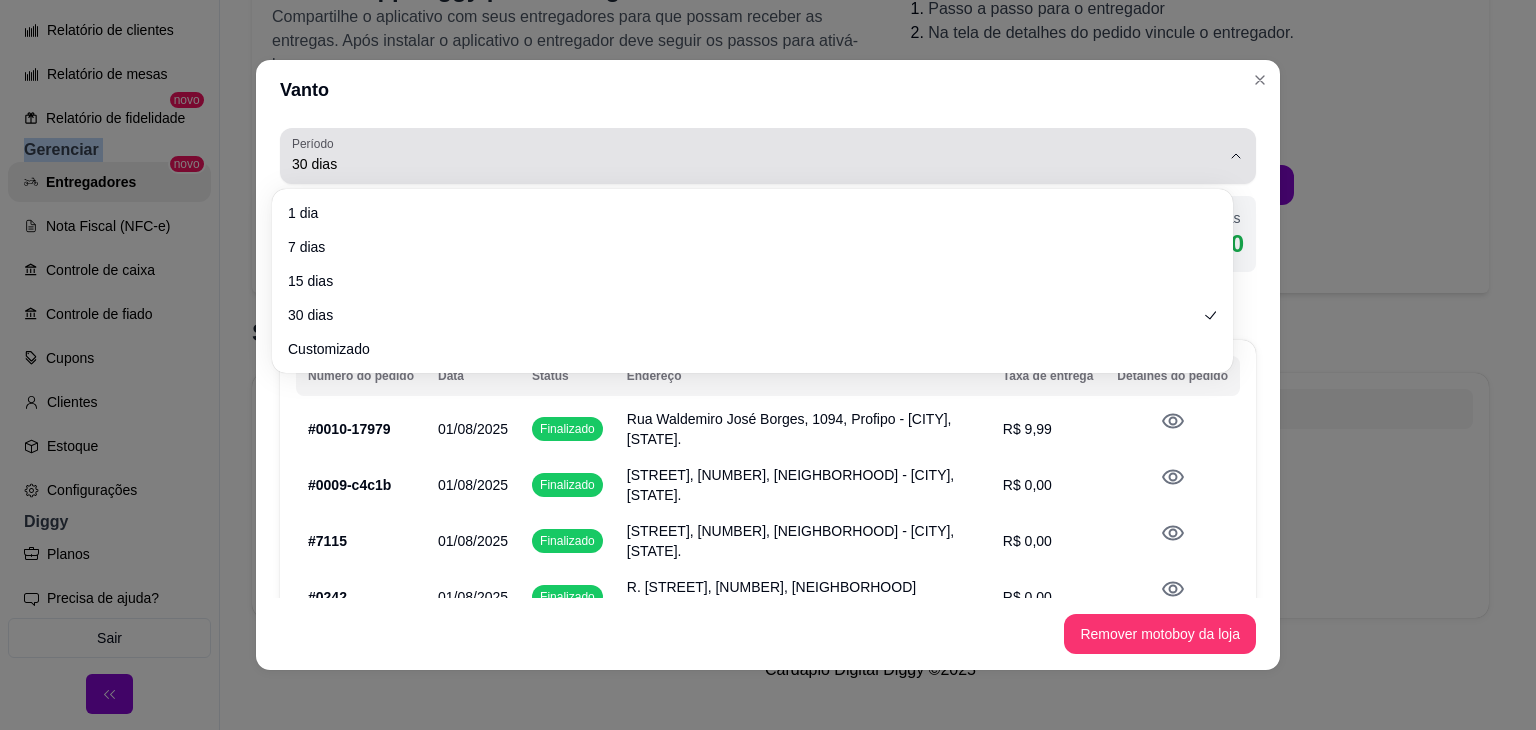 click 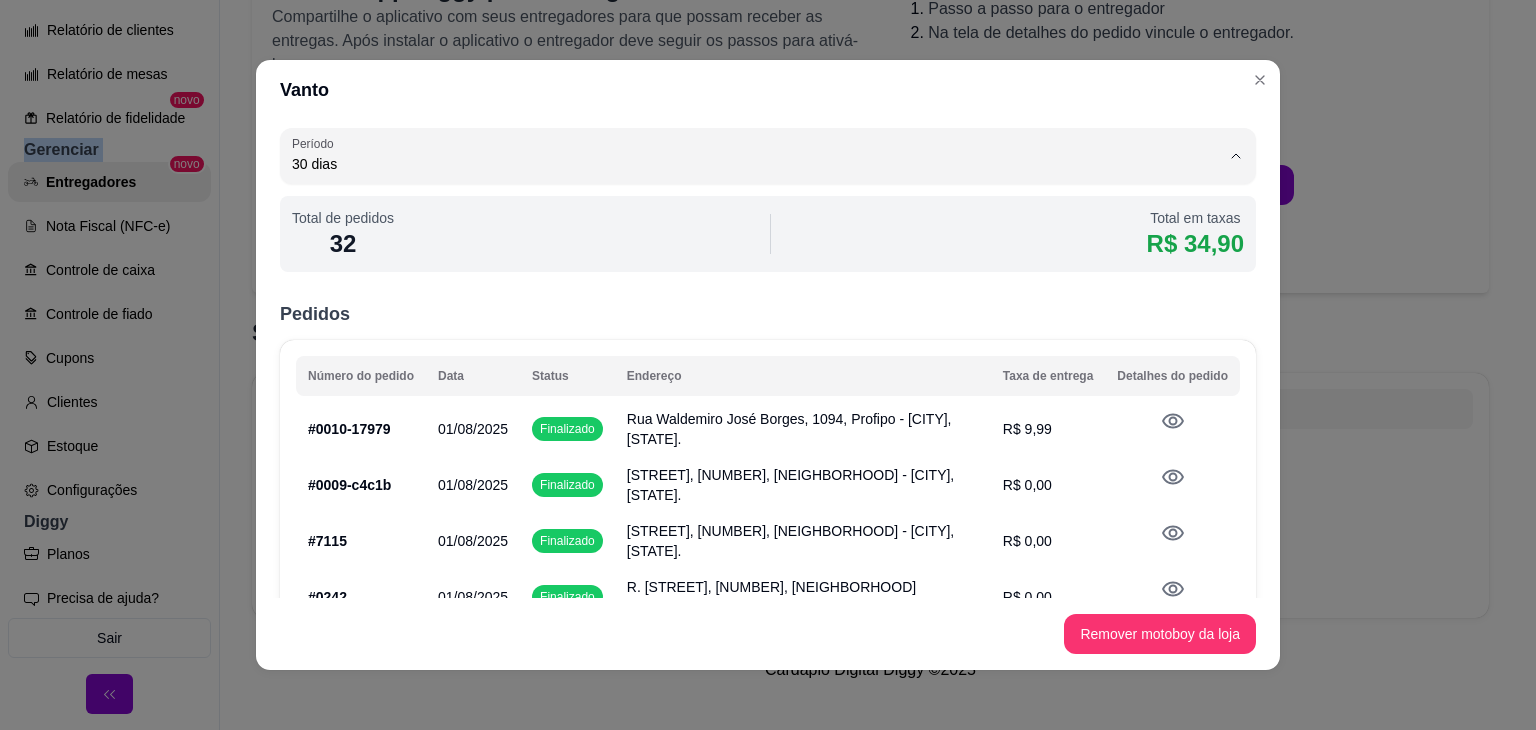 click on "Customizado" at bounding box center [743, 342] 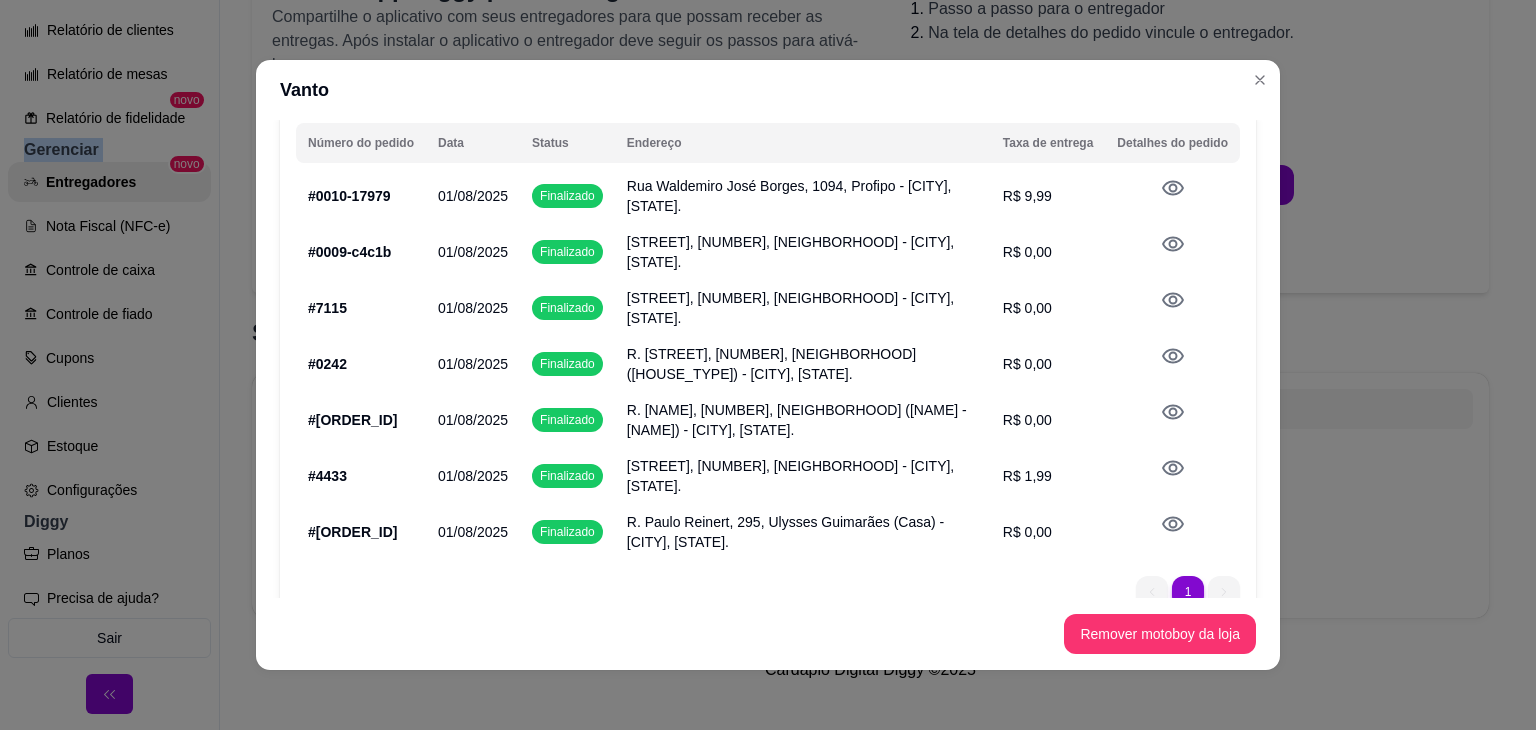 scroll, scrollTop: 311, scrollLeft: 0, axis: vertical 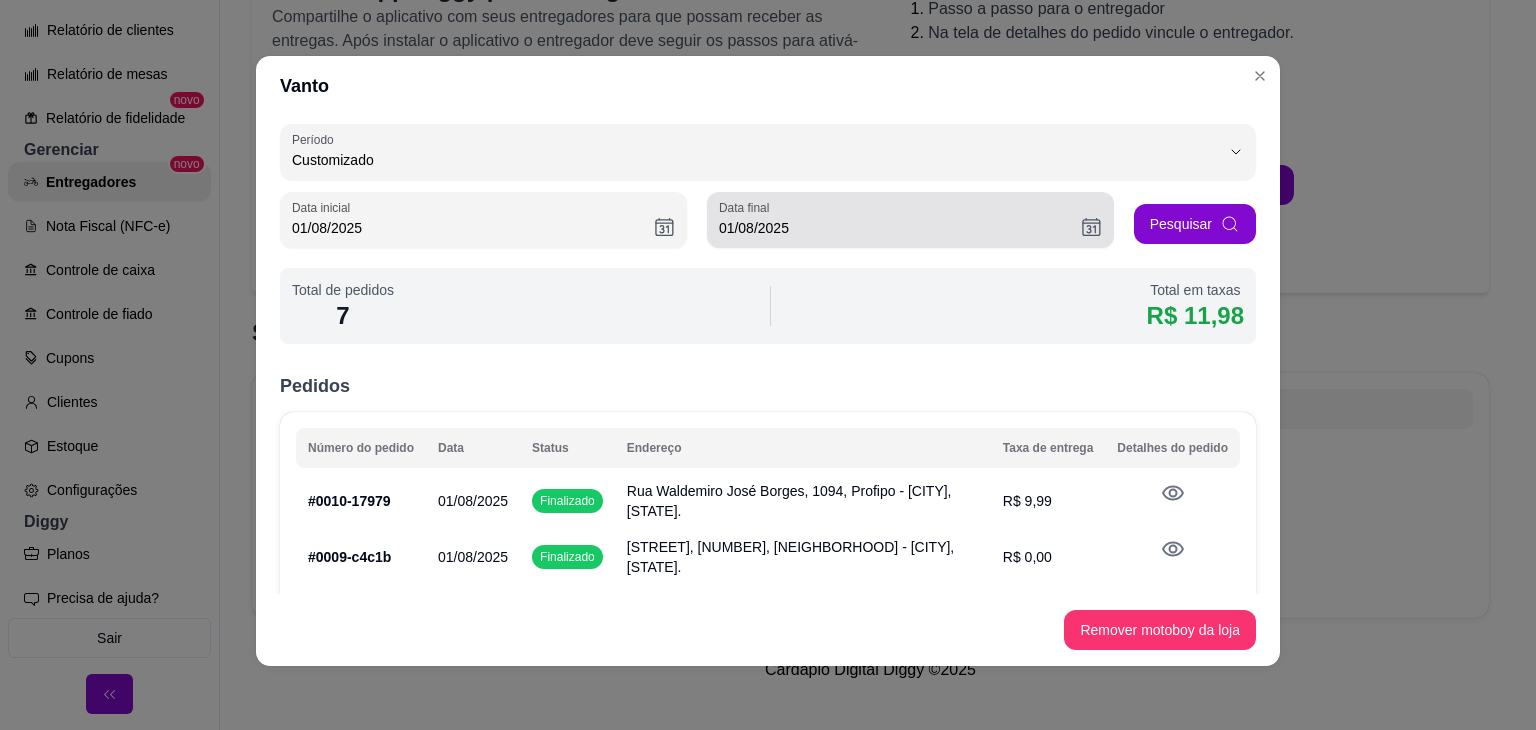 click 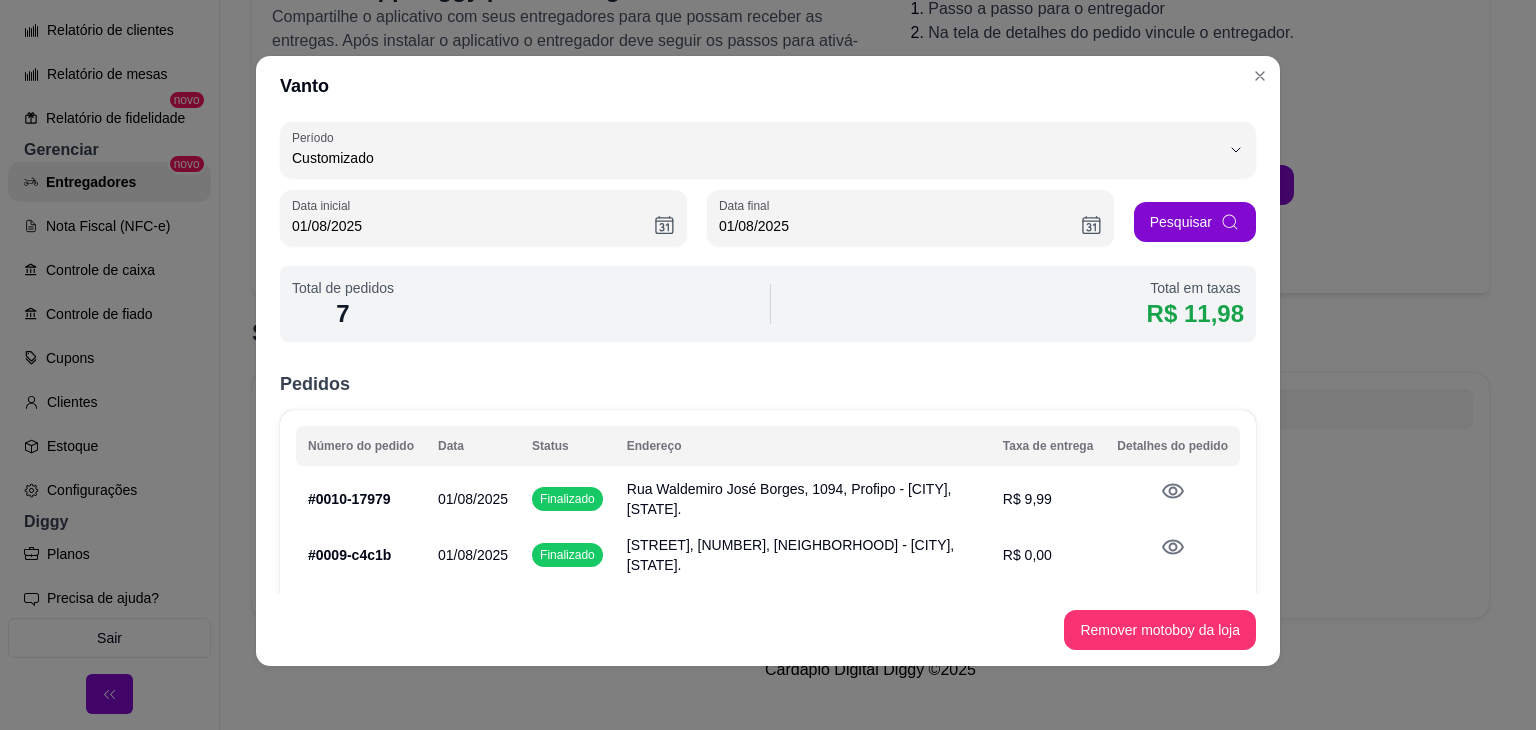 scroll, scrollTop: 0, scrollLeft: 0, axis: both 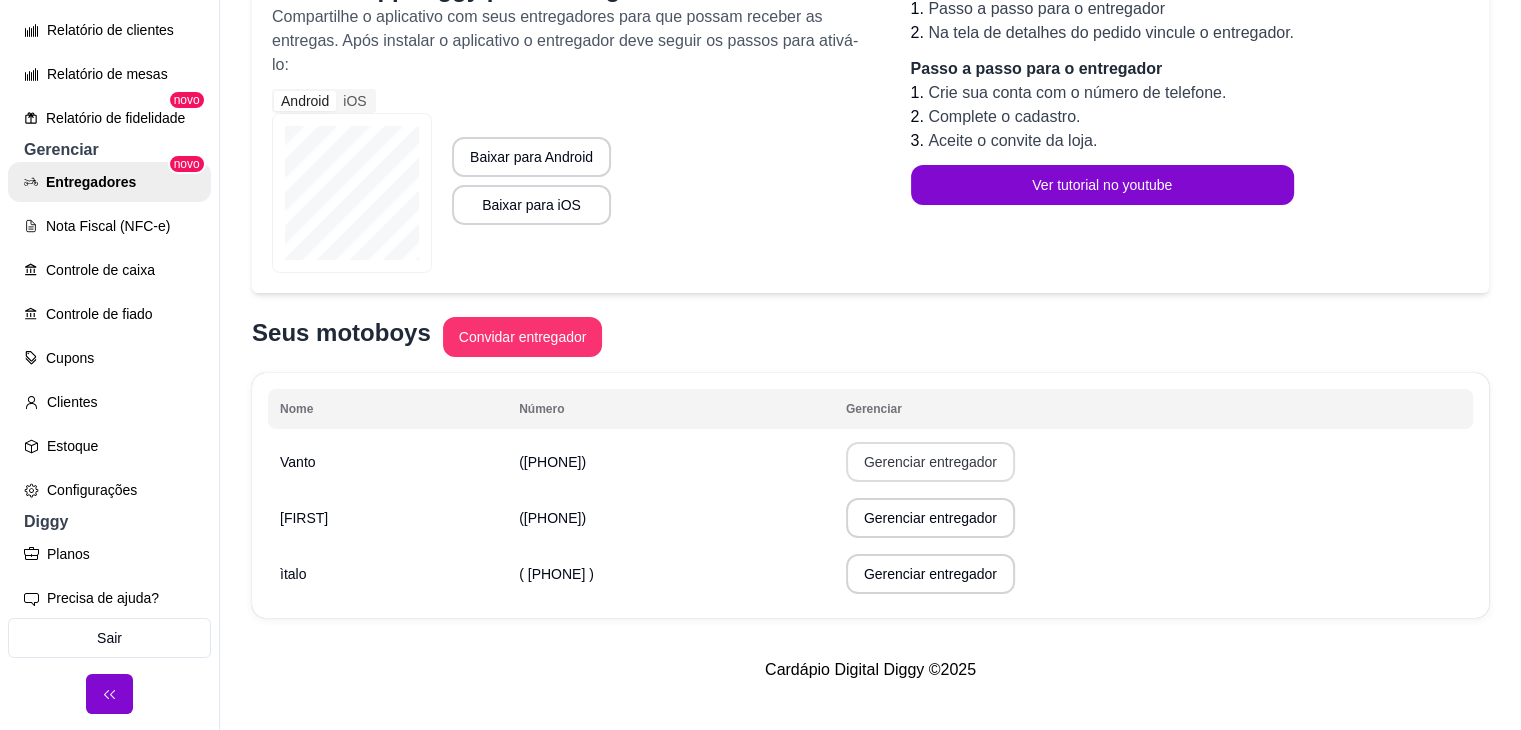 click on "Gerenciar entregador" at bounding box center (930, 462) 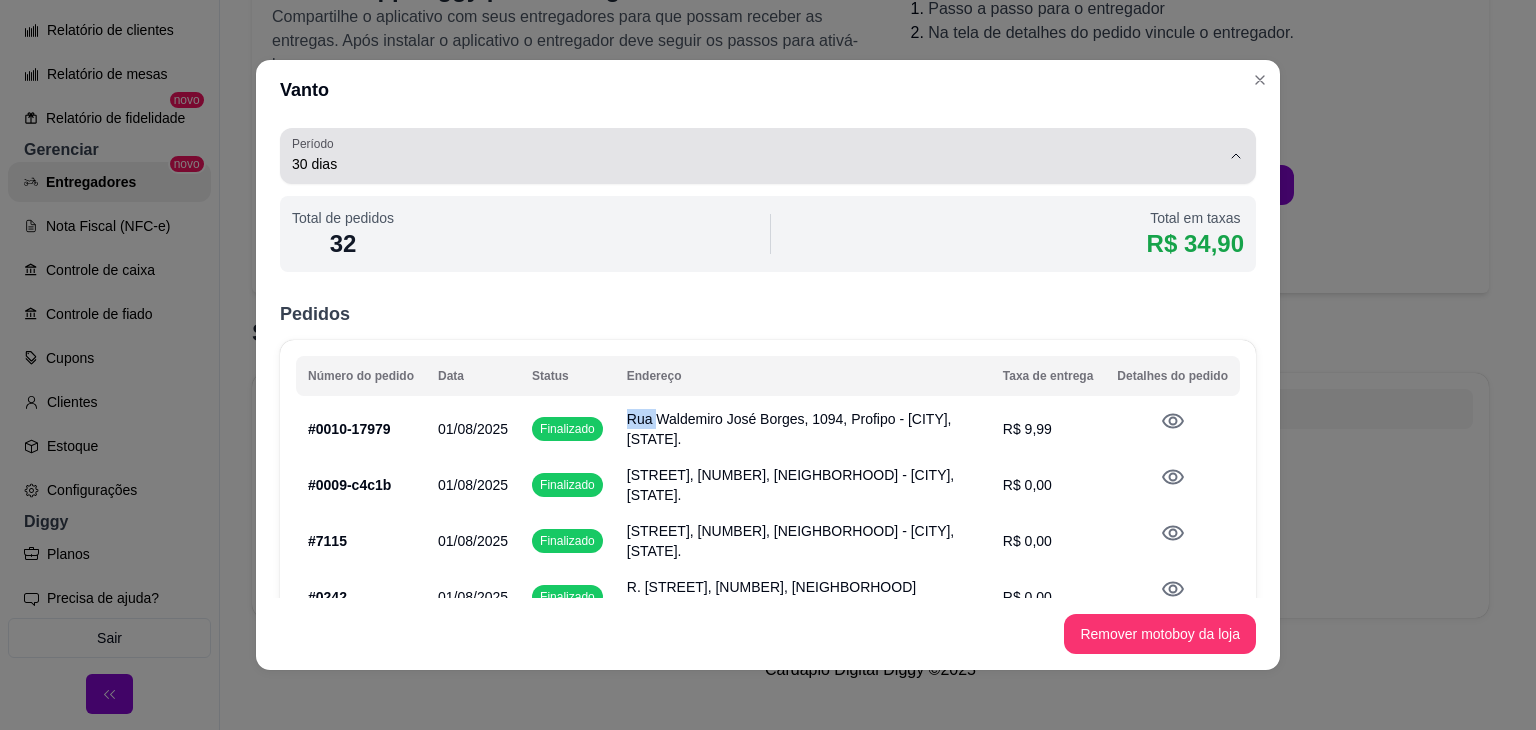 click on "30 dias" at bounding box center (756, 164) 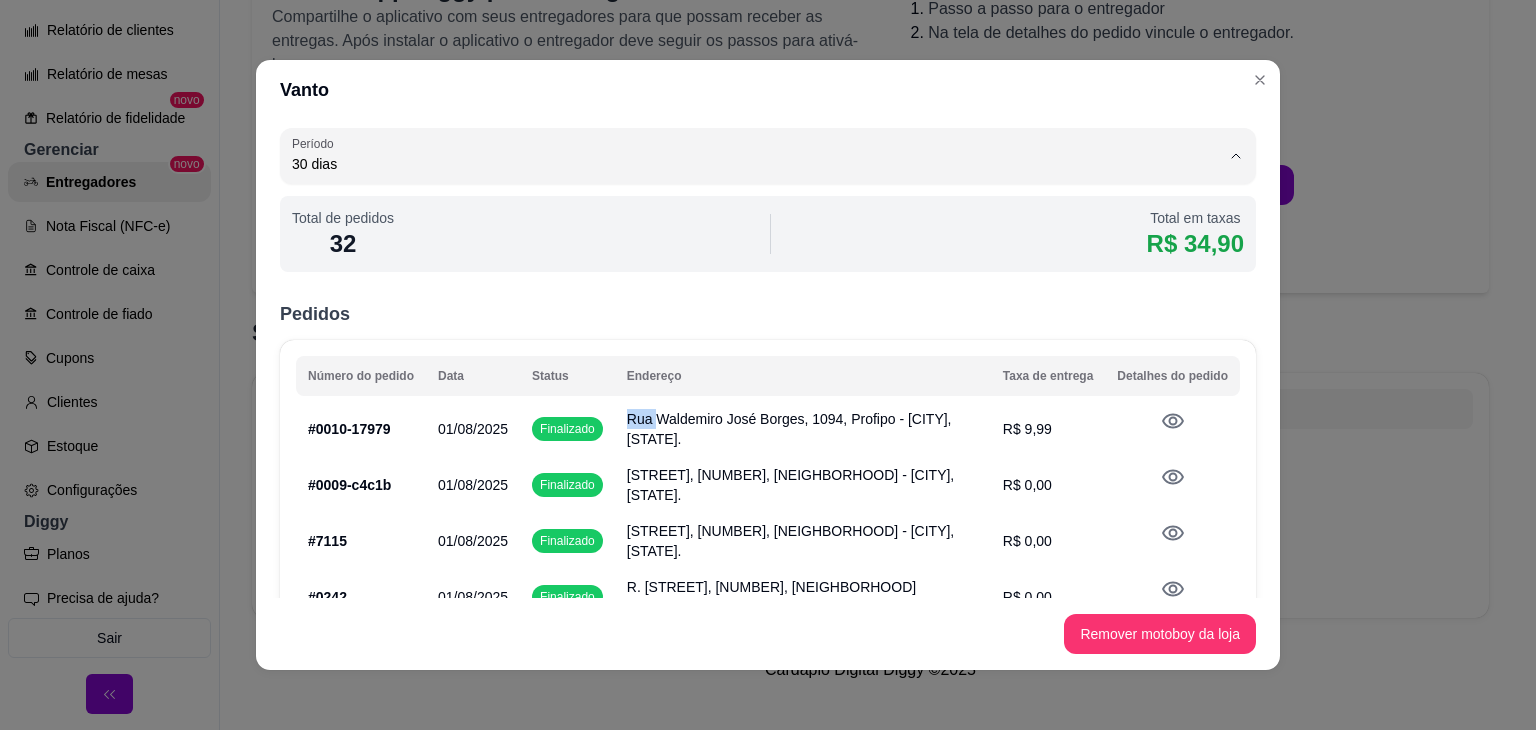 click on "Customizado" at bounding box center (743, 342) 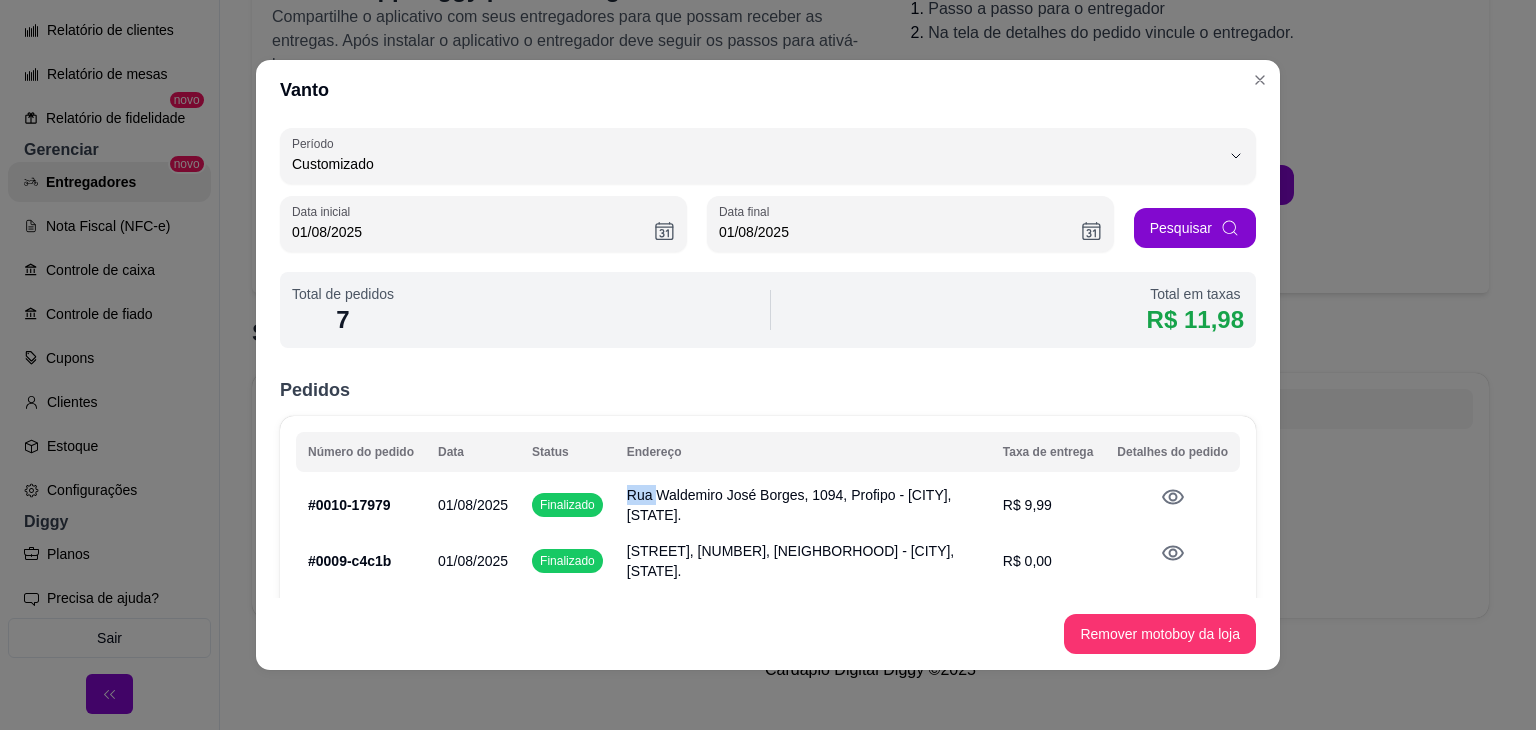 click on "Customizado" at bounding box center [743, 342] 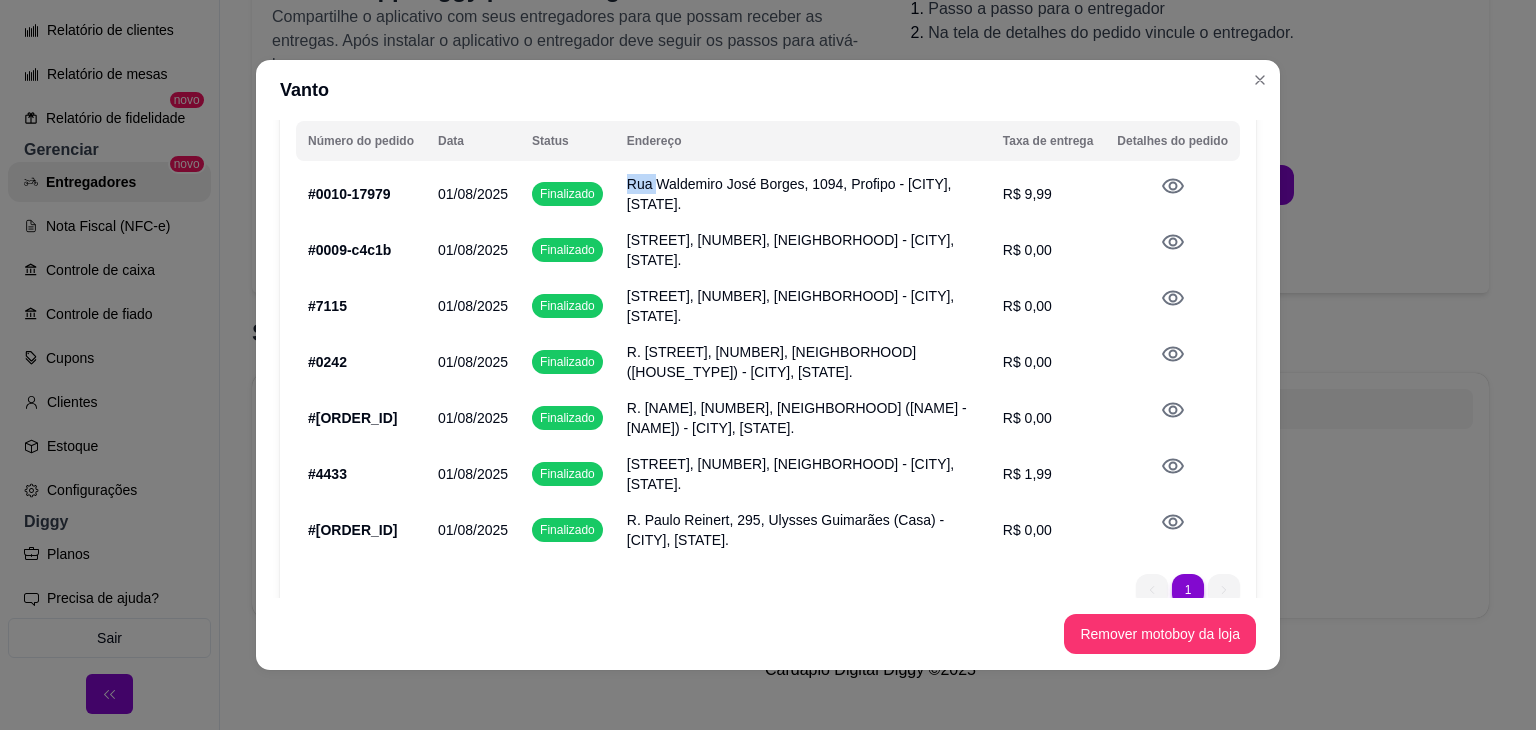 scroll, scrollTop: 0, scrollLeft: 0, axis: both 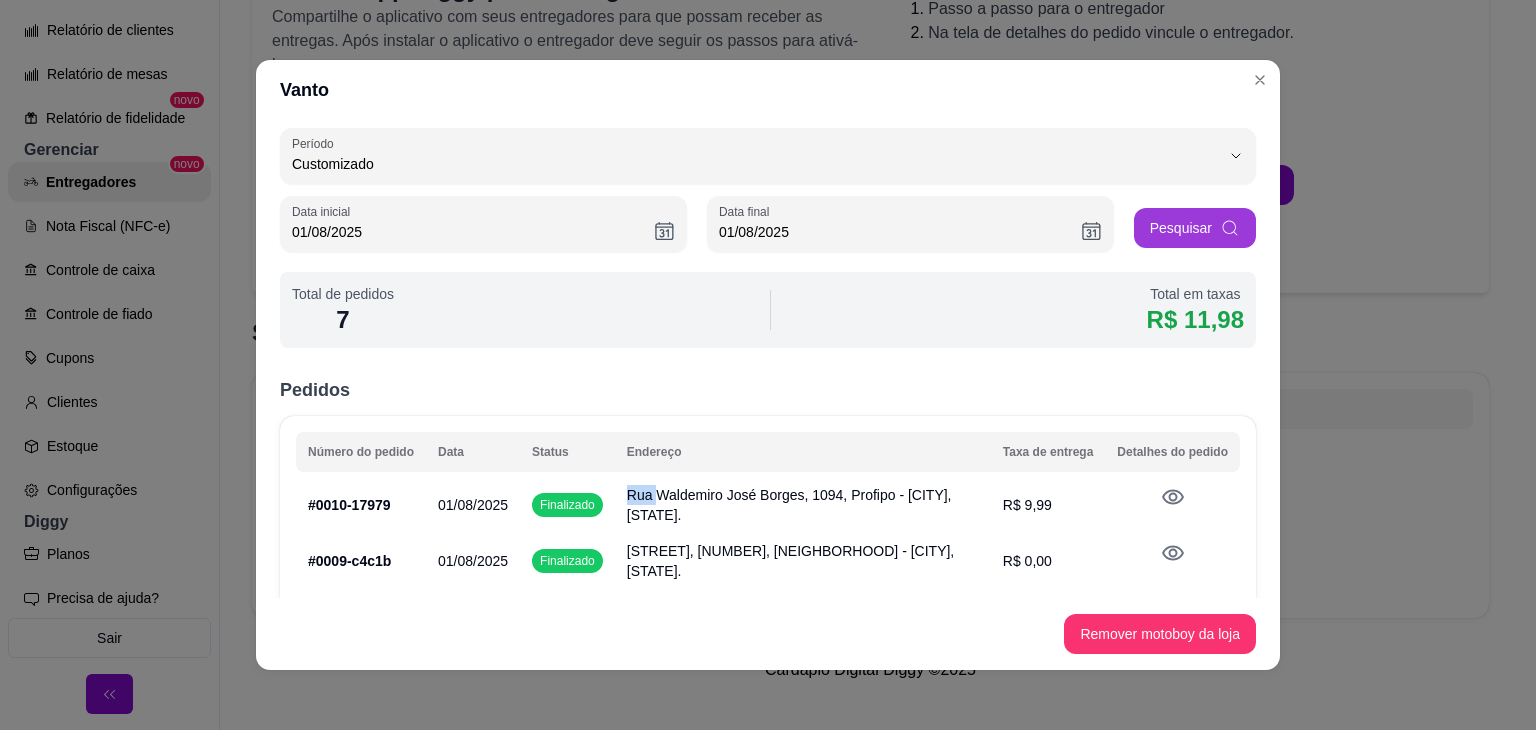 click on "Pesquisar" at bounding box center [1195, 228] 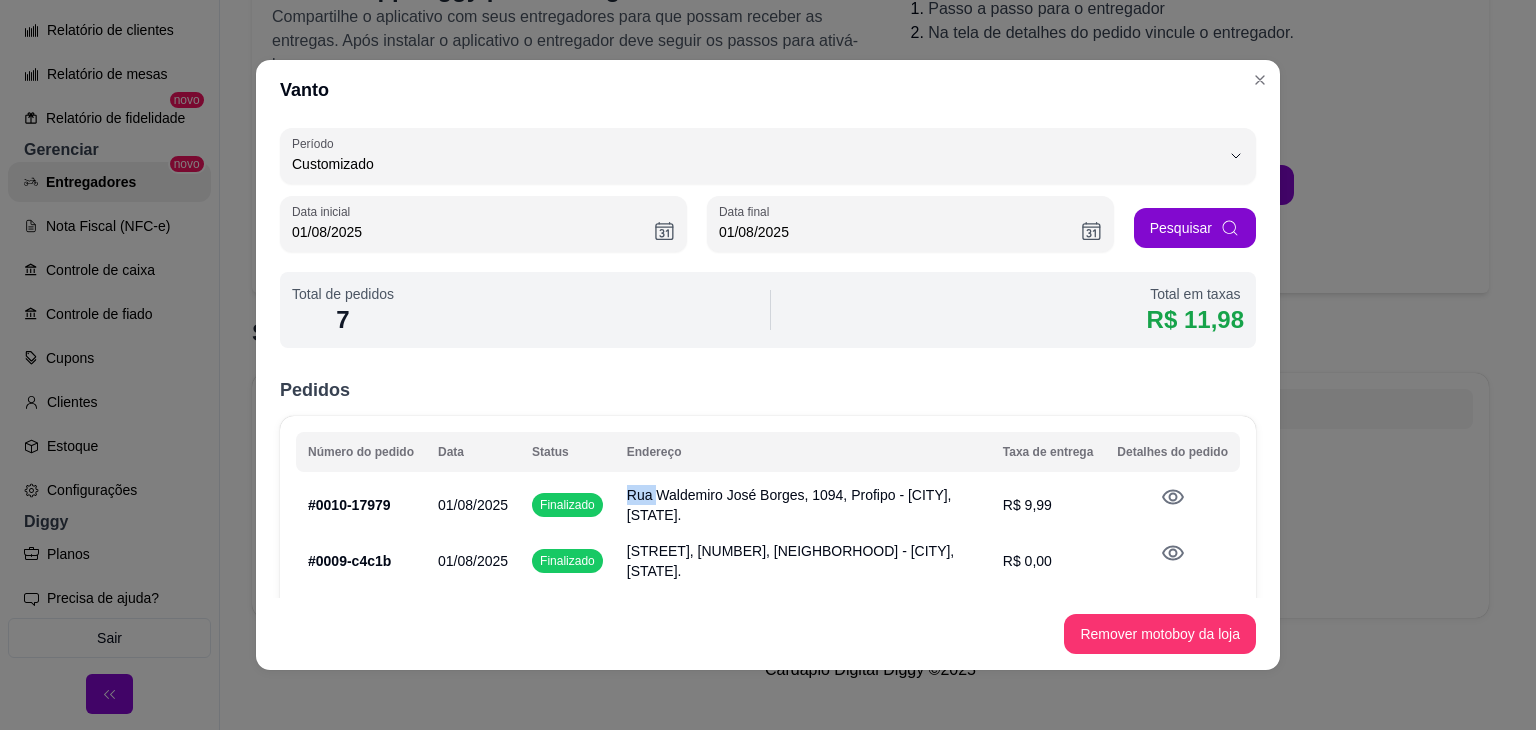 scroll, scrollTop: 311, scrollLeft: 0, axis: vertical 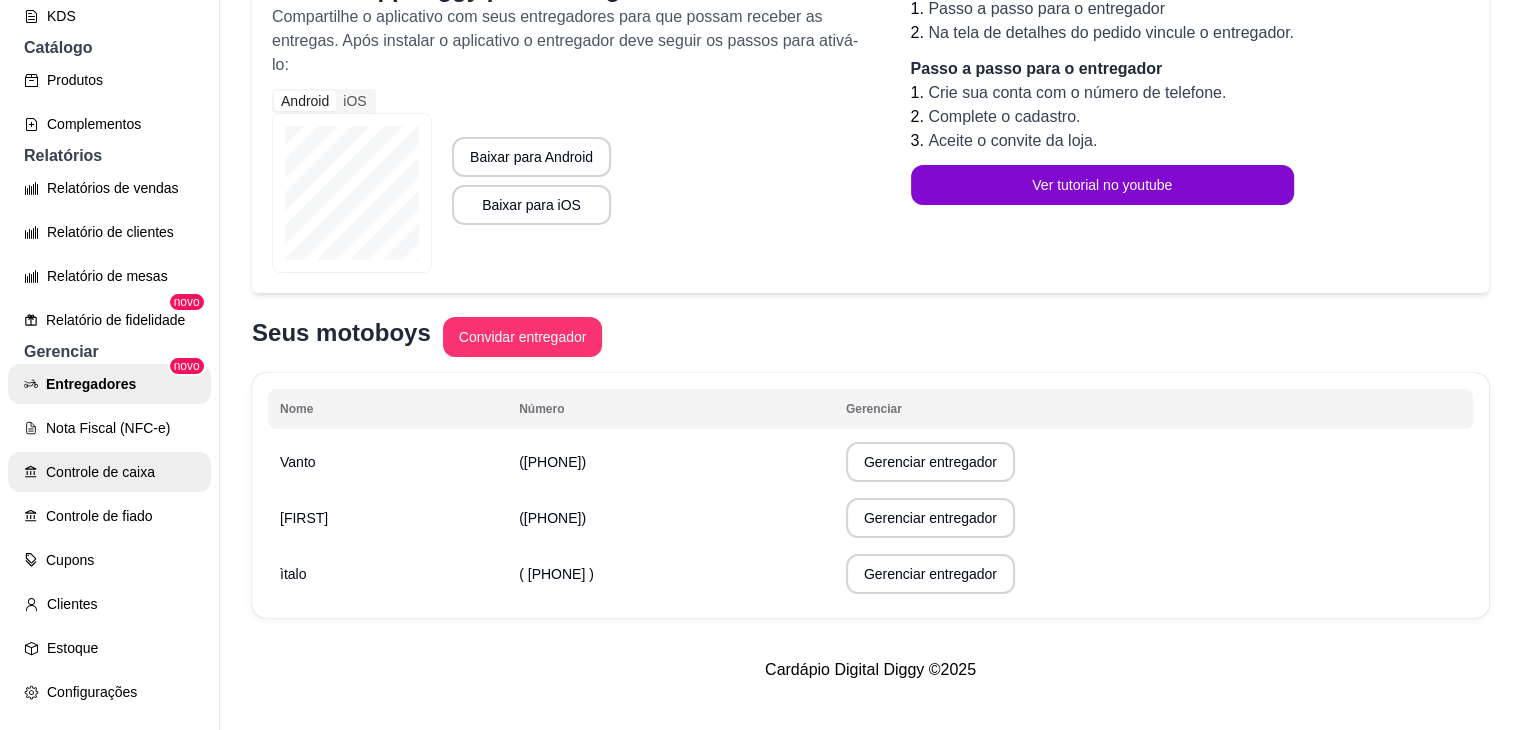 click on "Controle de caixa" at bounding box center [109, 472] 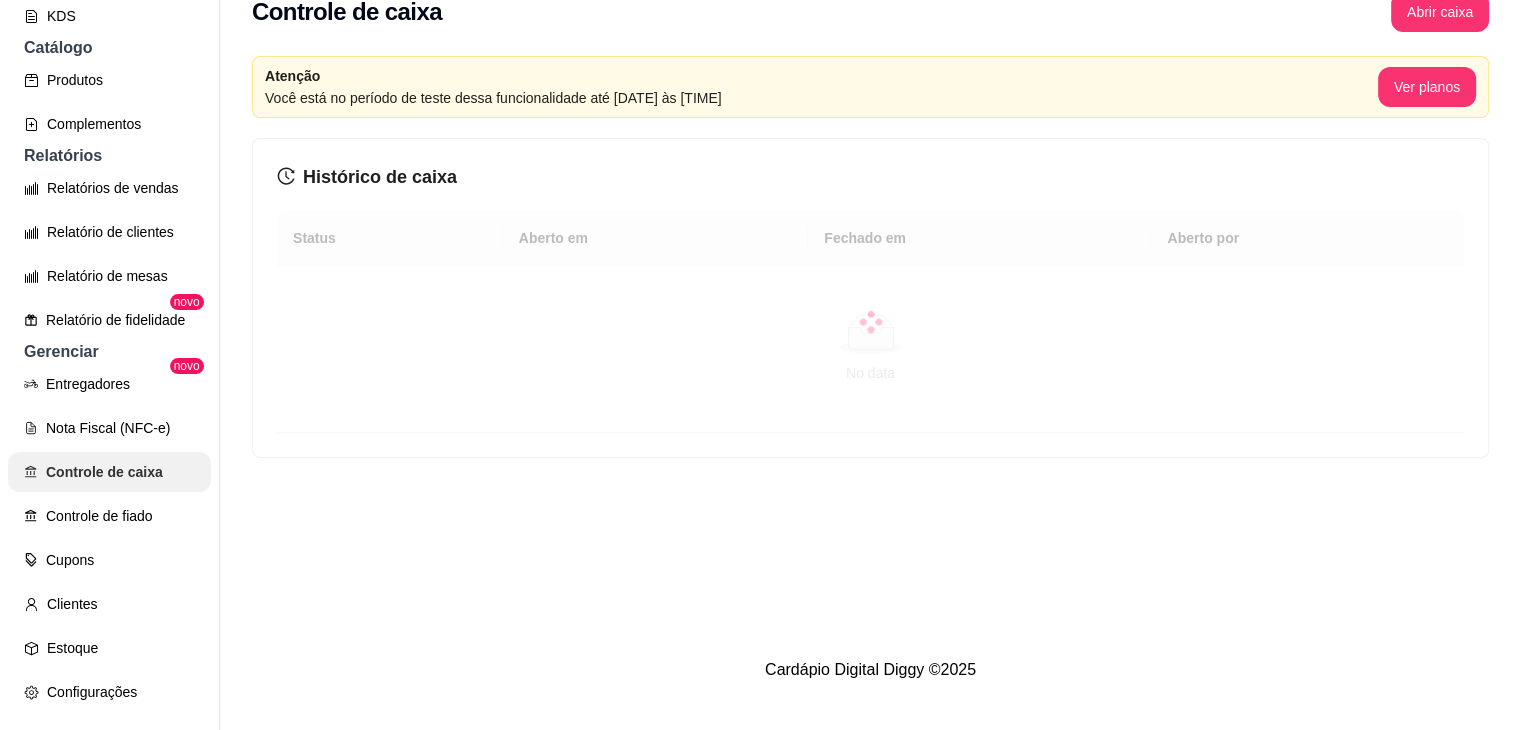 scroll, scrollTop: 0, scrollLeft: 0, axis: both 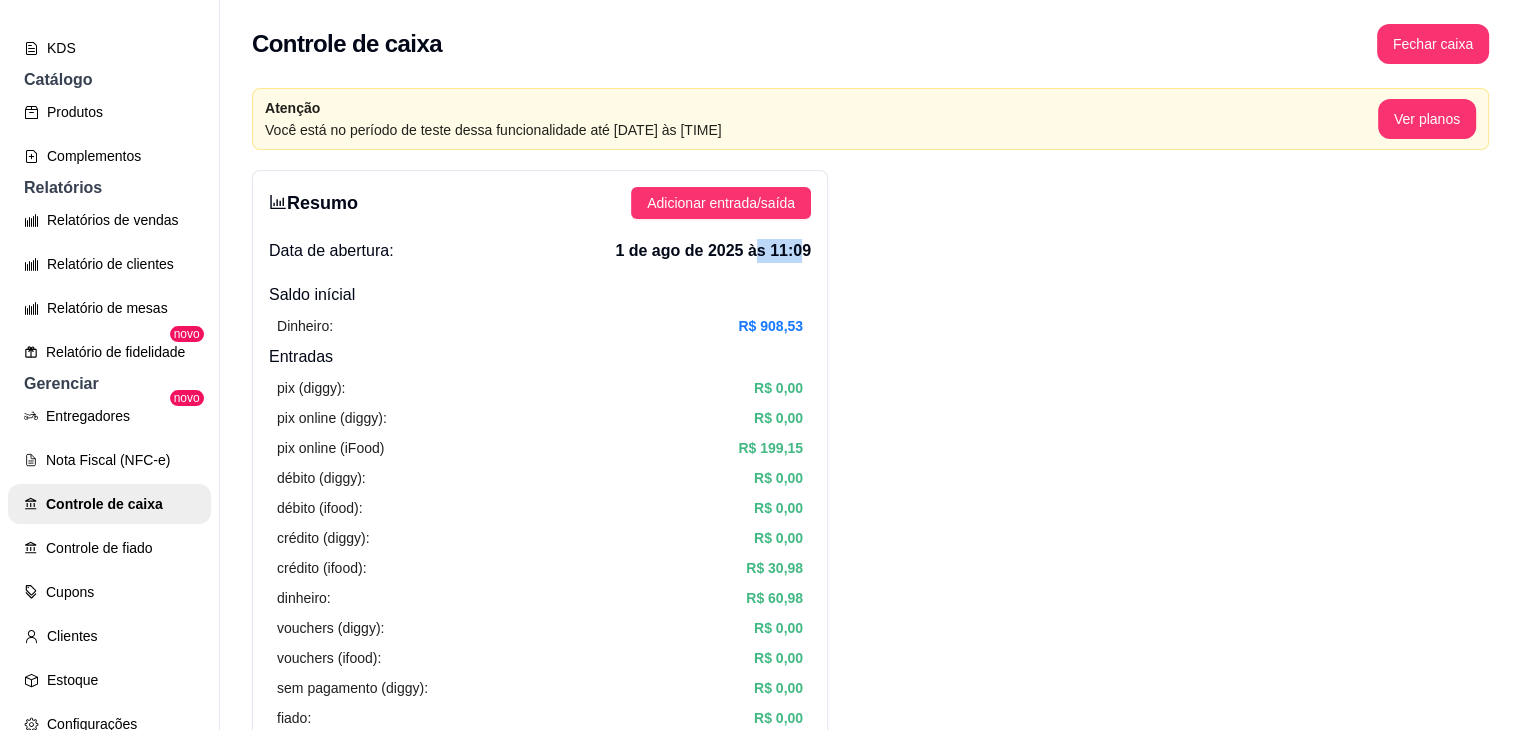 drag, startPoint x: 805, startPoint y: 257, endPoint x: 755, endPoint y: 260, distance: 50.08992 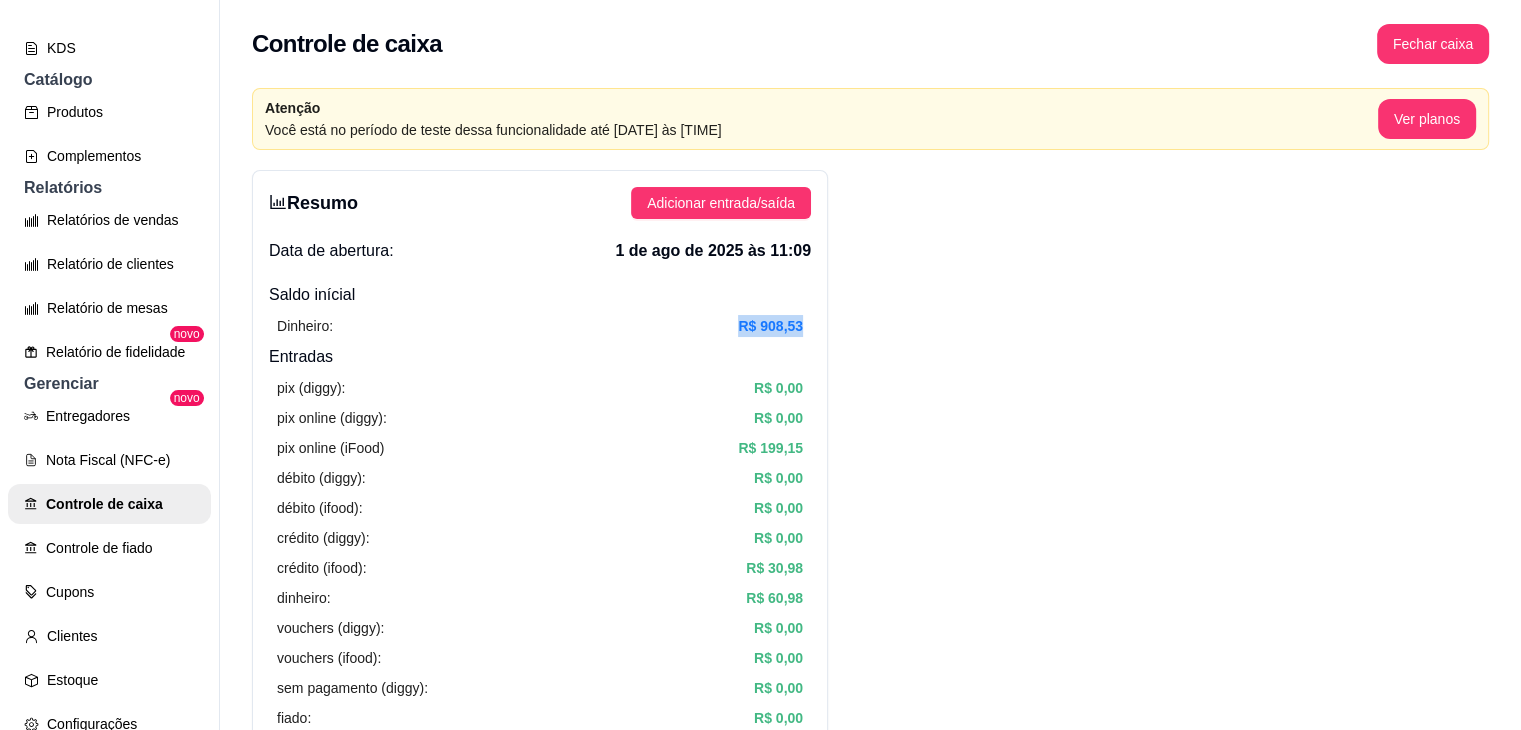 drag, startPoint x: 736, startPoint y: 321, endPoint x: 840, endPoint y: 321, distance: 104 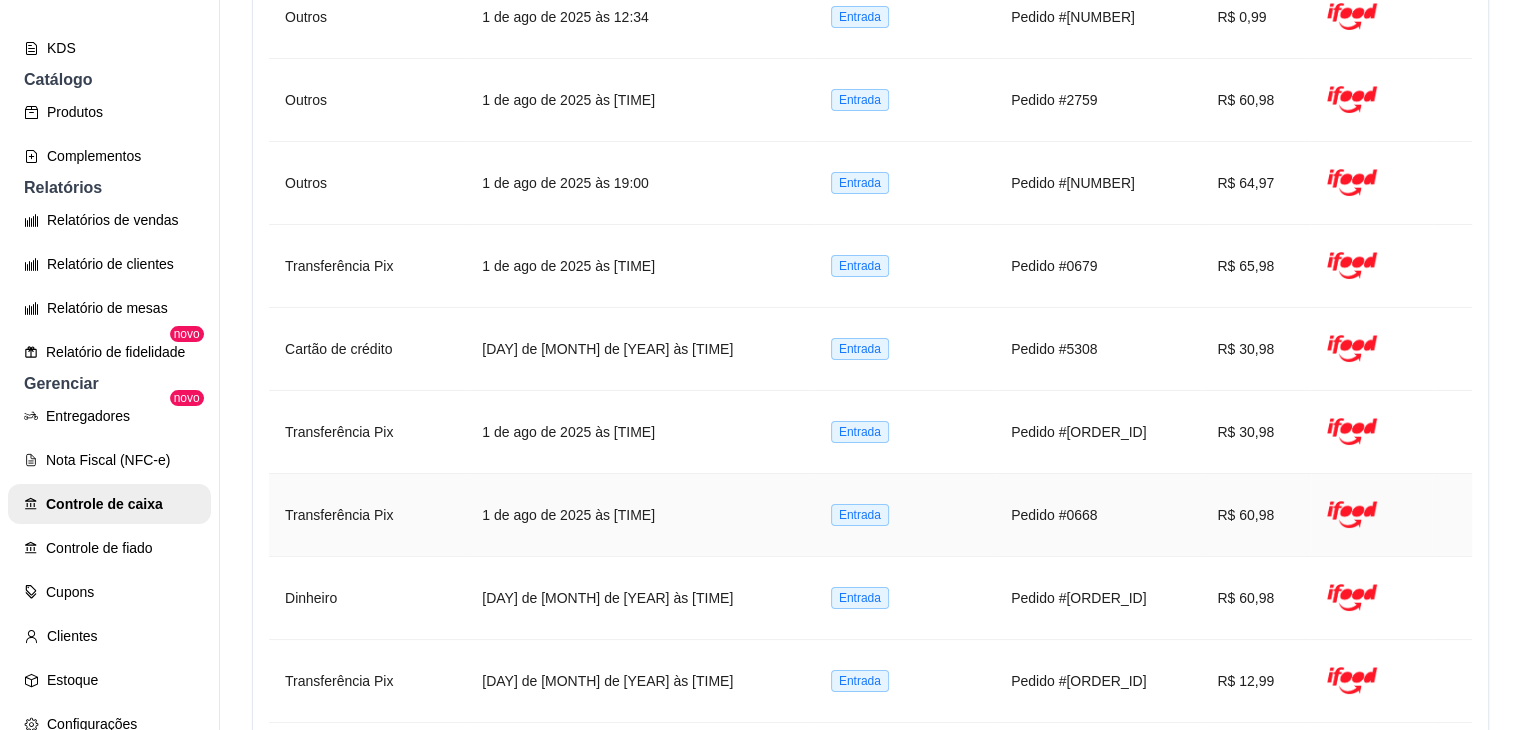 scroll, scrollTop: 2154, scrollLeft: 0, axis: vertical 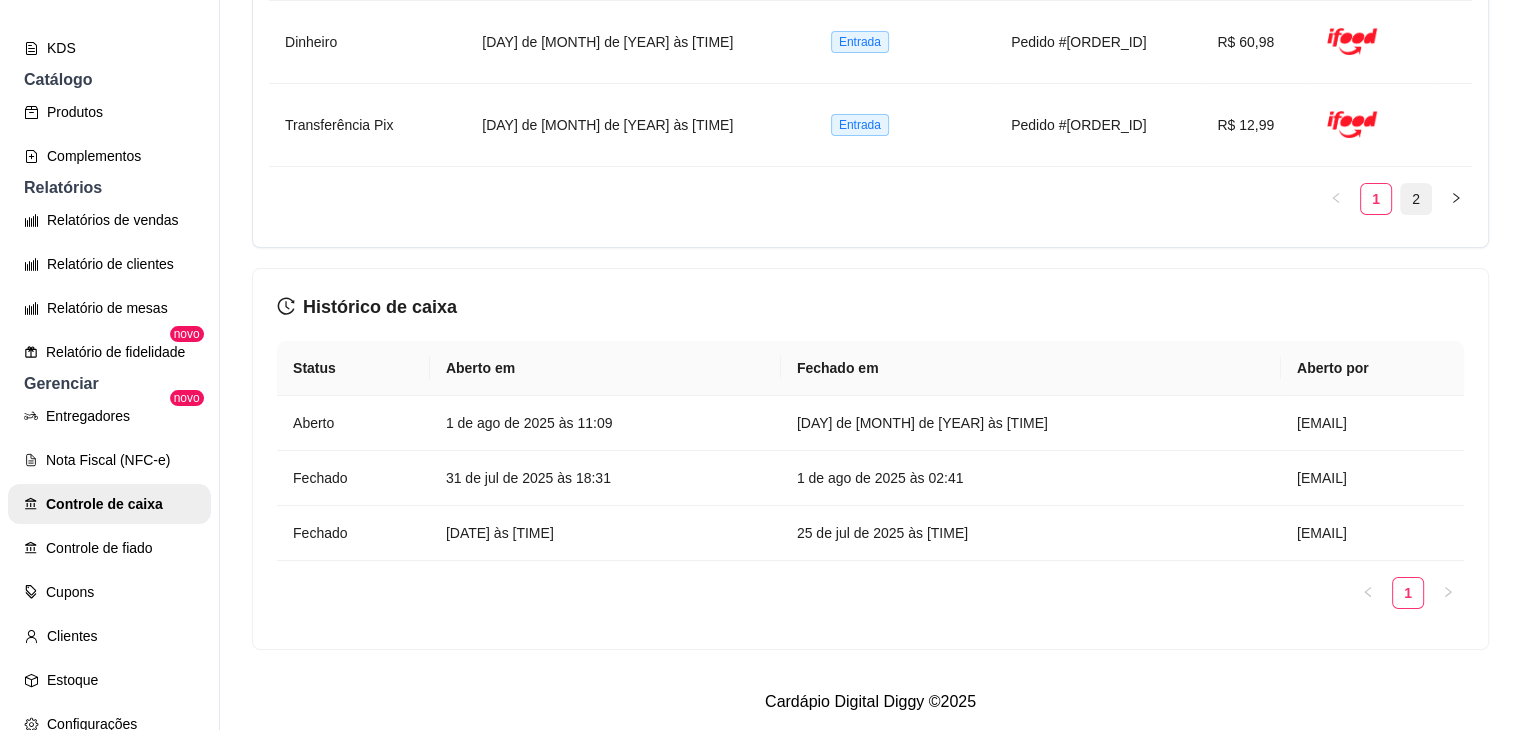 click on "2" at bounding box center [1416, 199] 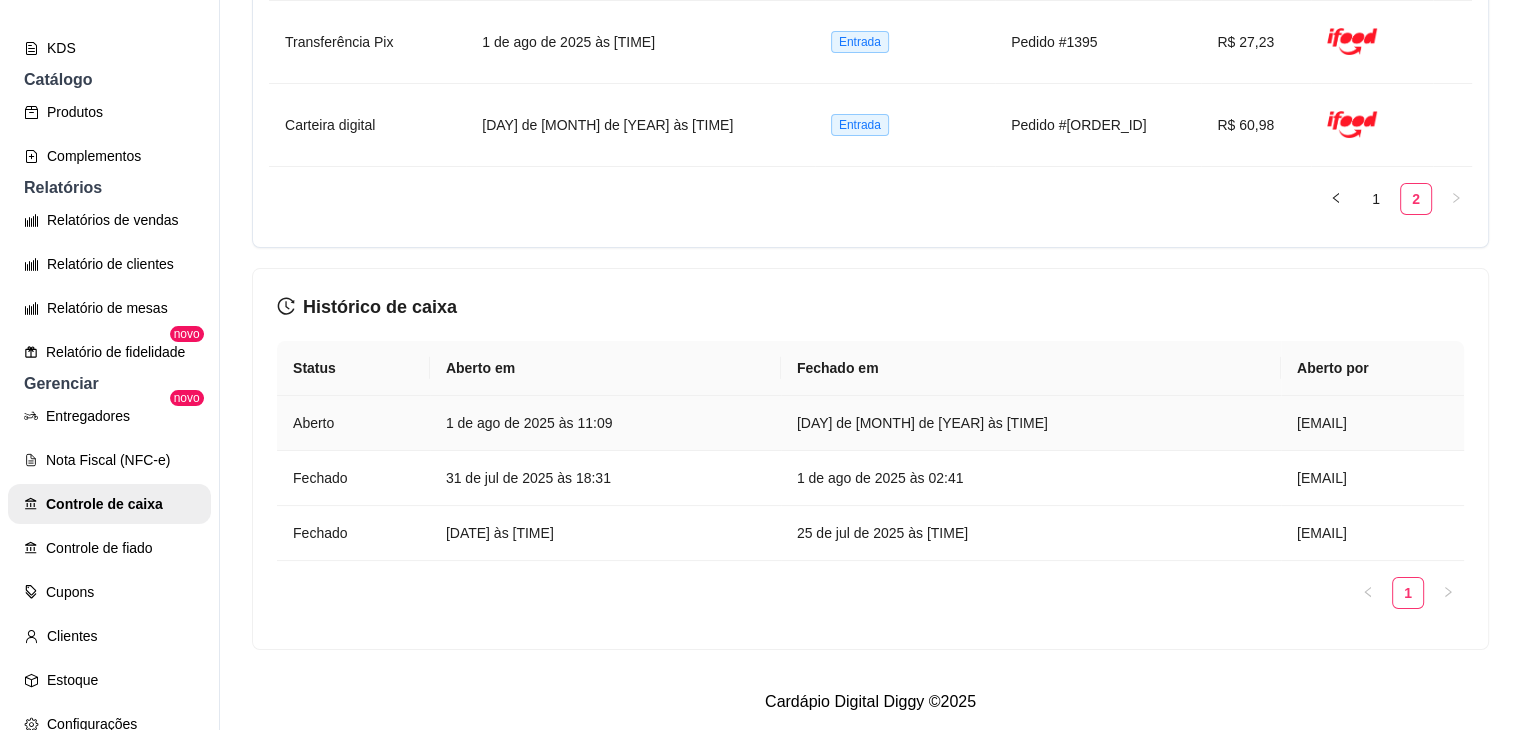 scroll, scrollTop: 925, scrollLeft: 0, axis: vertical 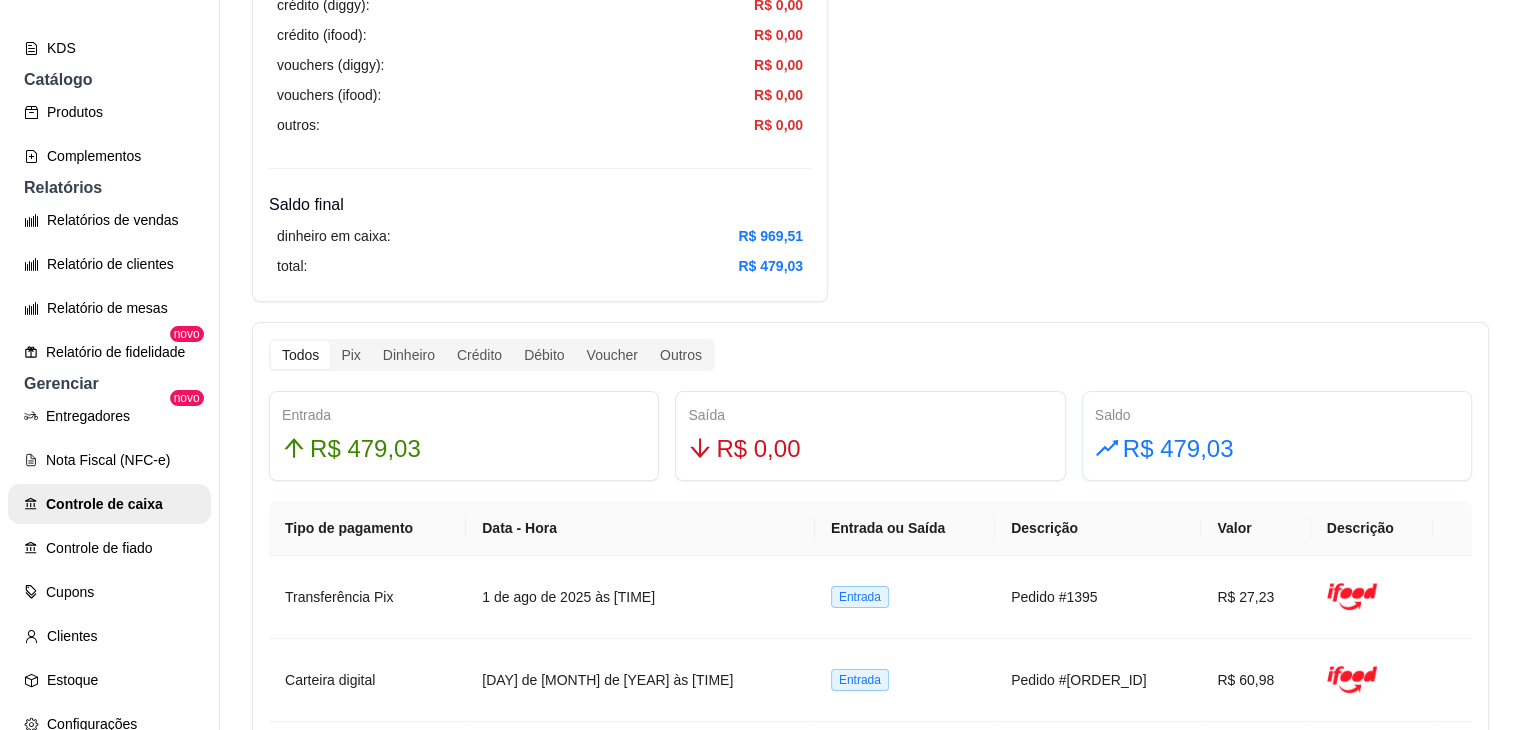 click on "Todos" at bounding box center (300, 355) 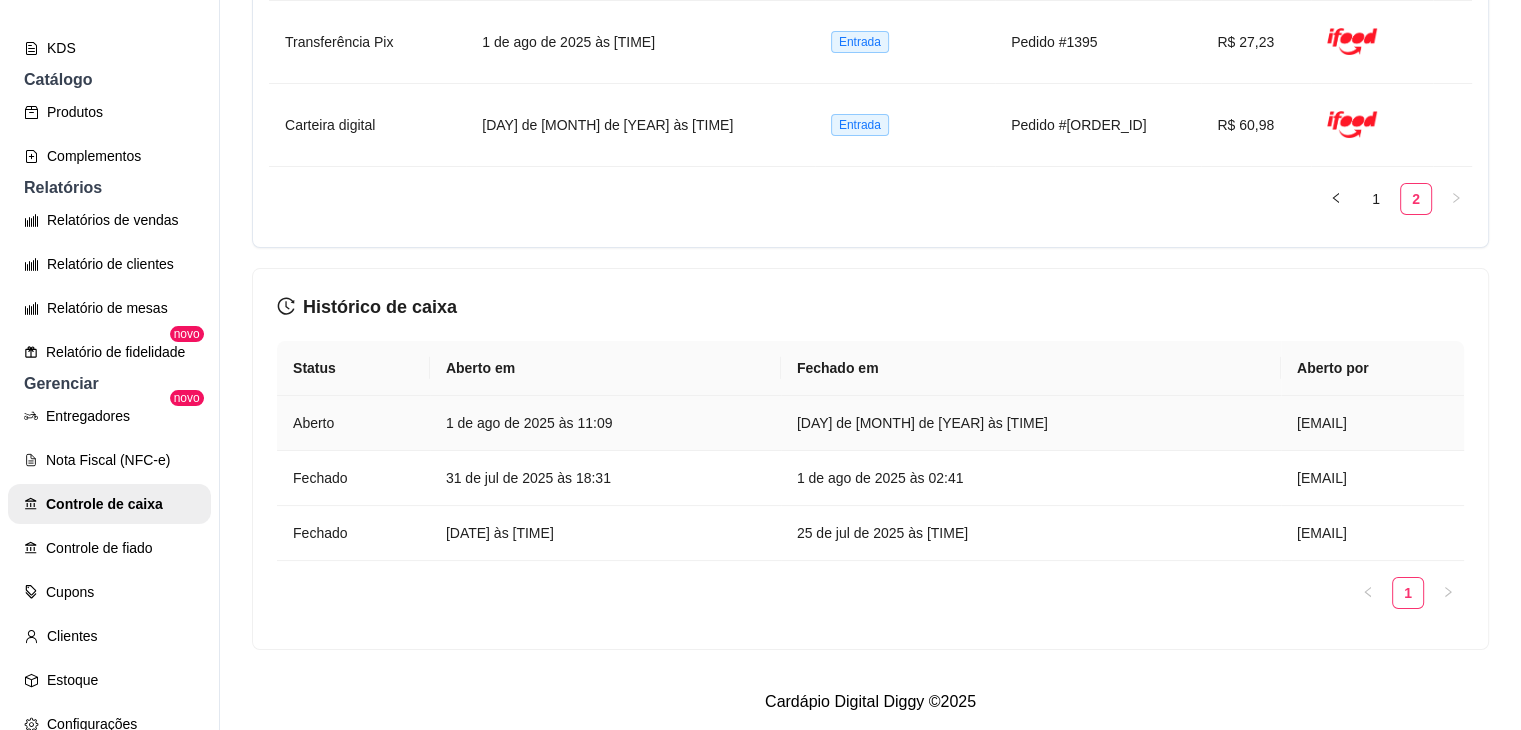 scroll, scrollTop: 925, scrollLeft: 0, axis: vertical 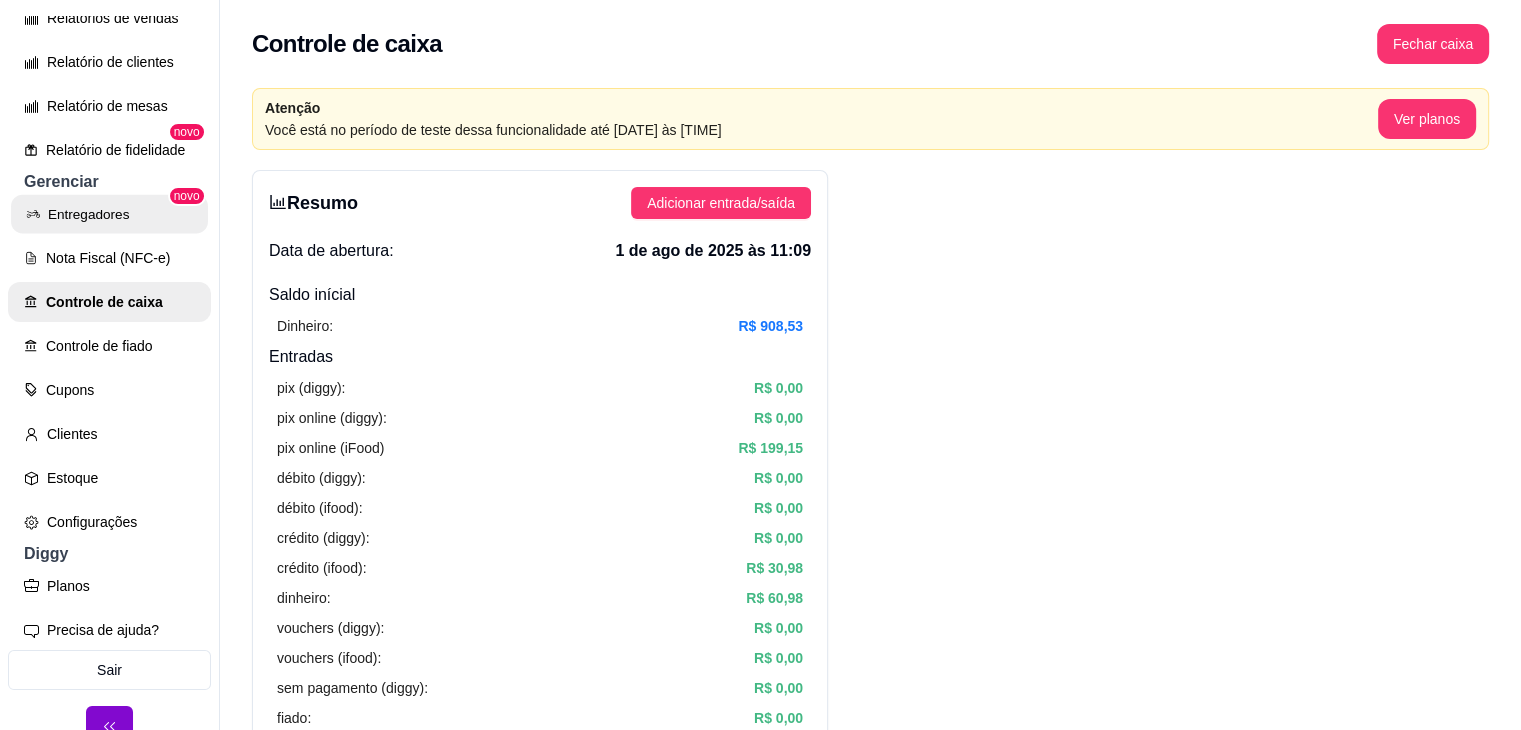 click on "Entregadores" at bounding box center [109, 214] 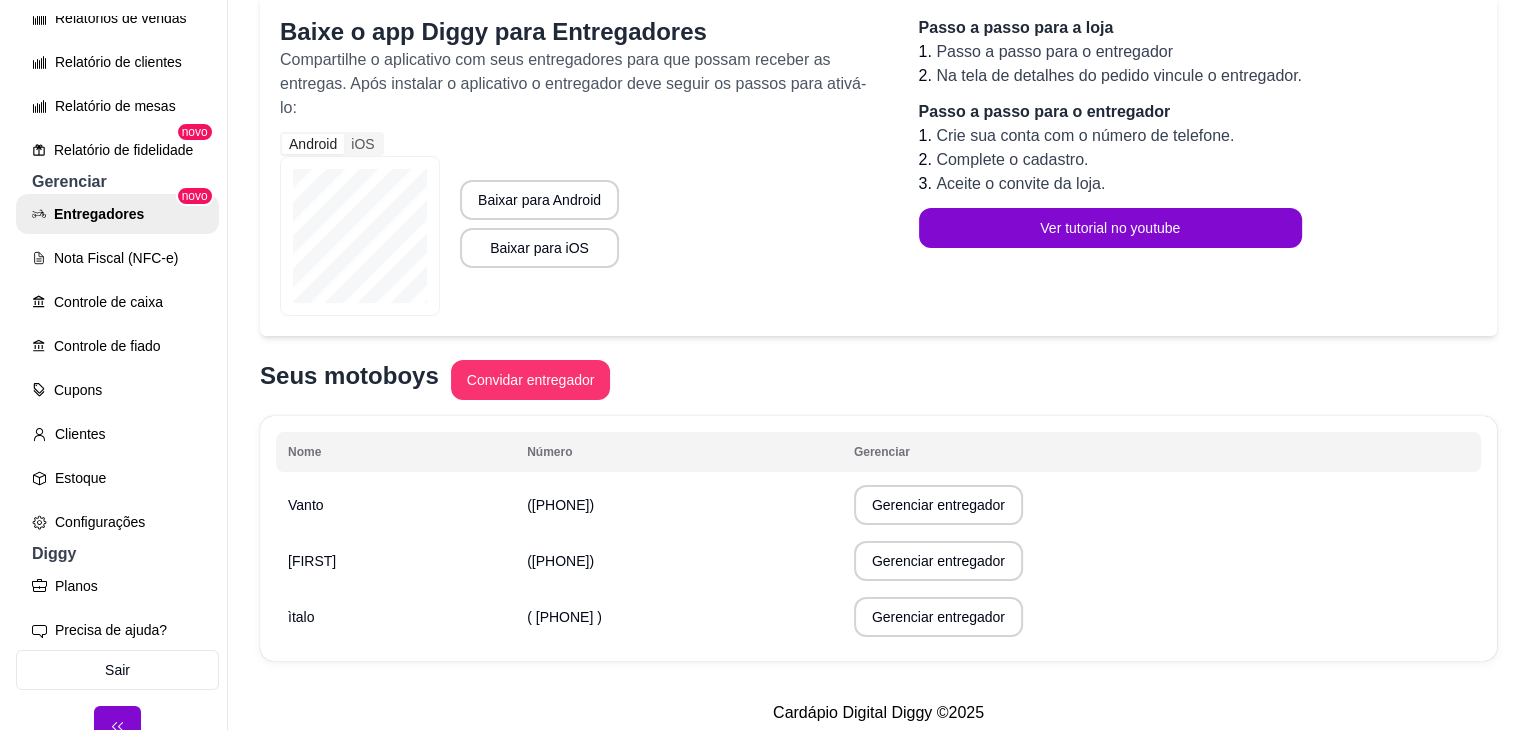 scroll, scrollTop: 223, scrollLeft: 0, axis: vertical 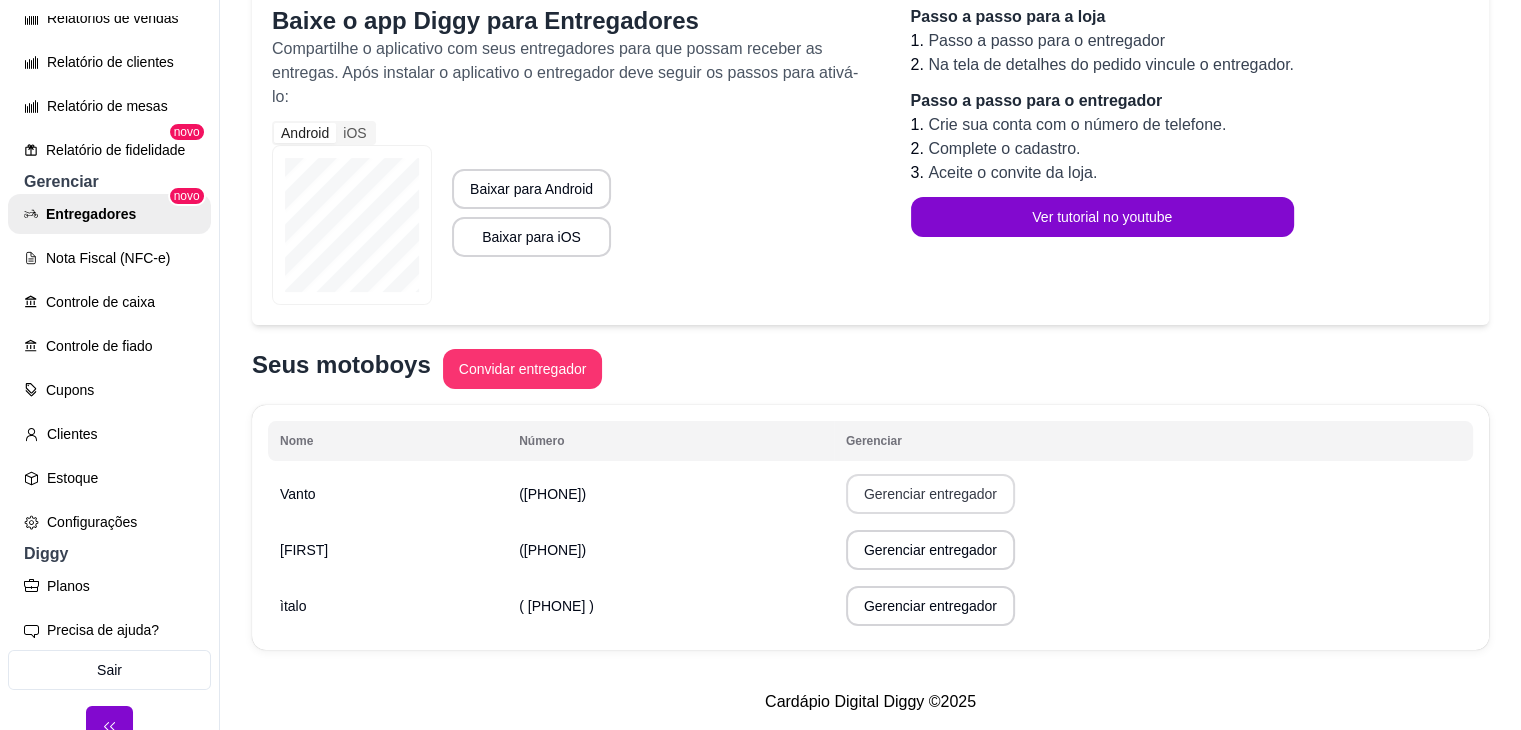 click on "Gerenciar entregador" at bounding box center [930, 494] 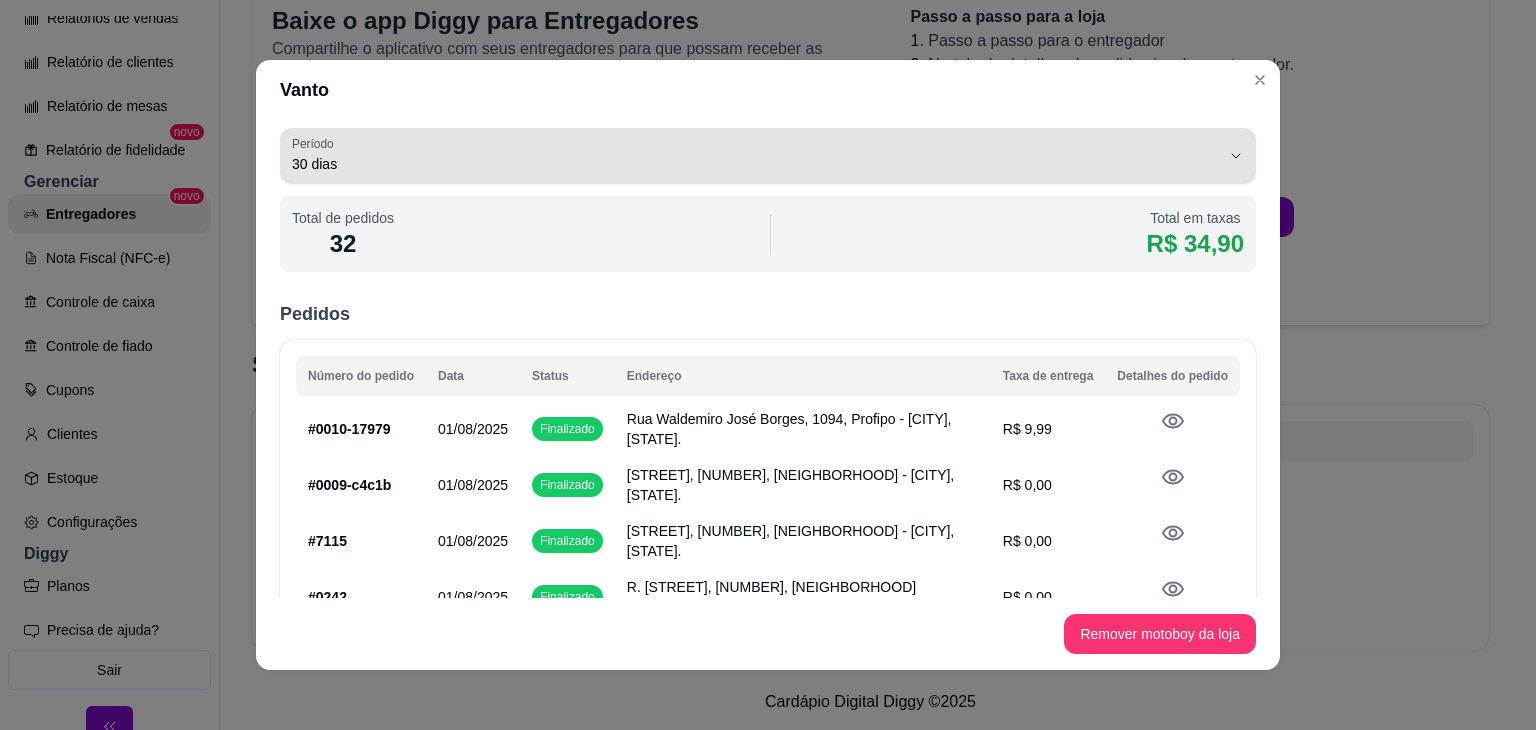 click on "30 dias" at bounding box center [756, 164] 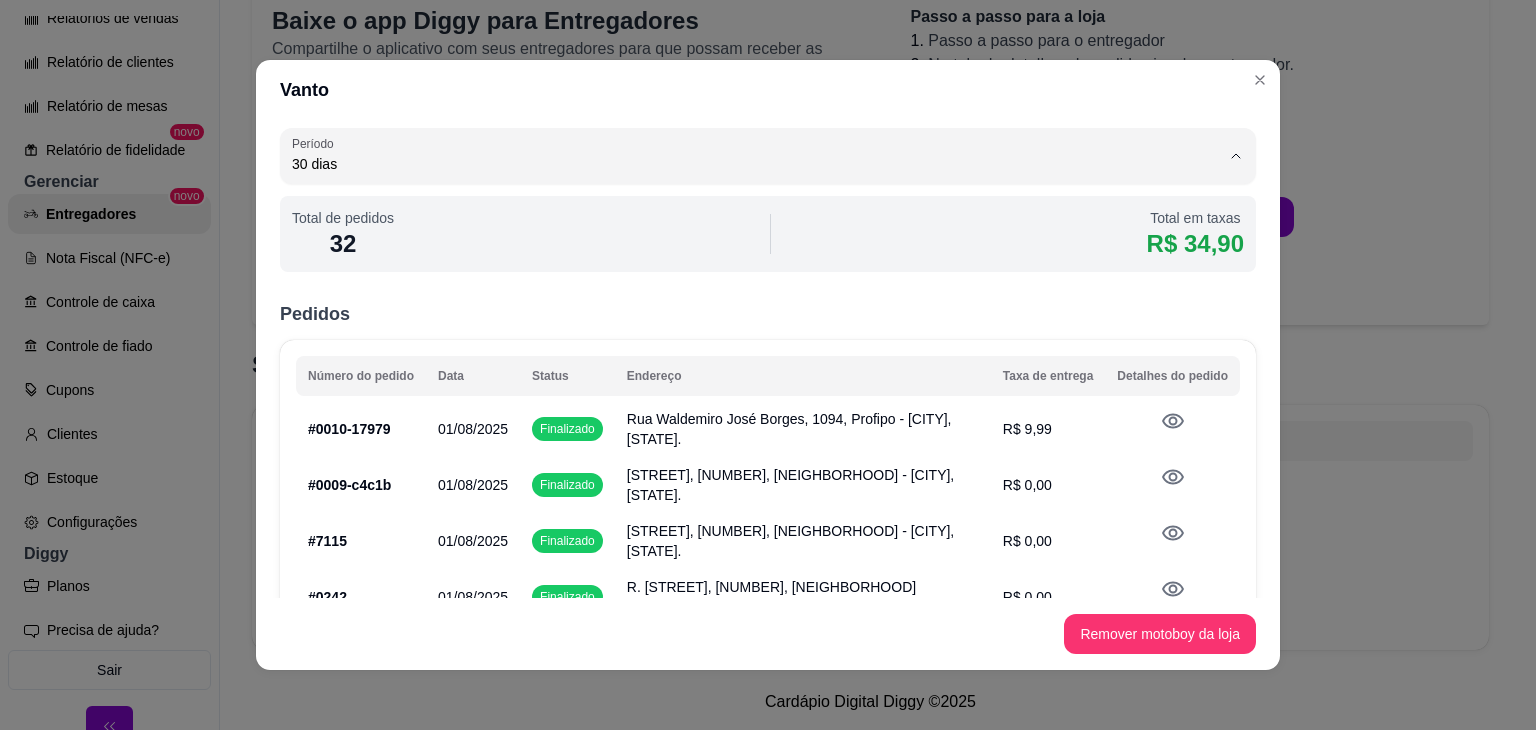 click on "1 dia" at bounding box center (743, 211) 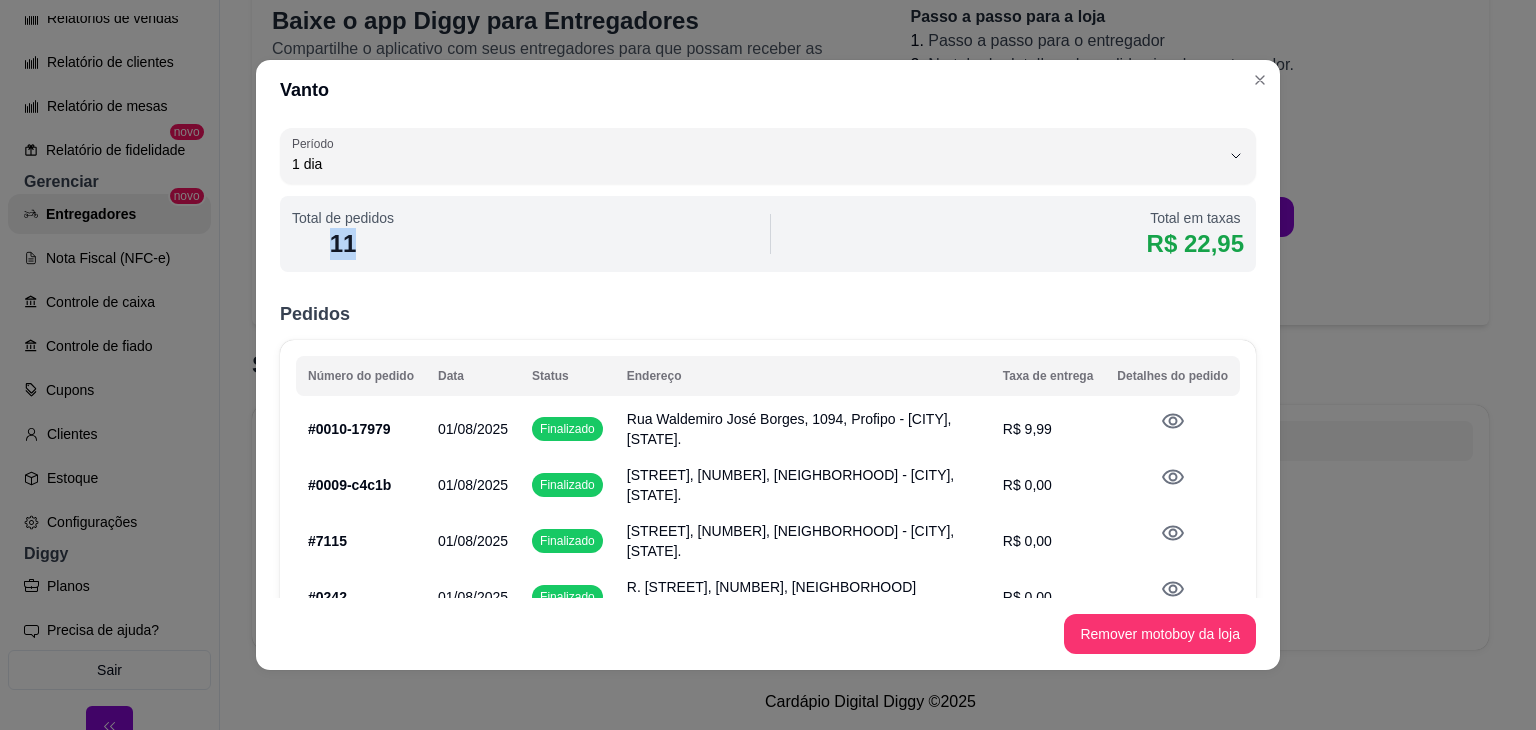 drag, startPoint x: 372, startPoint y: 245, endPoint x: 270, endPoint y: 248, distance: 102.044106 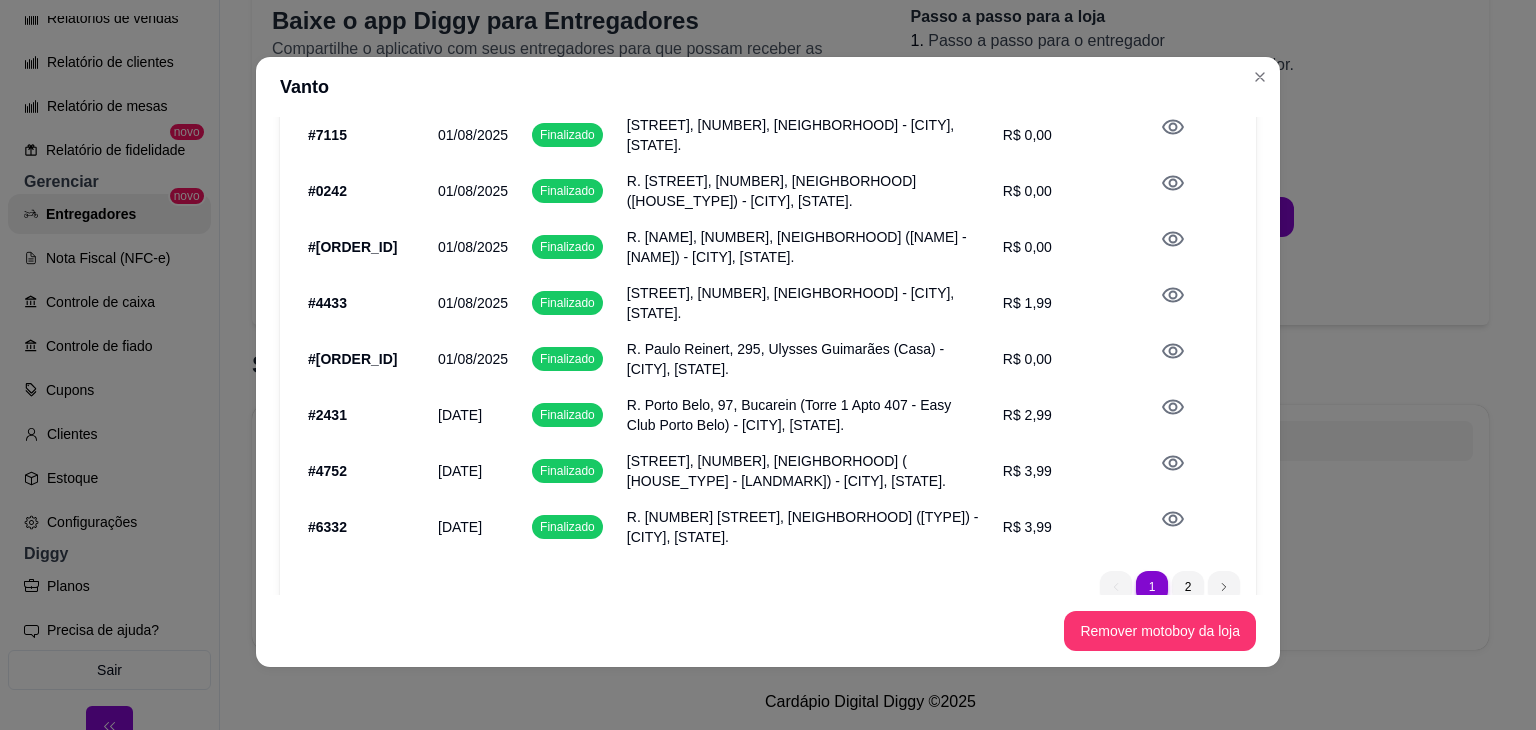 scroll, scrollTop: 4, scrollLeft: 0, axis: vertical 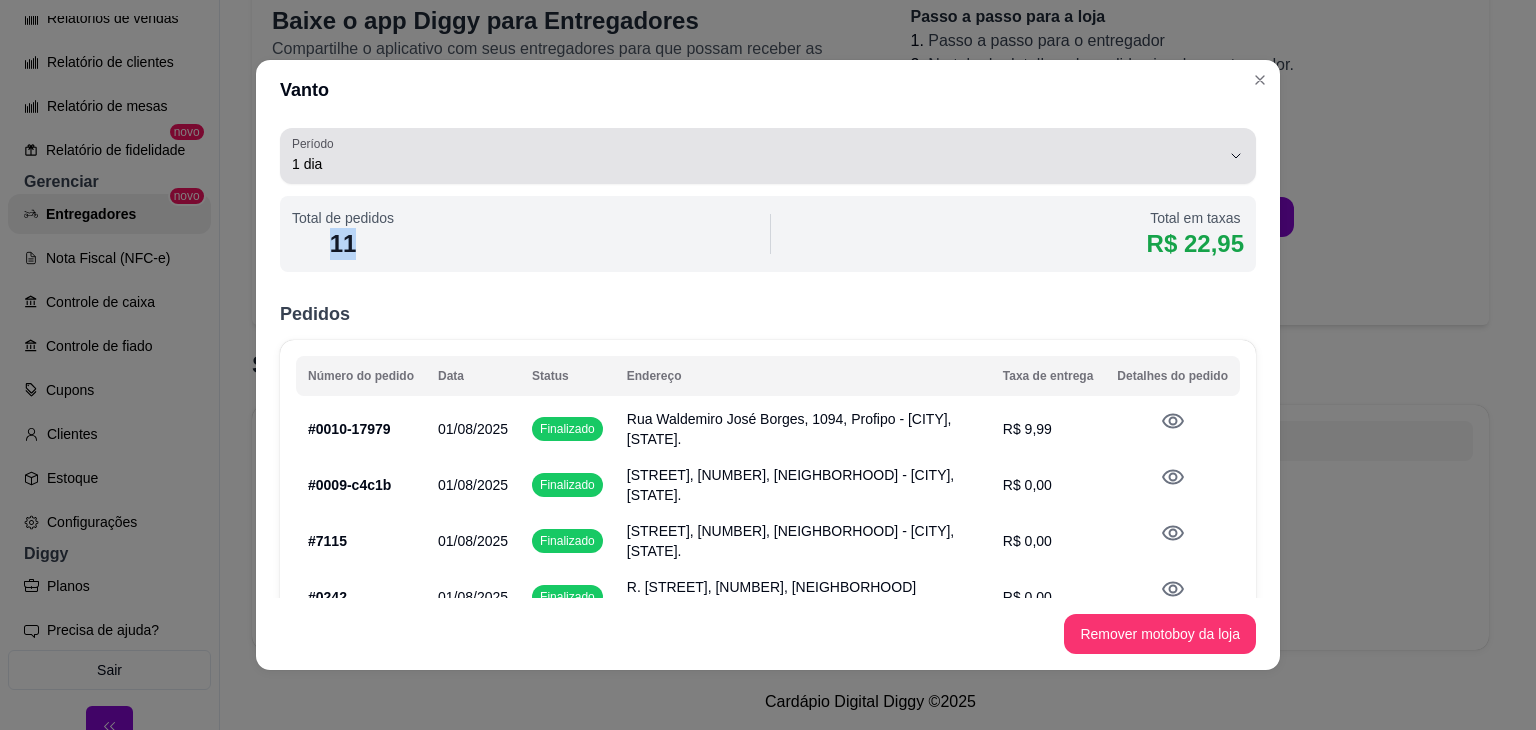 click on "1 dia" at bounding box center (756, 164) 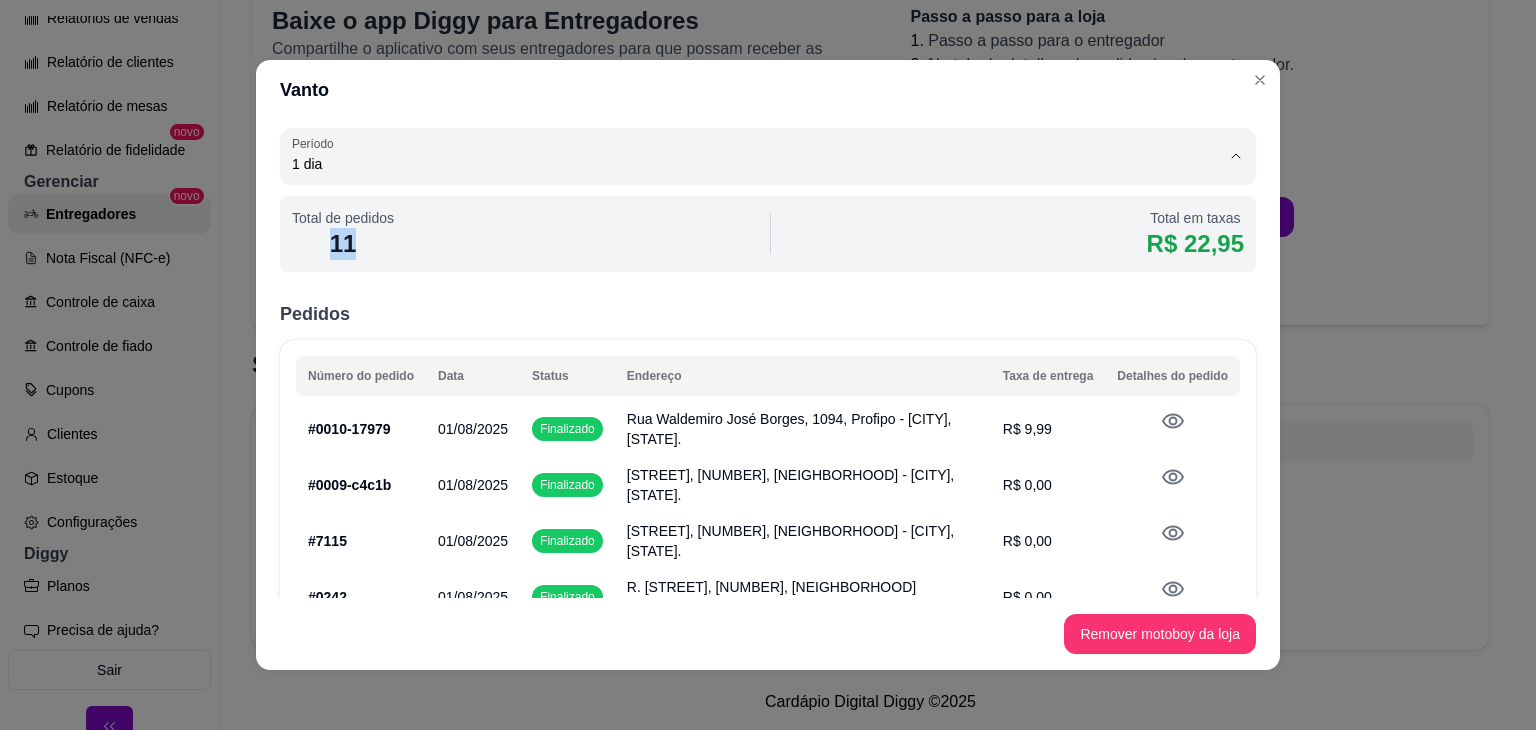 click on "Customizado" at bounding box center (743, 342) 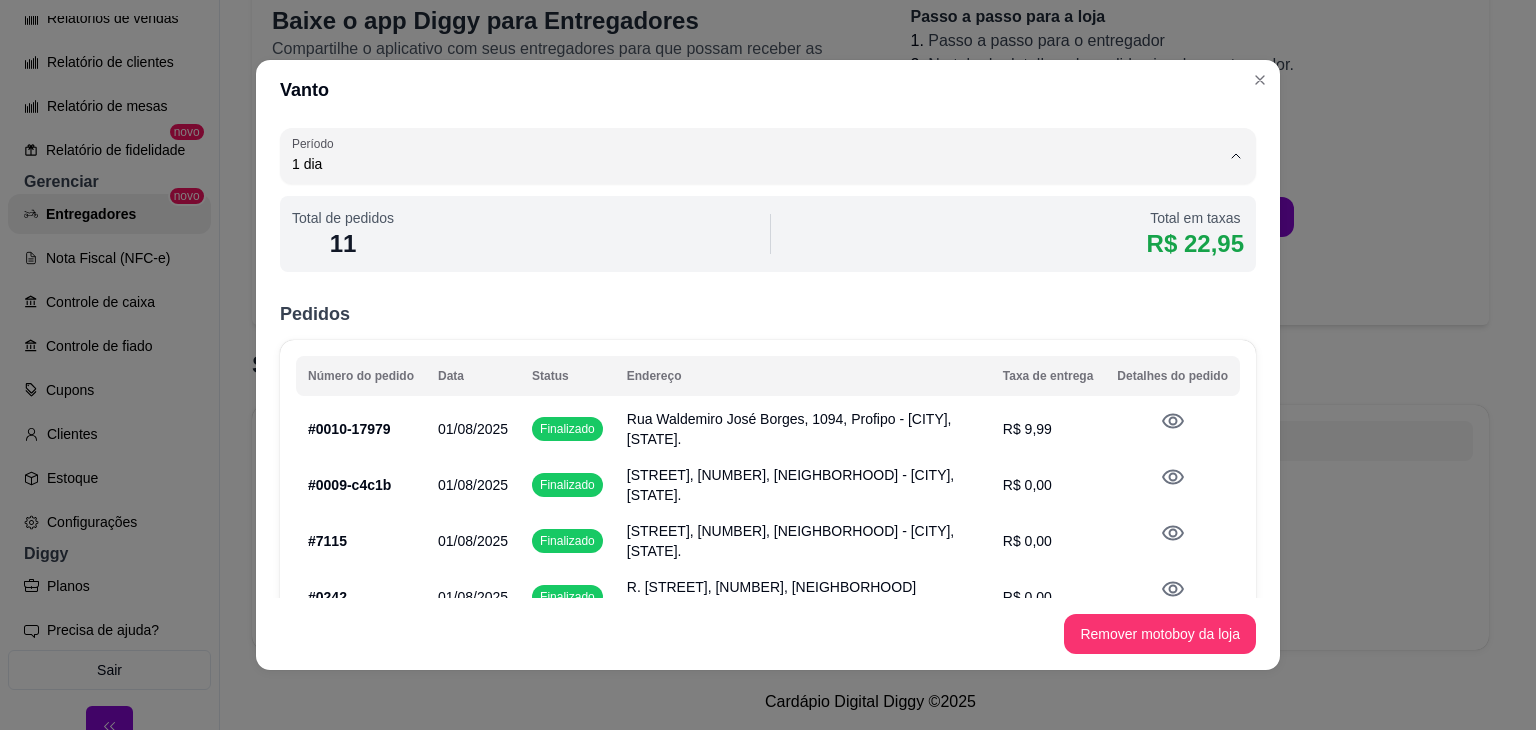 scroll, scrollTop: 19, scrollLeft: 0, axis: vertical 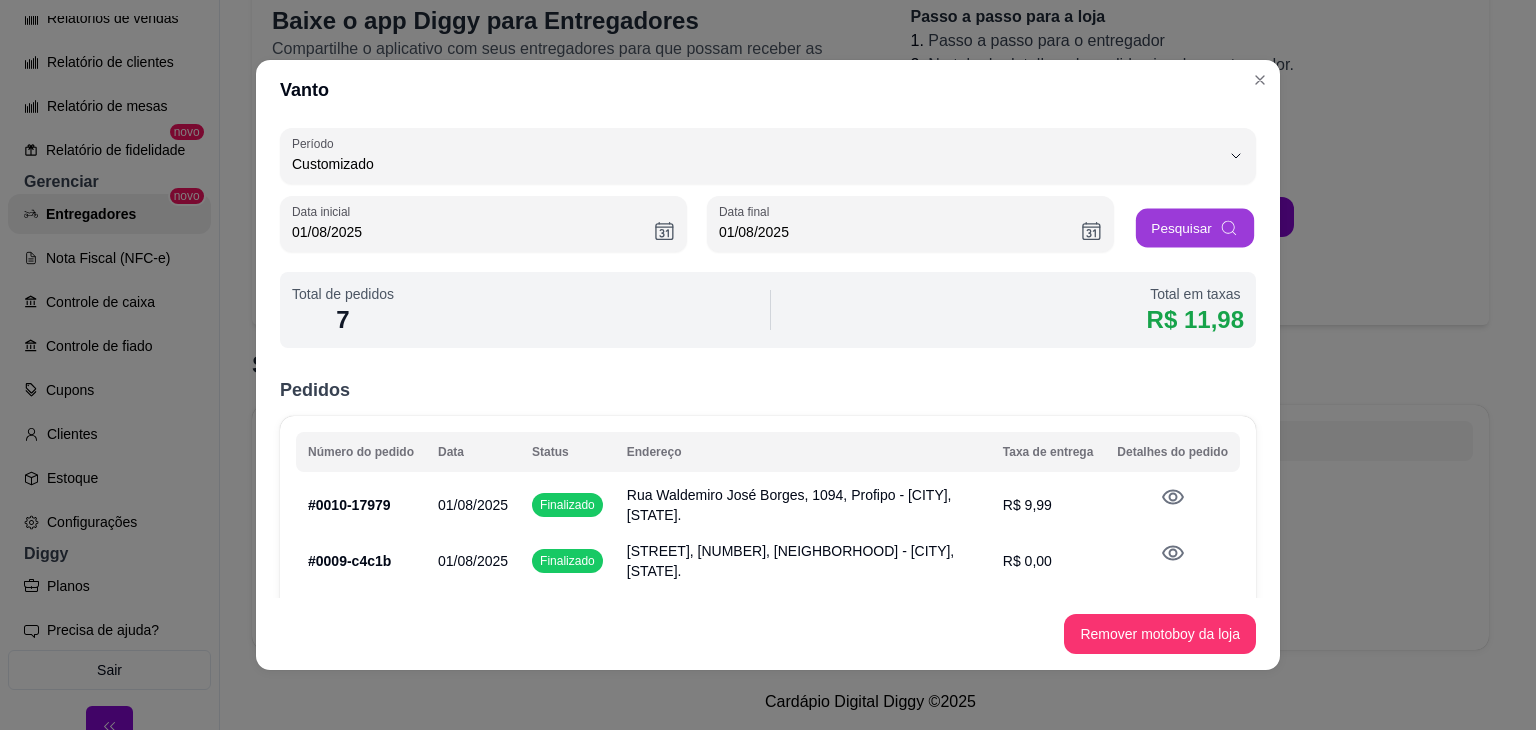 click on "Pesquisar" at bounding box center [1195, 228] 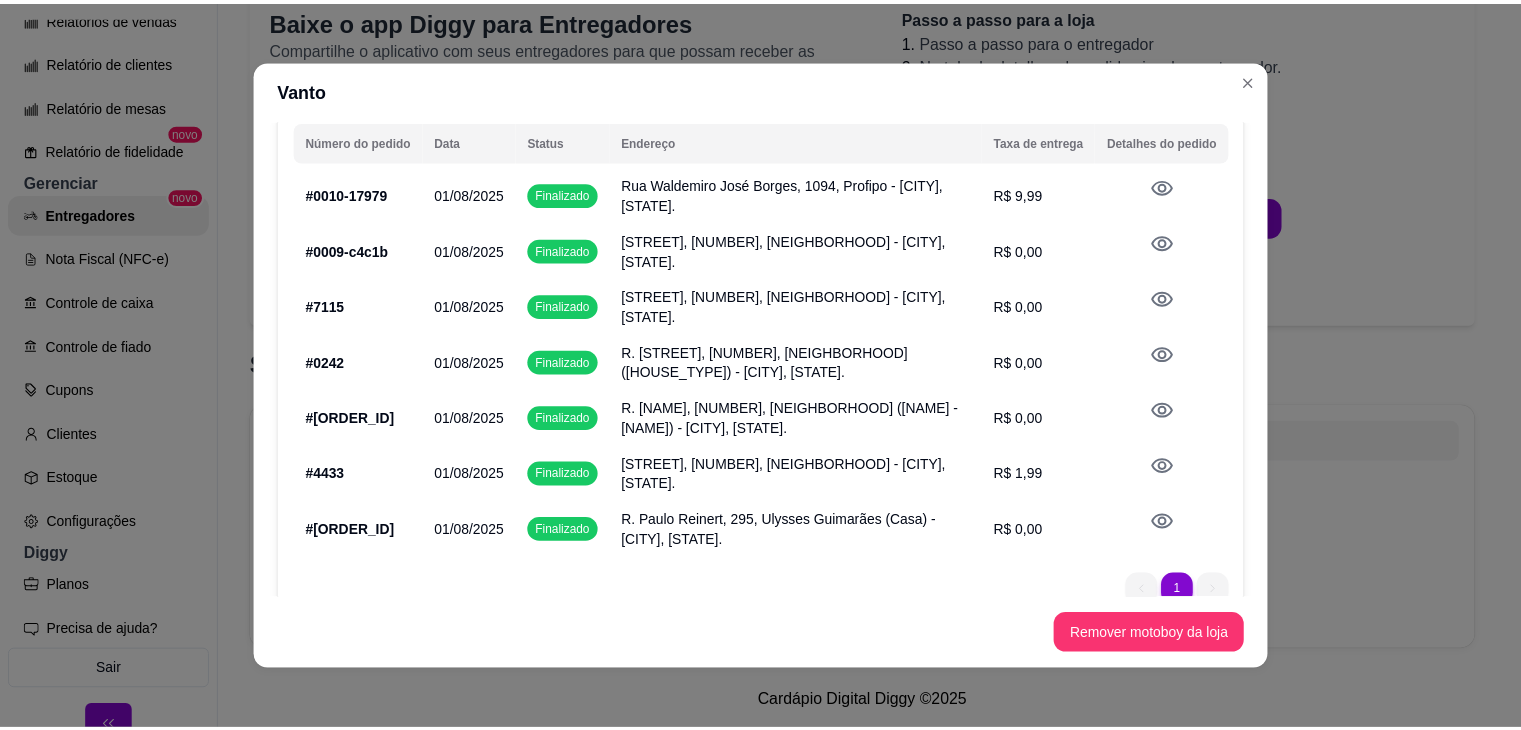 scroll, scrollTop: 0, scrollLeft: 0, axis: both 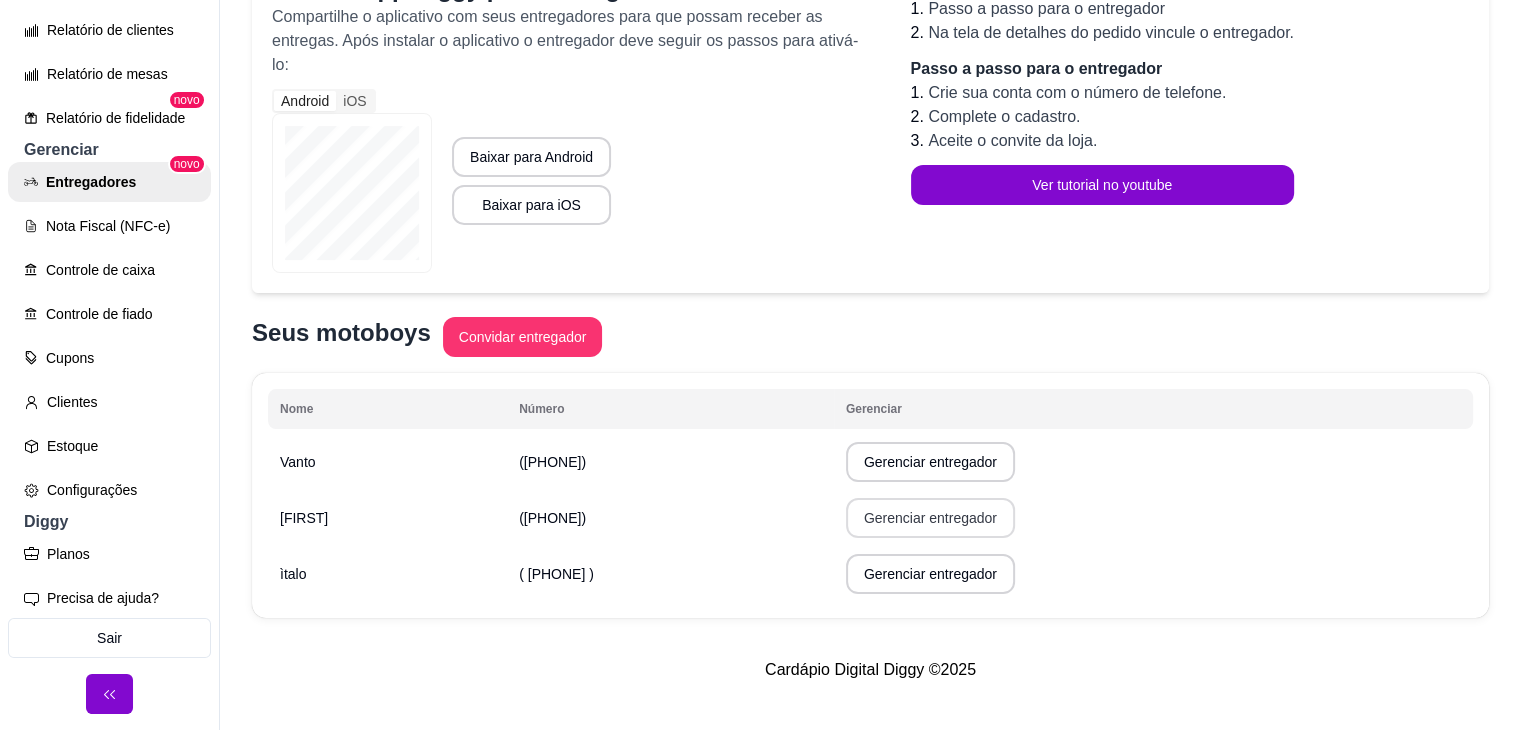 click on "Gerenciar entregador" at bounding box center [930, 518] 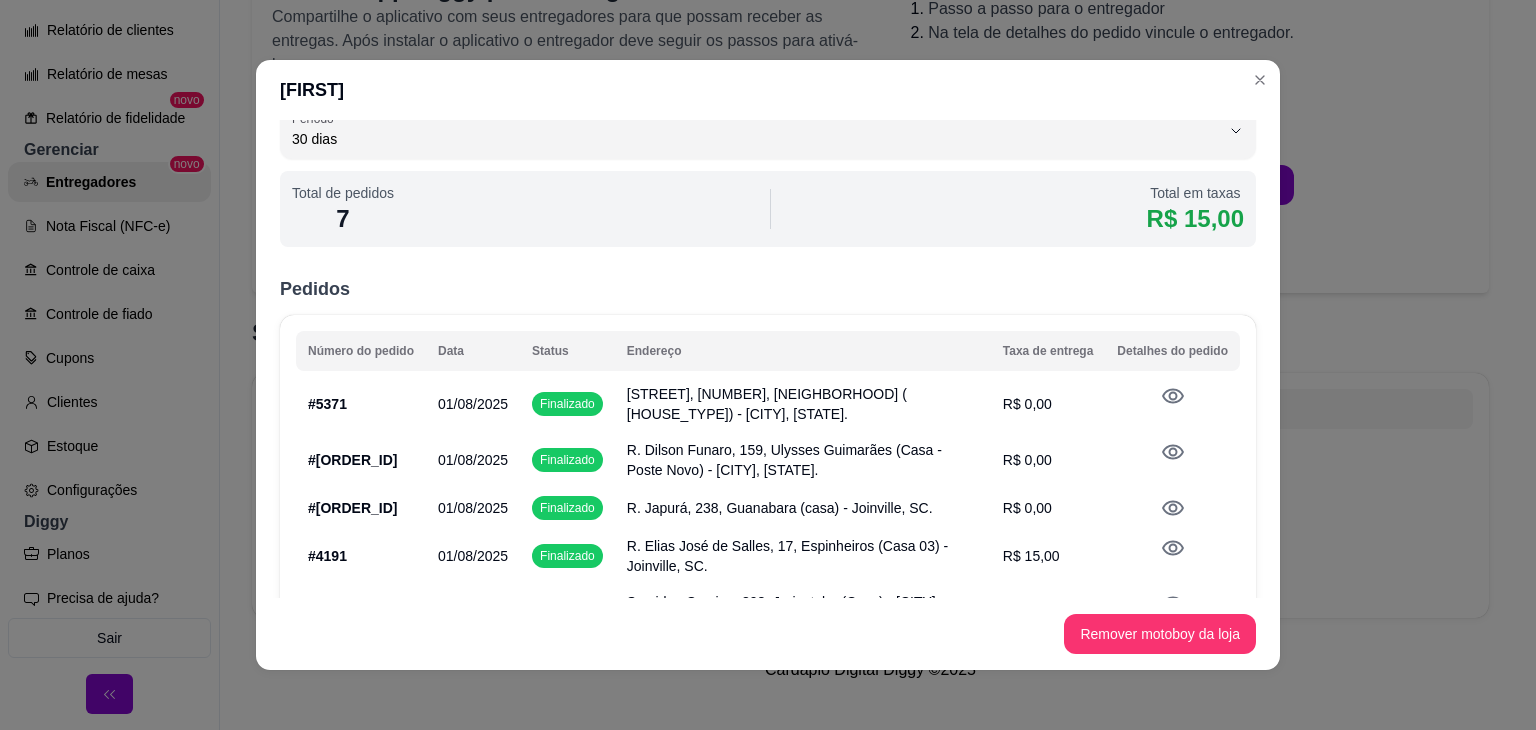 scroll, scrollTop: 0, scrollLeft: 0, axis: both 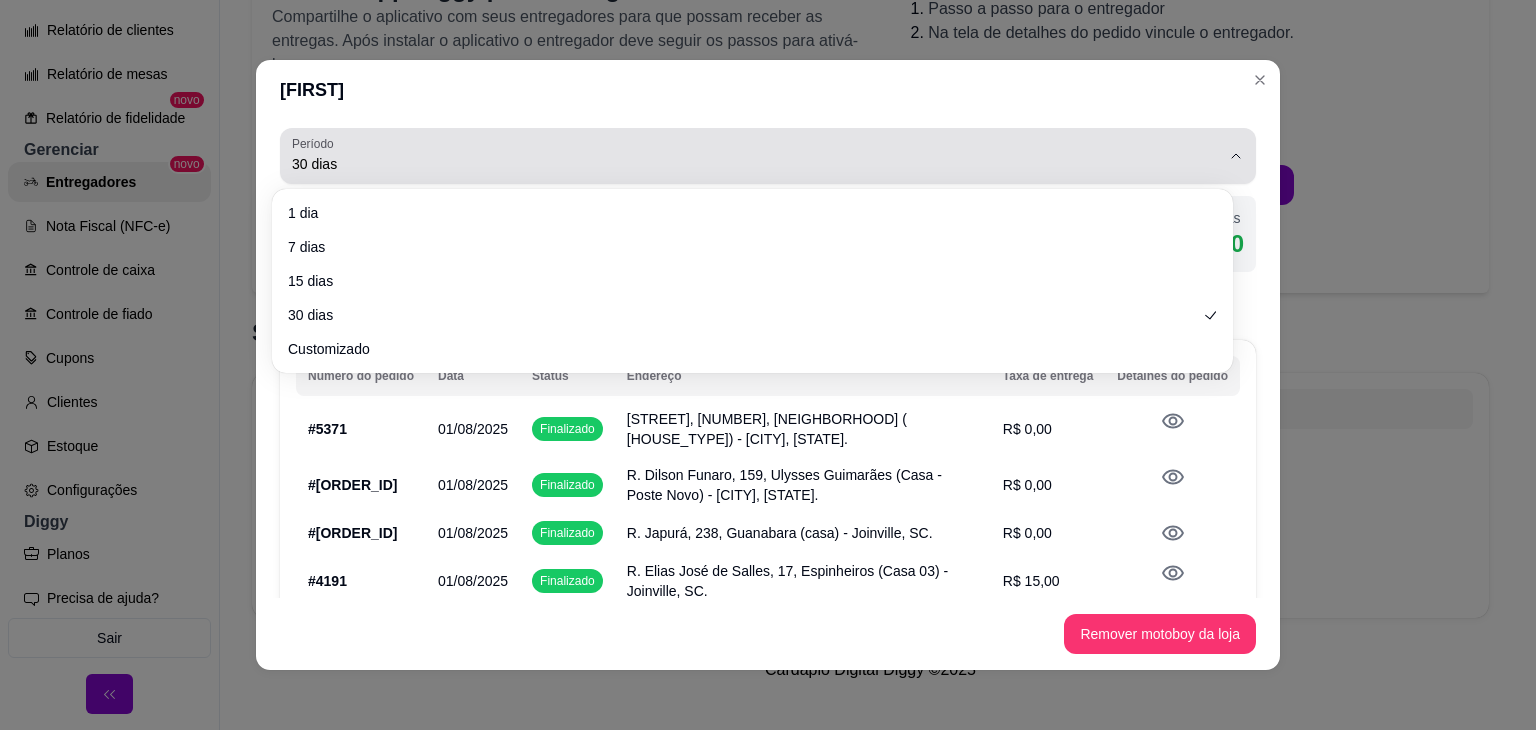 click on "30 dias" at bounding box center (756, 164) 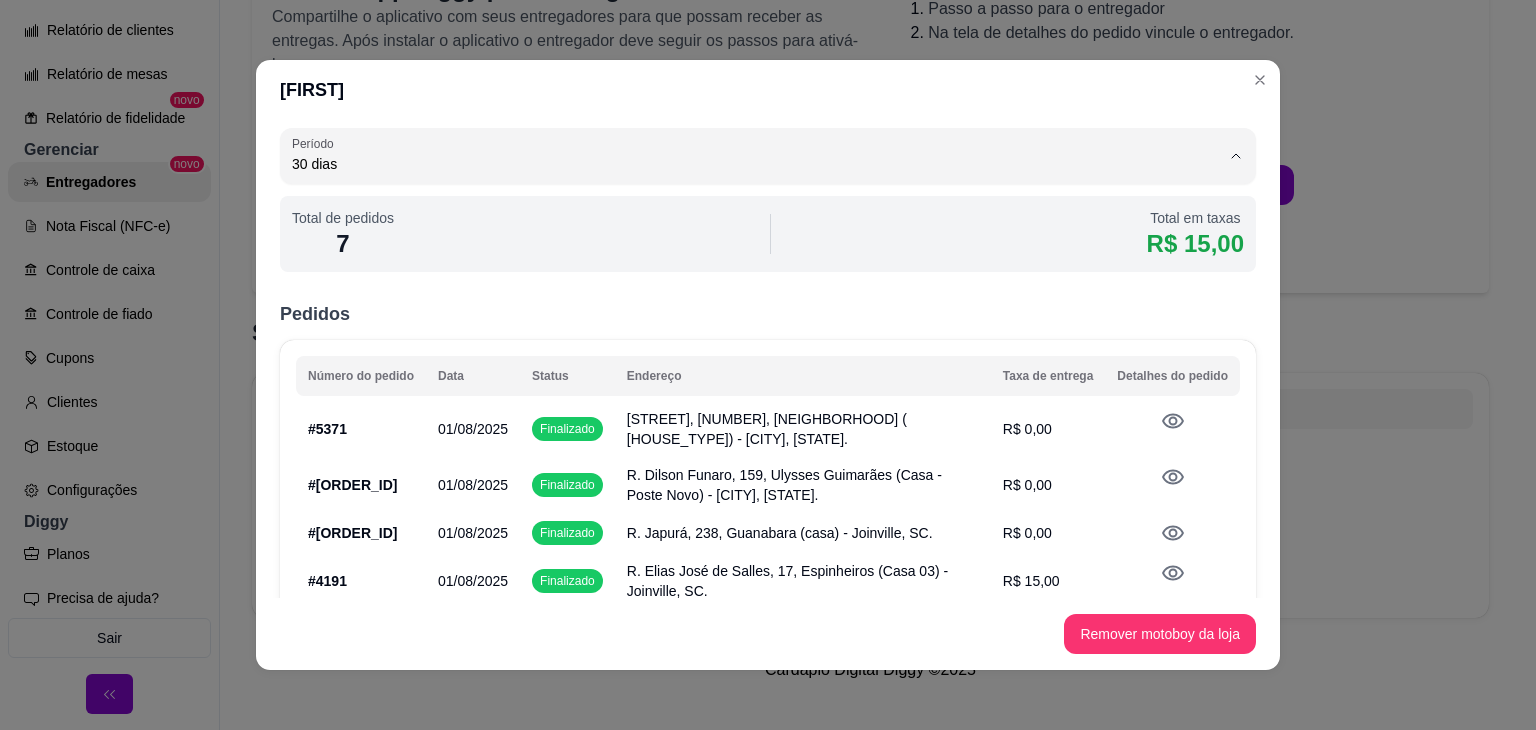 click on "Customizado" at bounding box center [743, 342] 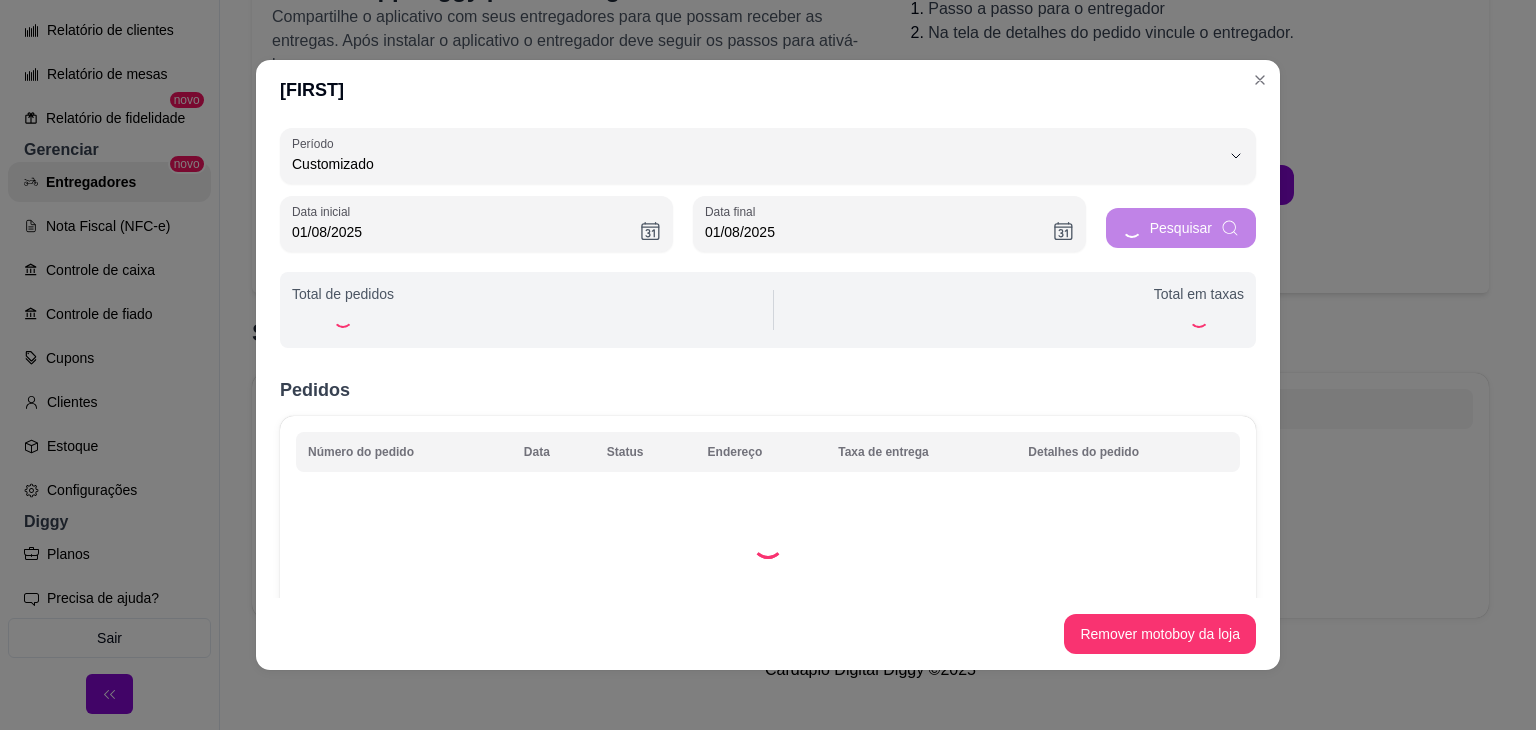 scroll, scrollTop: 19, scrollLeft: 0, axis: vertical 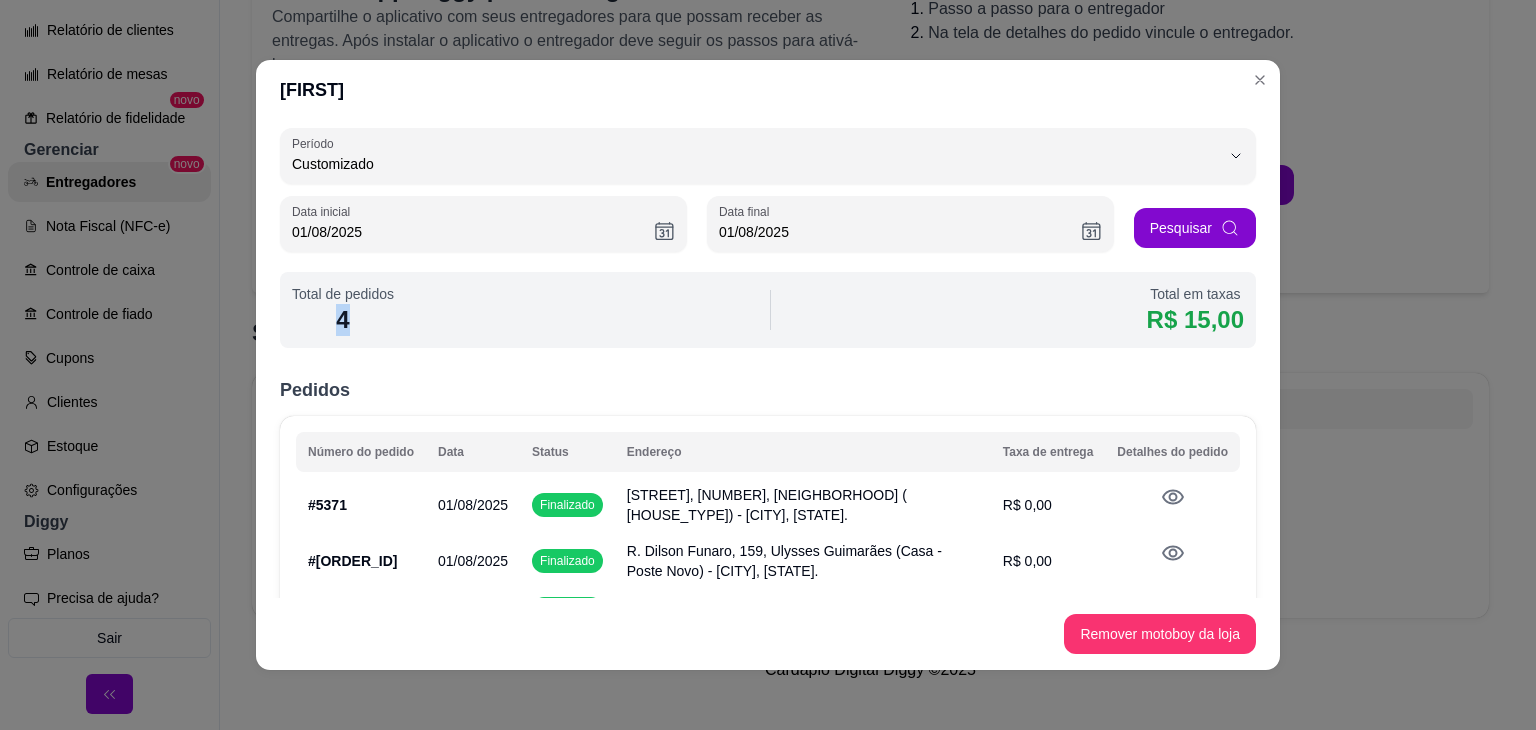 drag, startPoint x: 365, startPoint y: 317, endPoint x: 292, endPoint y: 311, distance: 73.24616 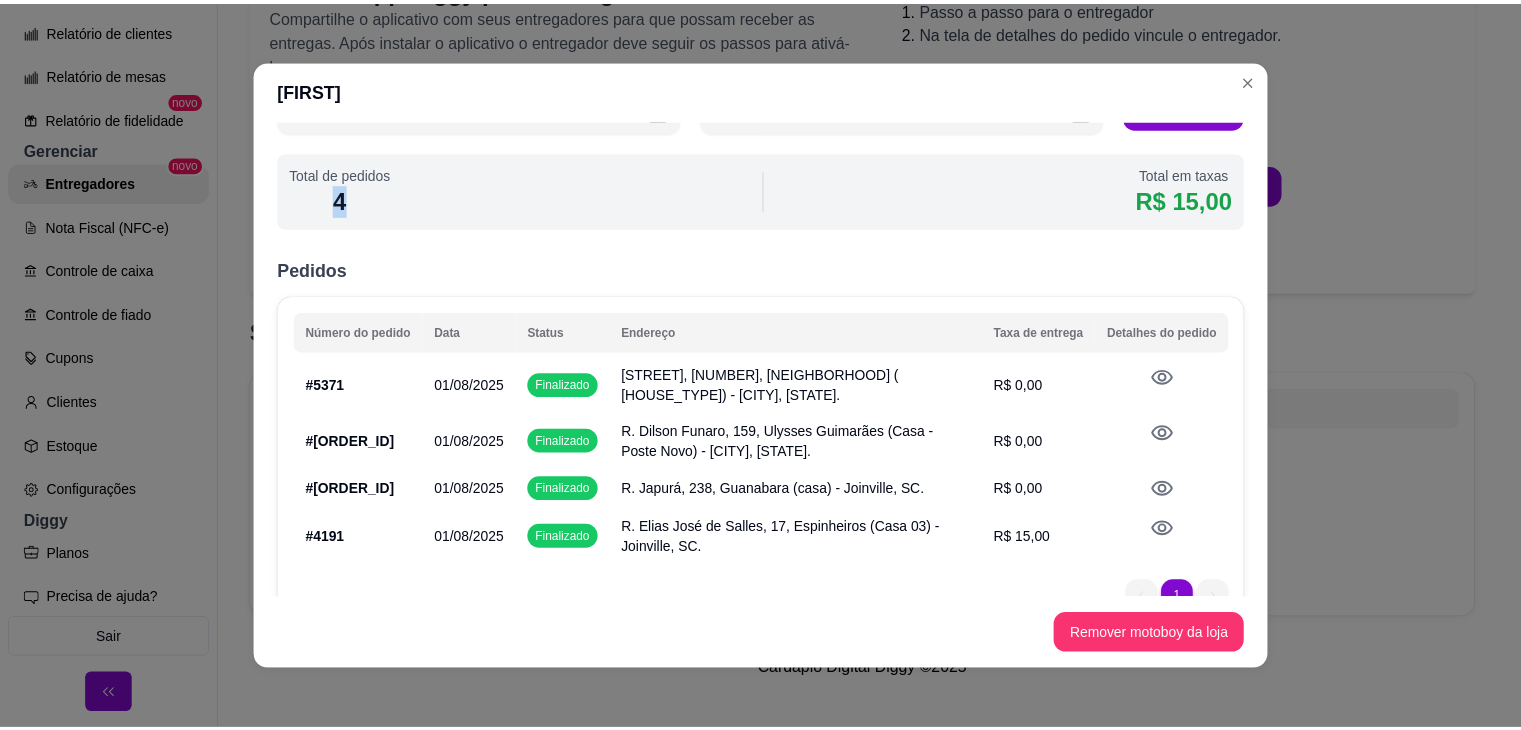 scroll, scrollTop: 159, scrollLeft: 0, axis: vertical 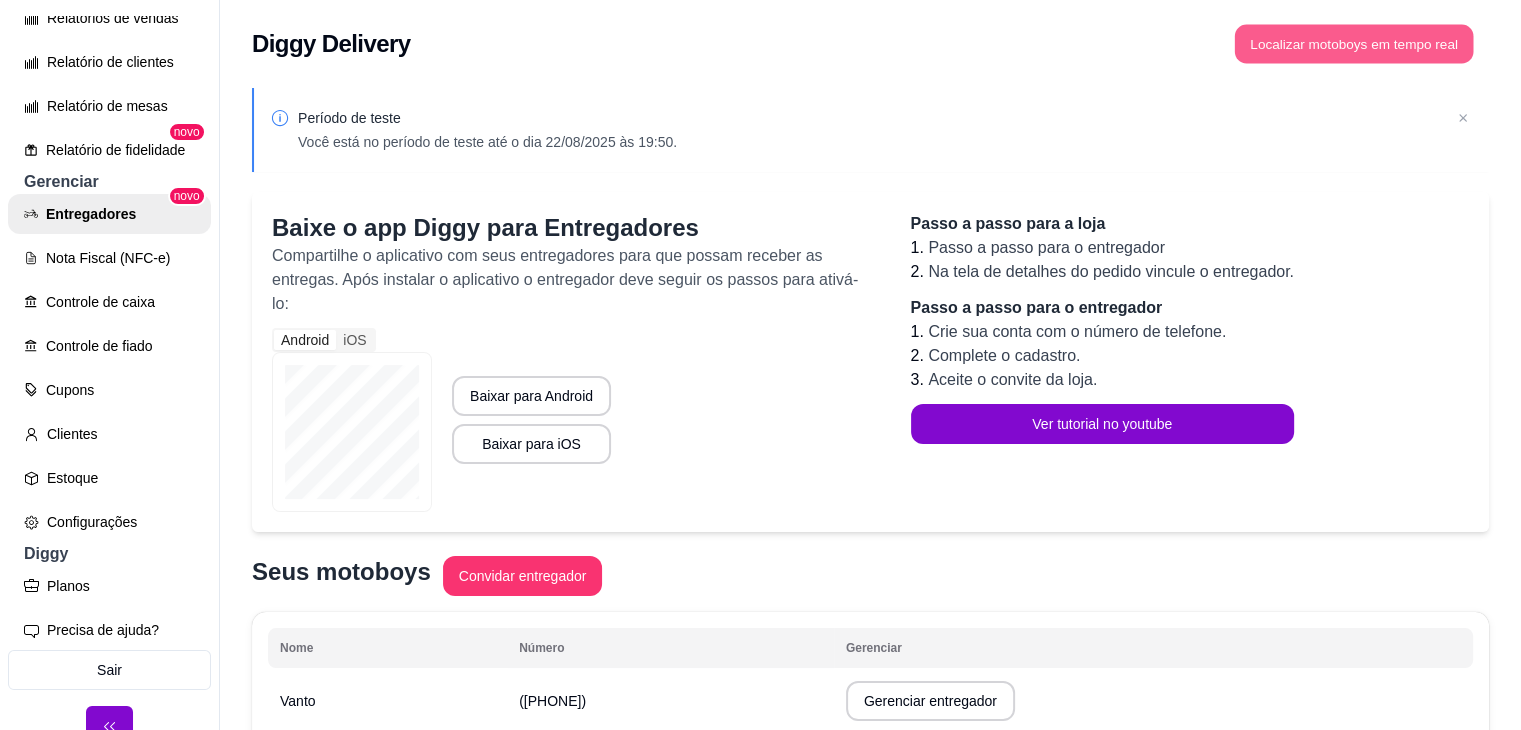 click on "Localizar motoboys em tempo real" at bounding box center (1354, 44) 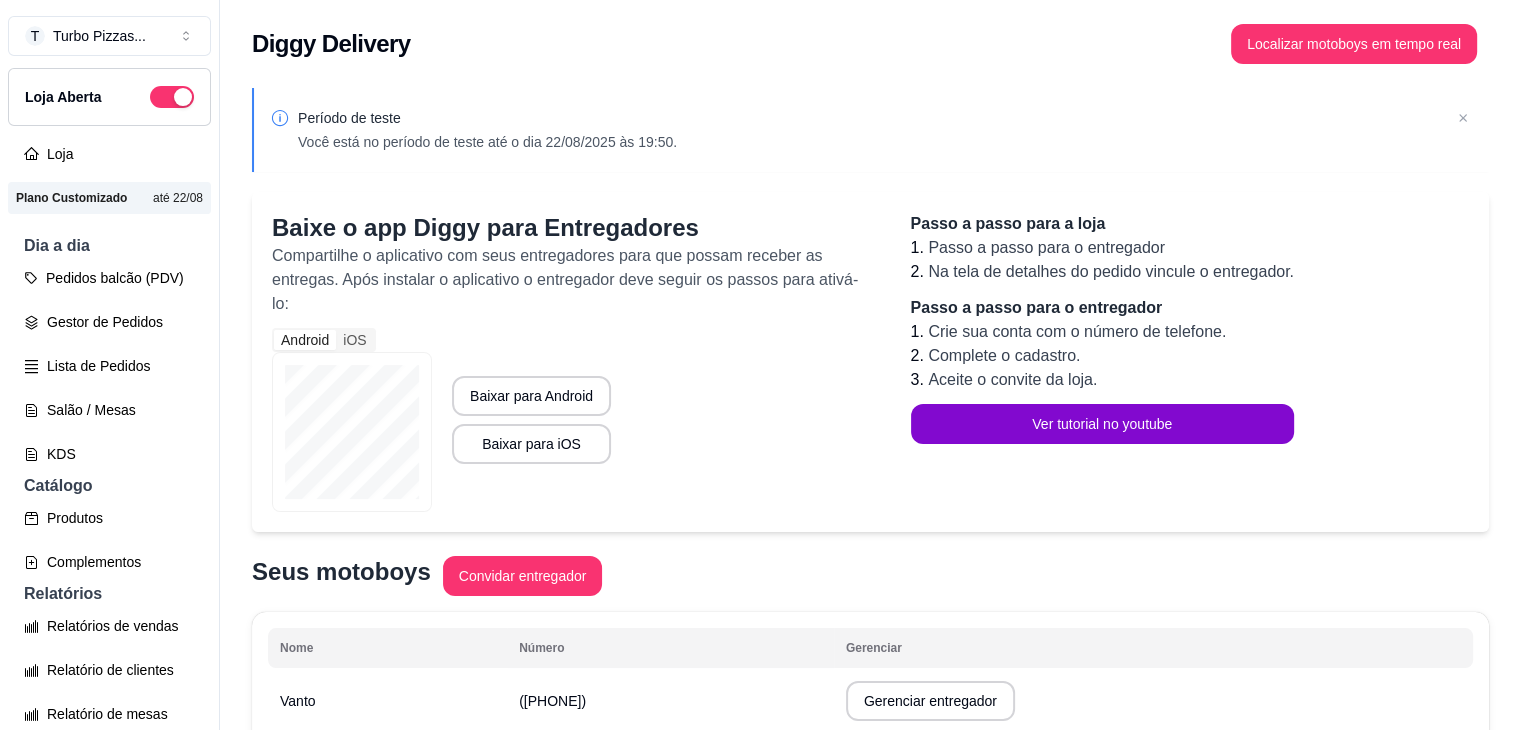 scroll, scrollTop: 0, scrollLeft: 0, axis: both 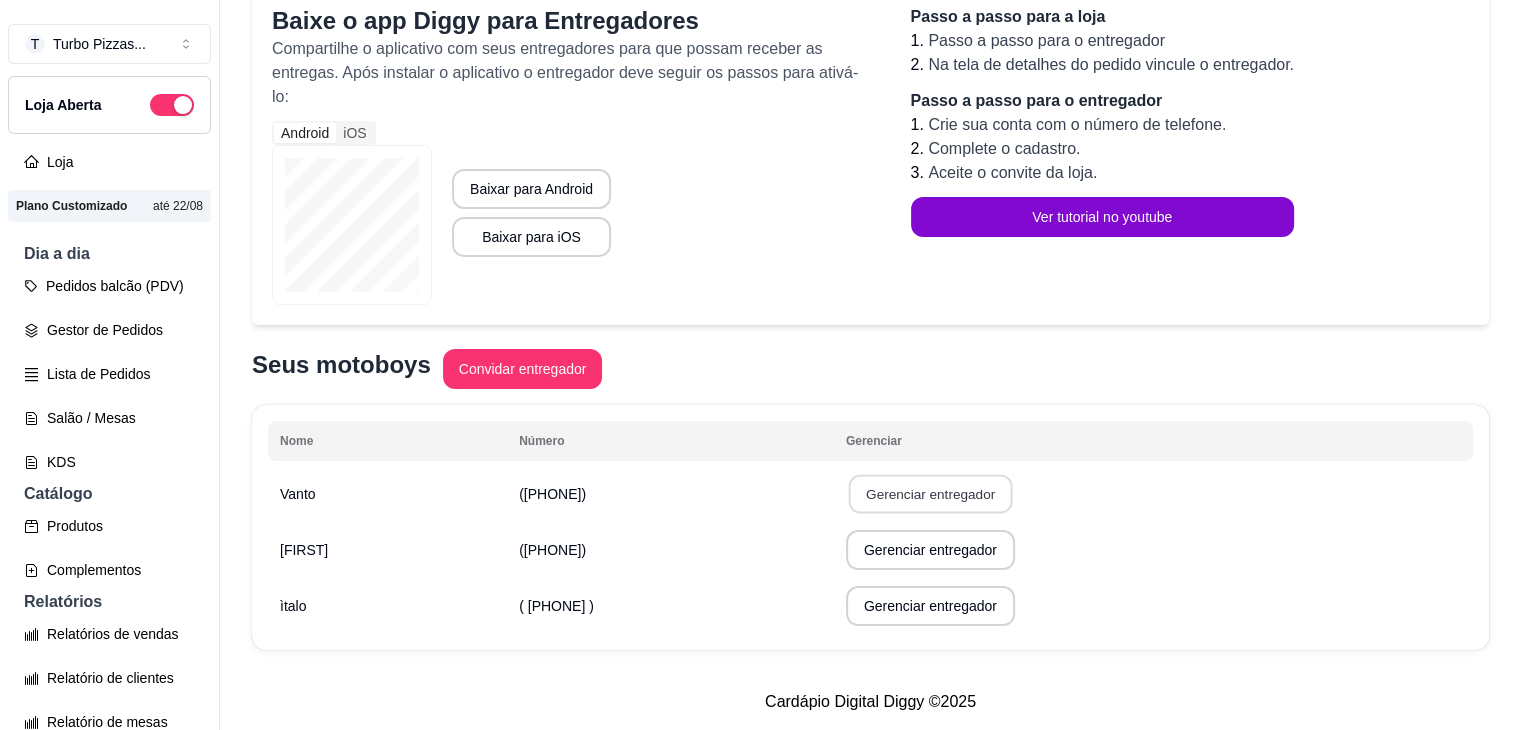click on "Gerenciar entregador" at bounding box center (930, 494) 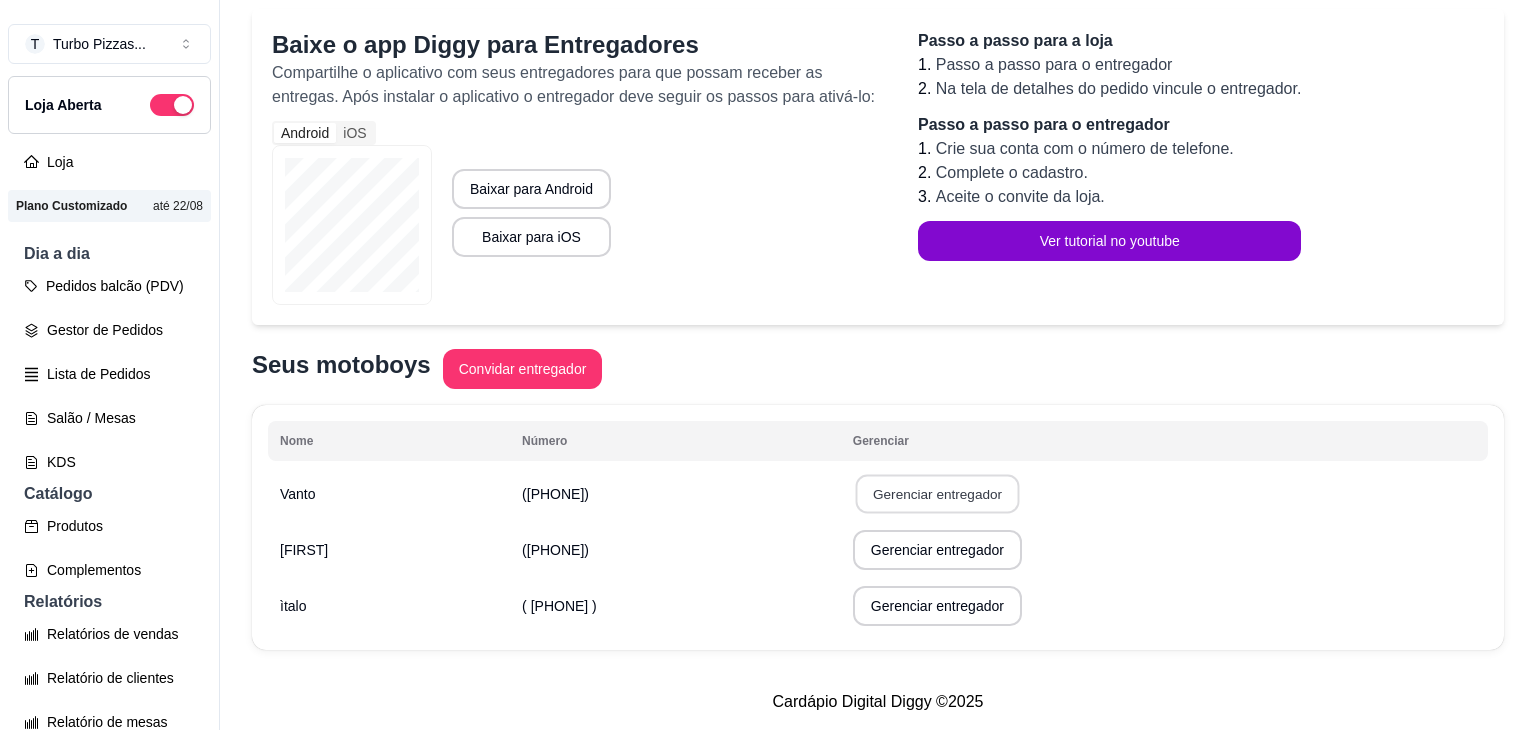select on "30" 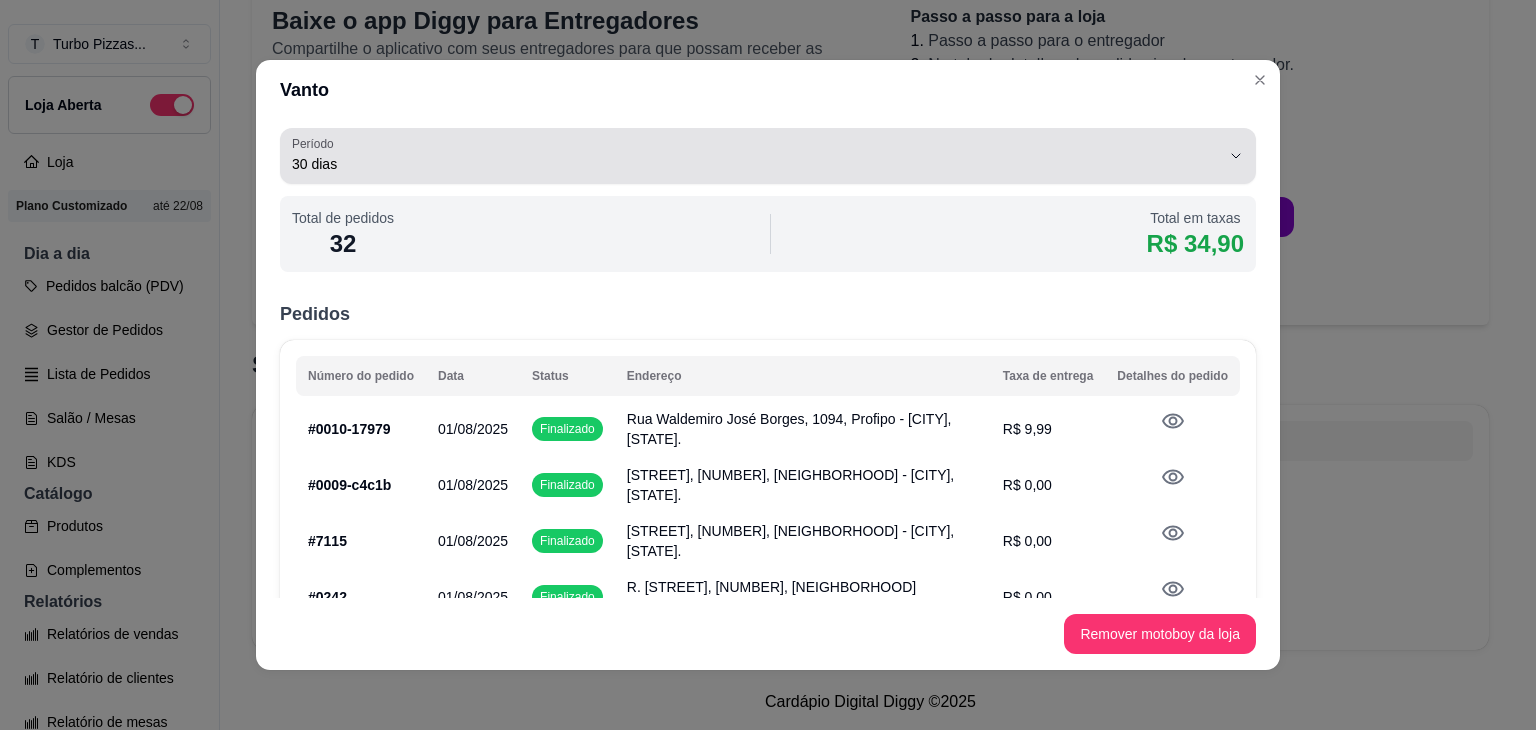 click on "30 dias" at bounding box center [756, 164] 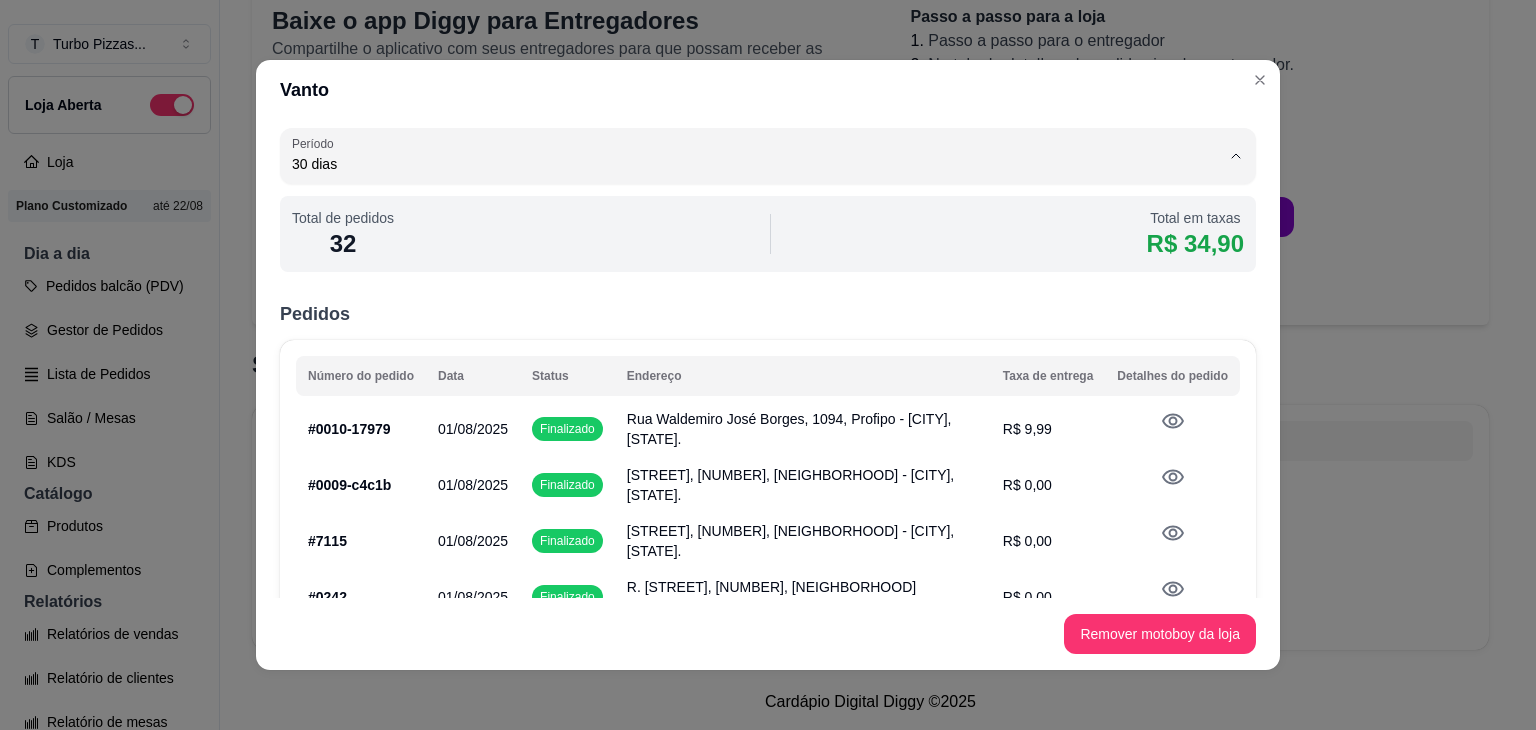 click on "Customizado" at bounding box center [743, 342] 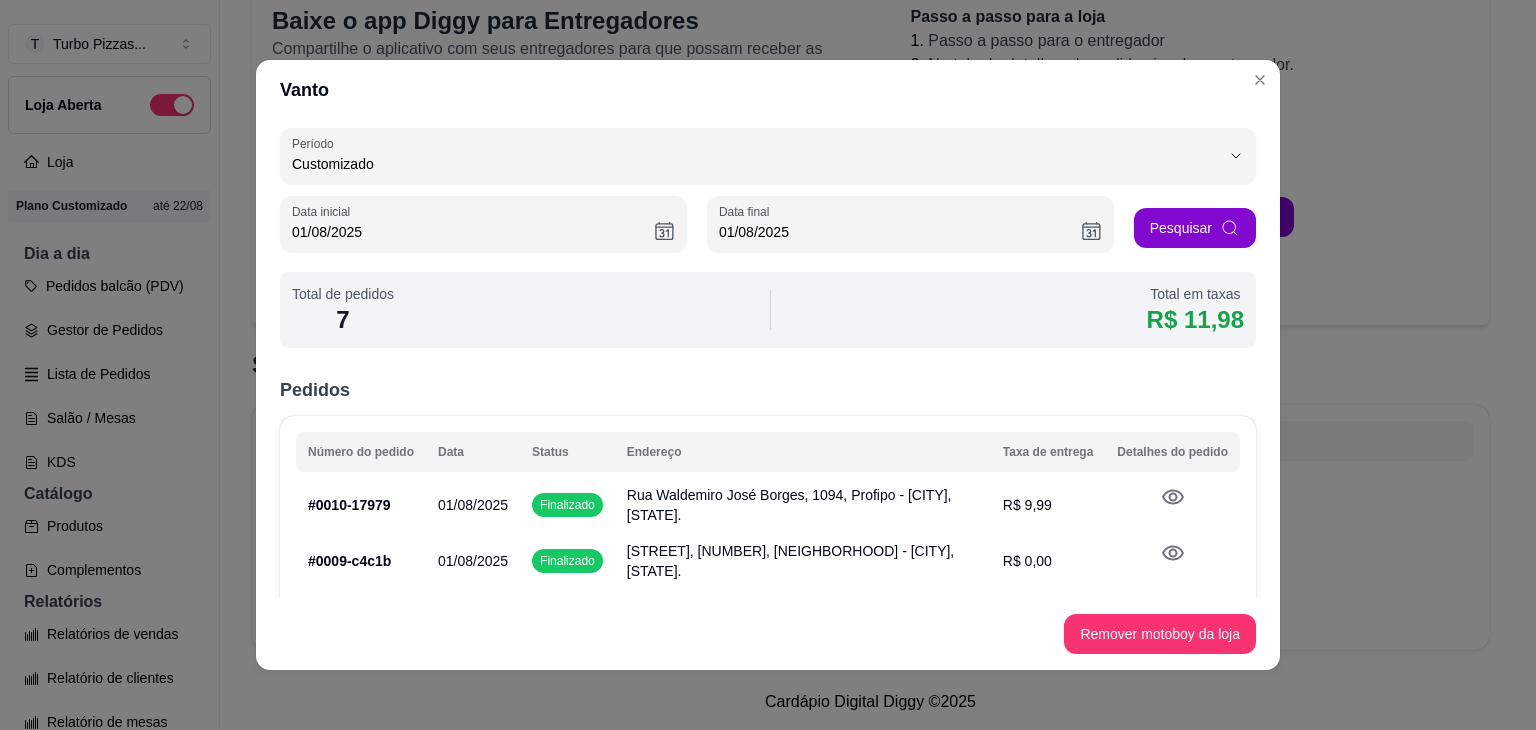 scroll, scrollTop: 19, scrollLeft: 0, axis: vertical 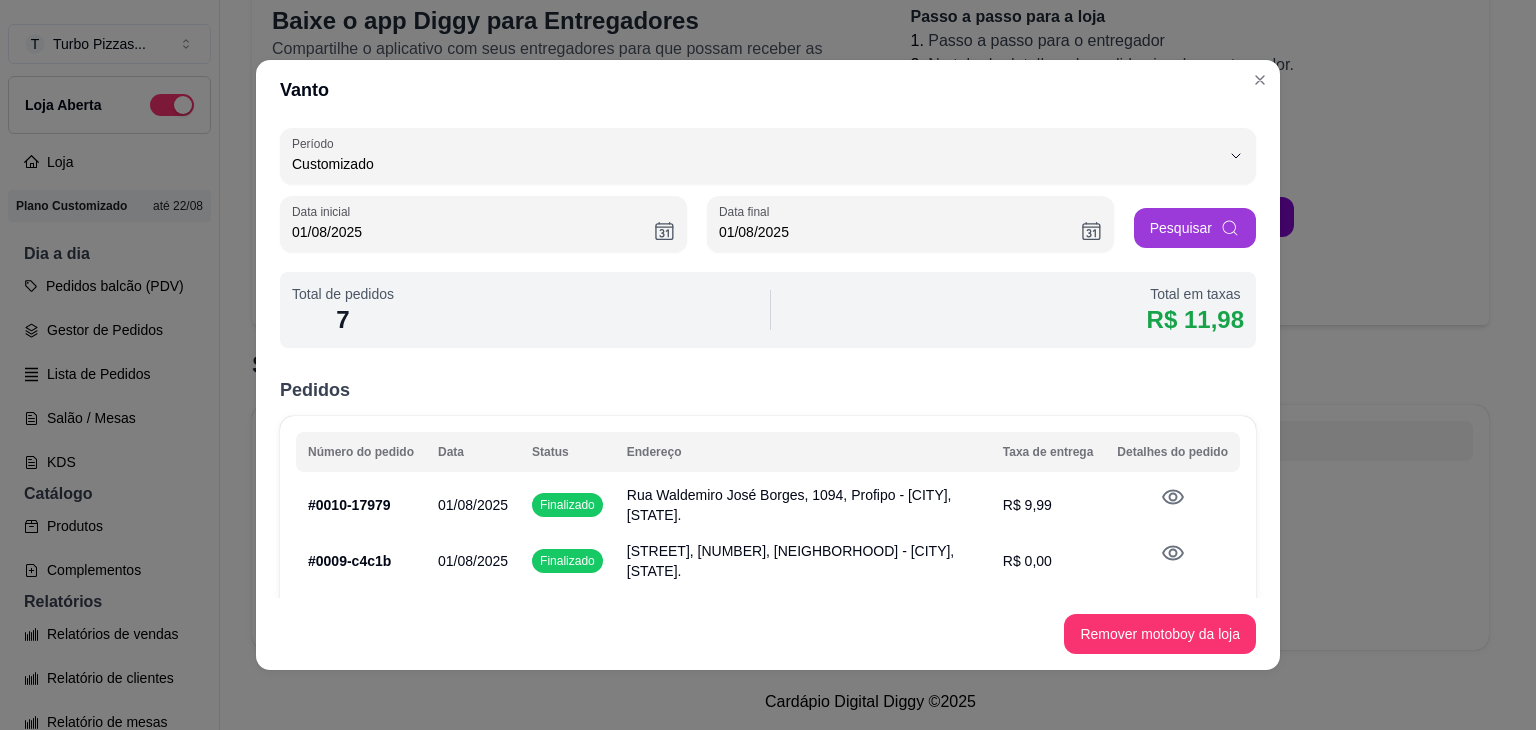 click on "Pesquisar" at bounding box center [1195, 228] 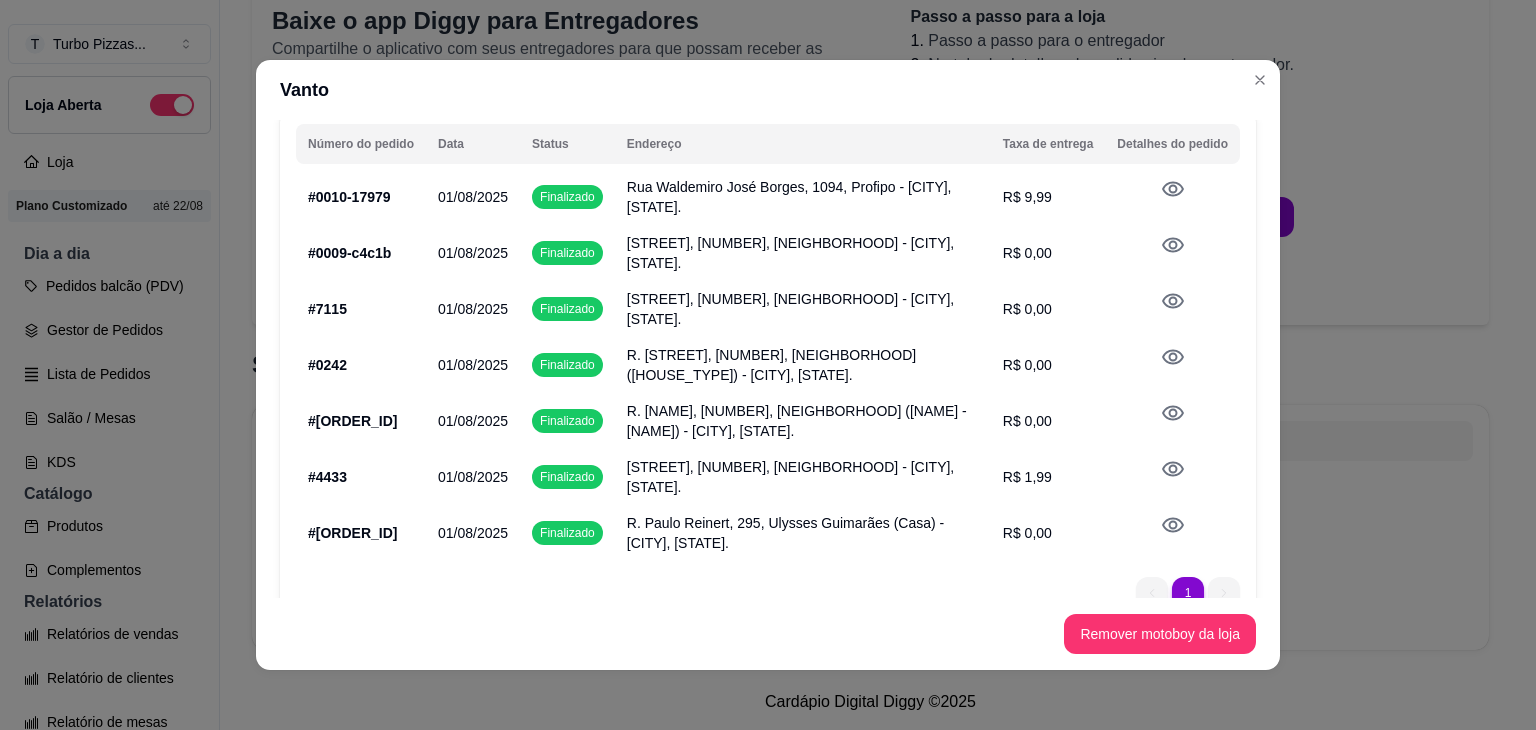 scroll, scrollTop: 311, scrollLeft: 0, axis: vertical 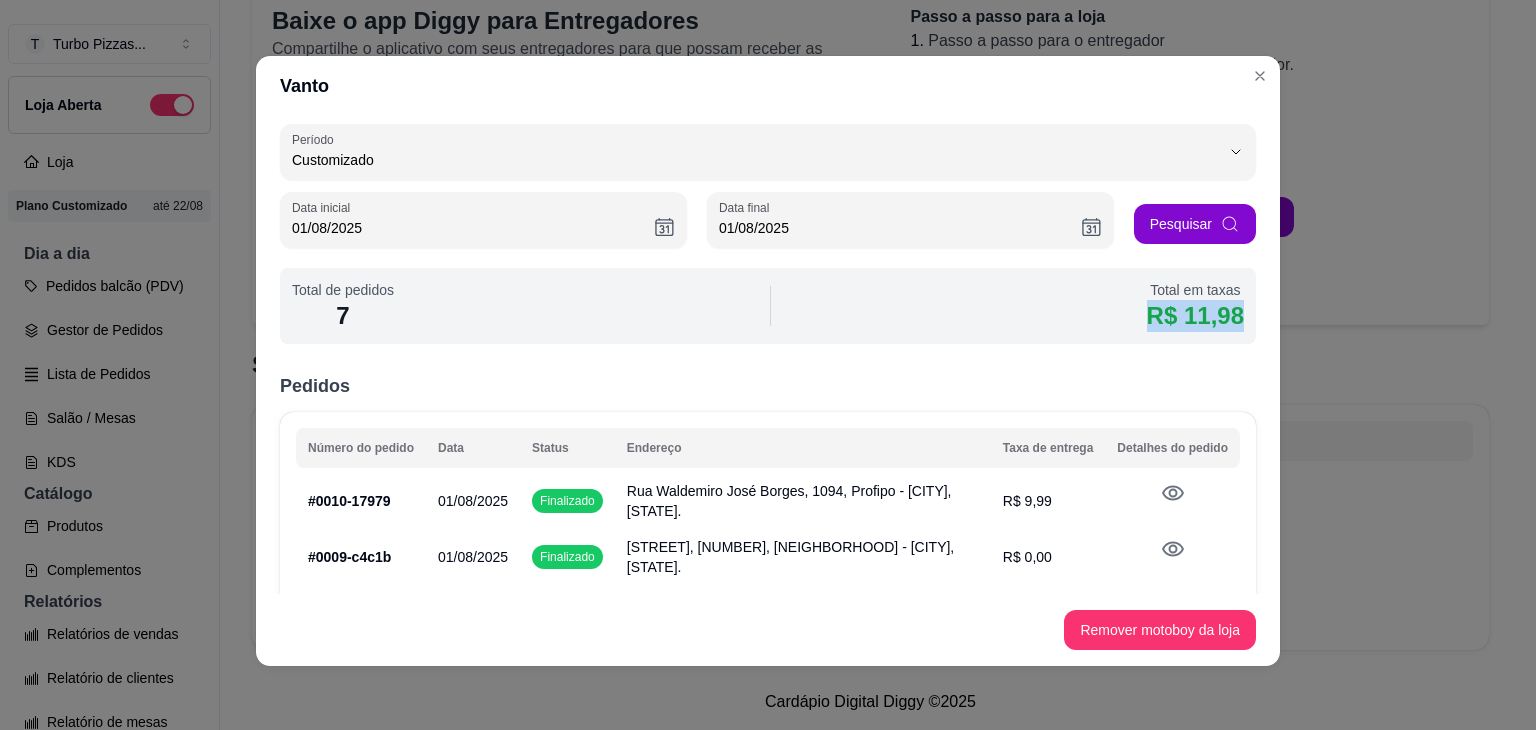drag, startPoint x: 1121, startPoint y: 317, endPoint x: 1220, endPoint y: 318, distance: 99.00505 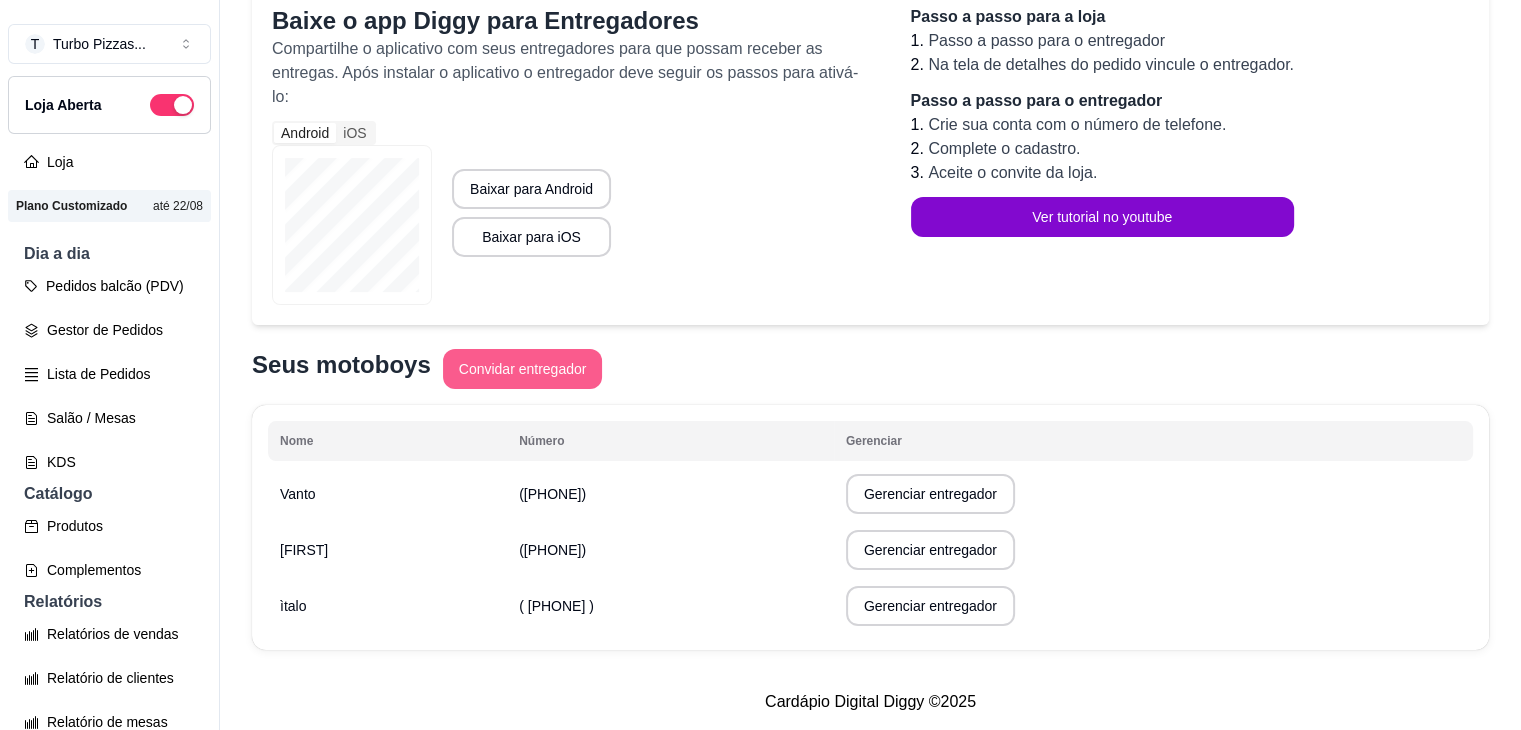 click on "Convidar entregador" at bounding box center [523, 369] 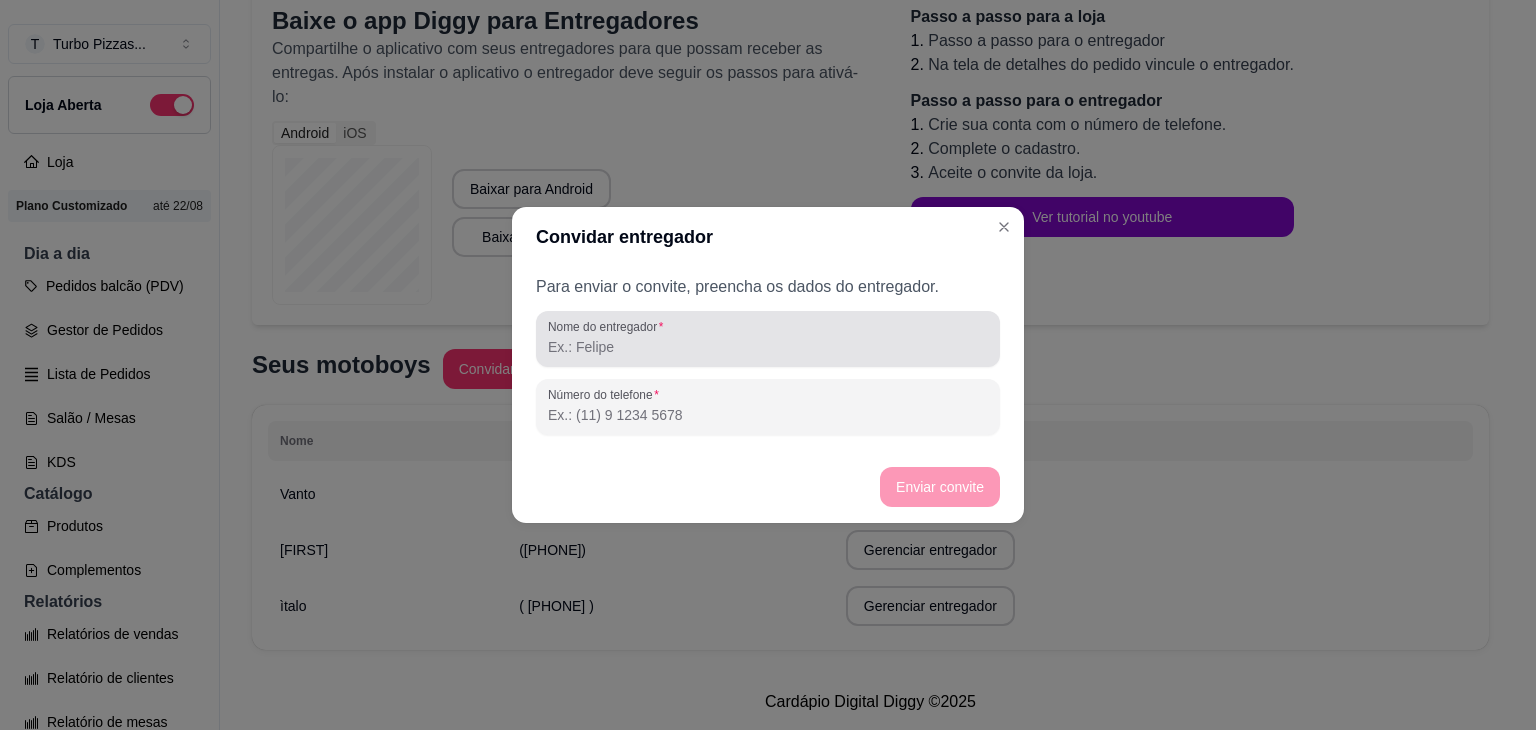 click at bounding box center [768, 339] 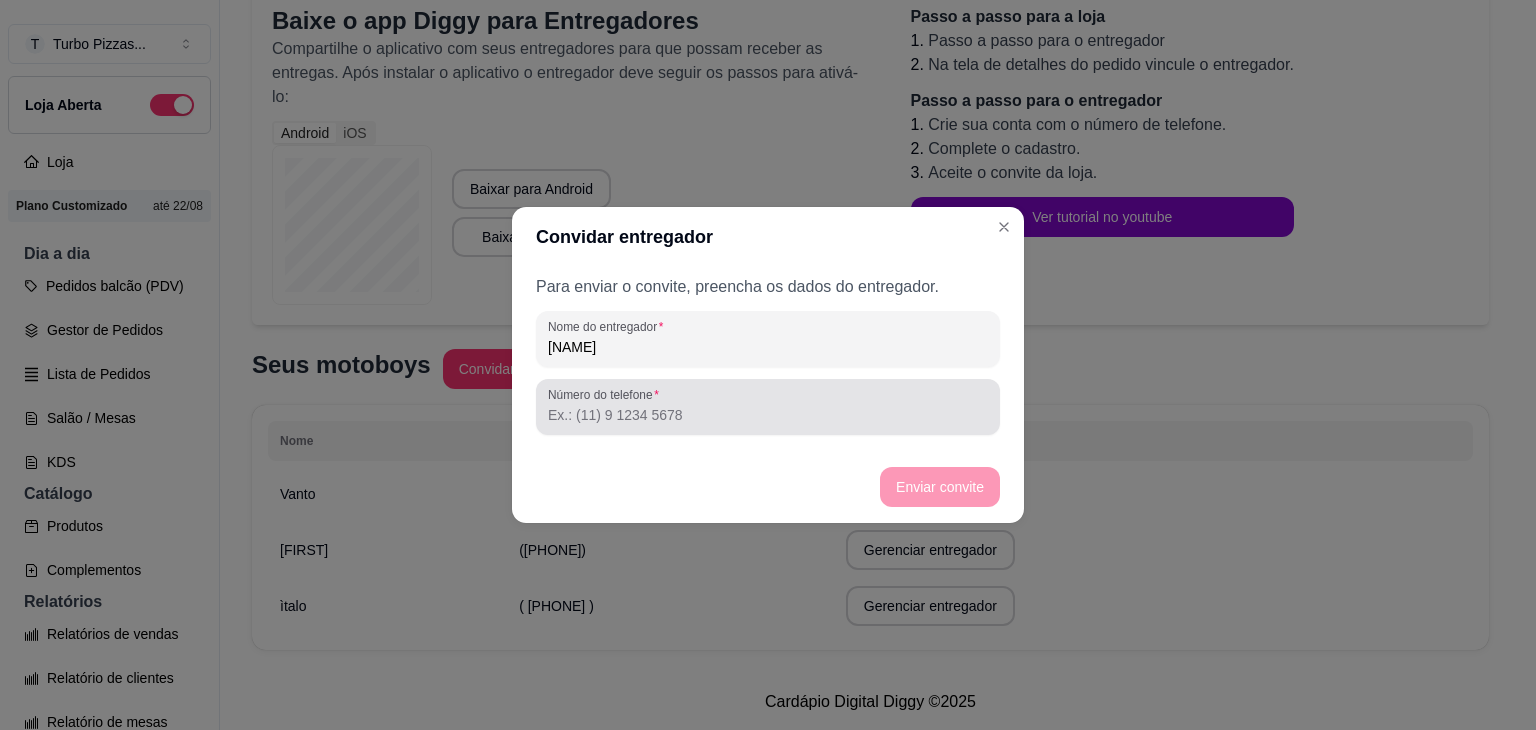 type on "[NAME]" 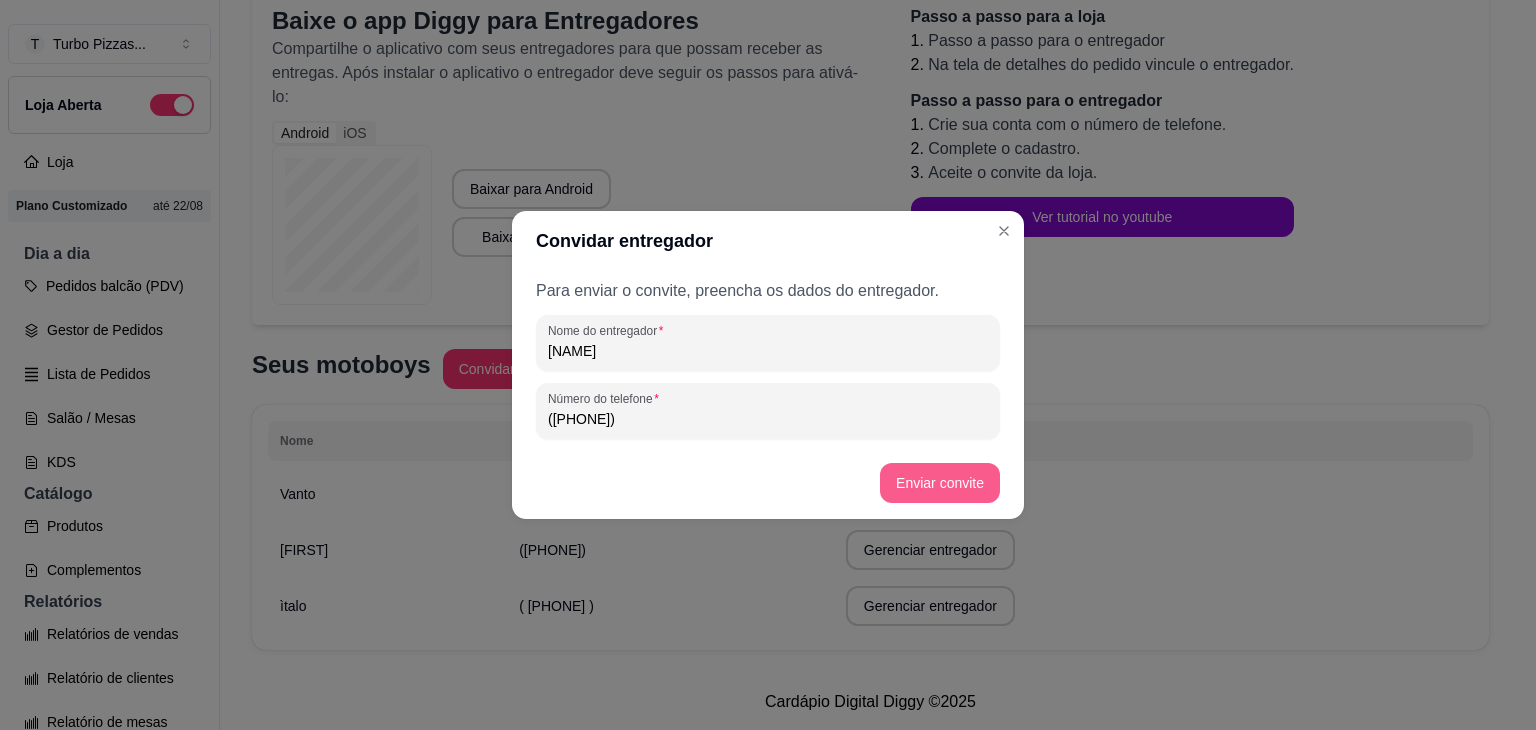 type on "([PHONE])" 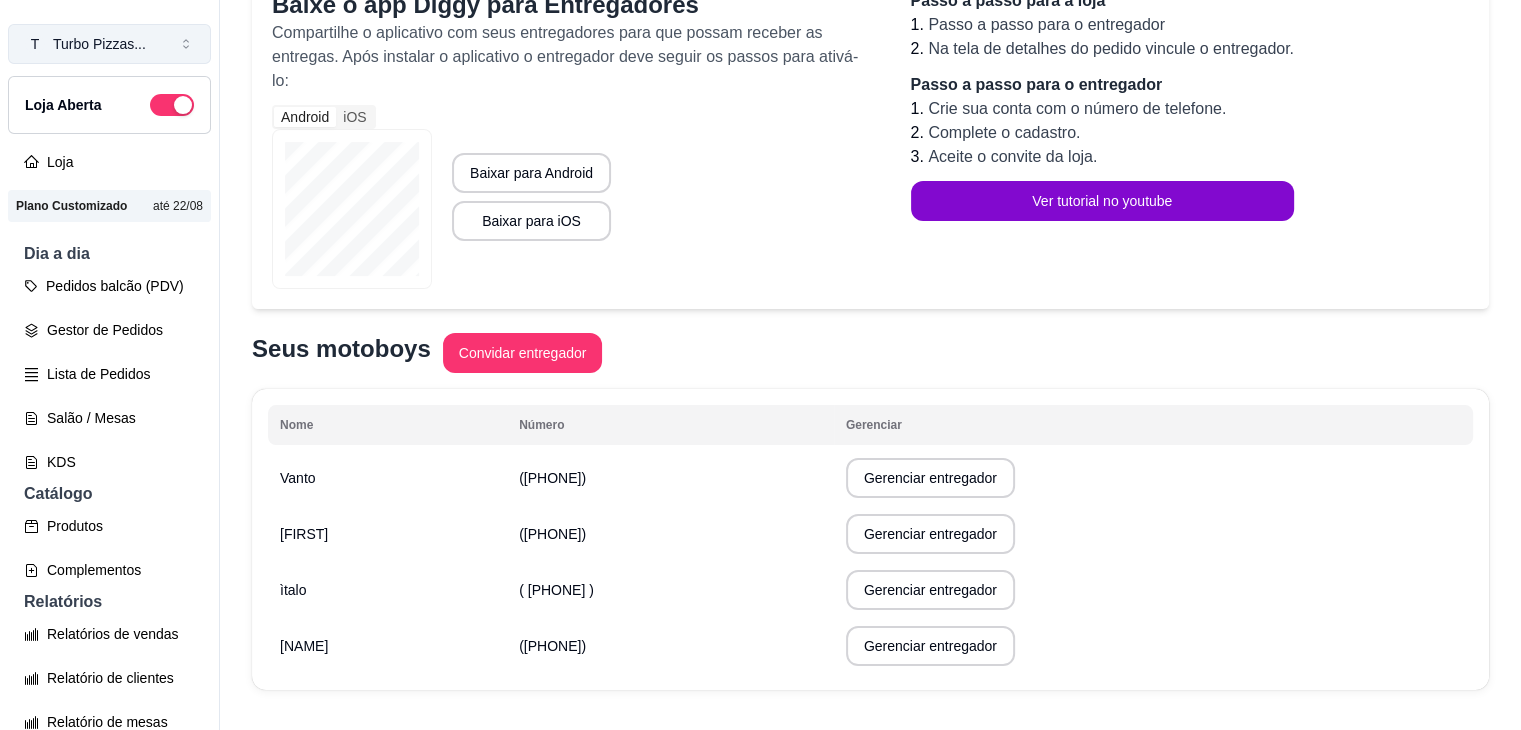 click 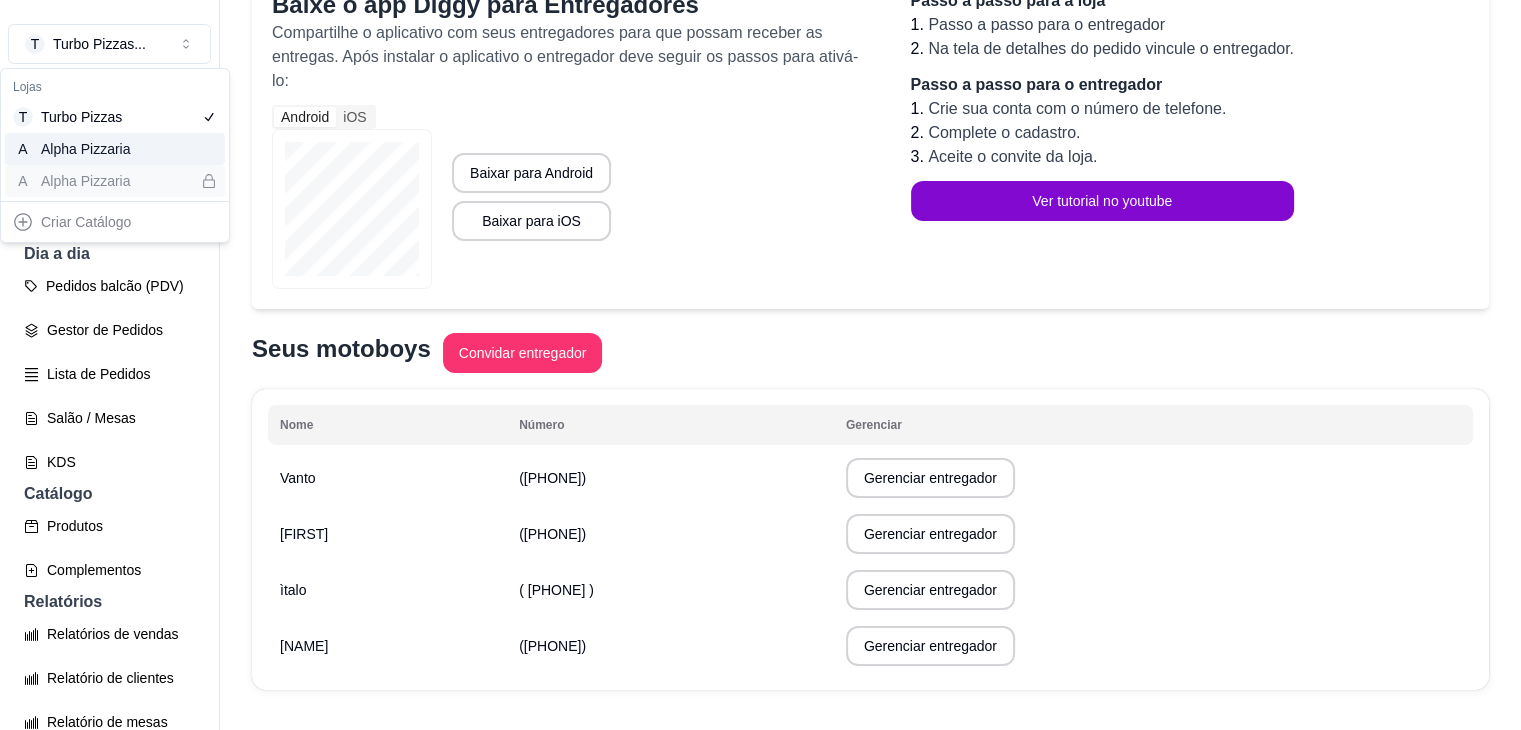 click on "A Alpha Pizzaria" at bounding box center [115, 149] 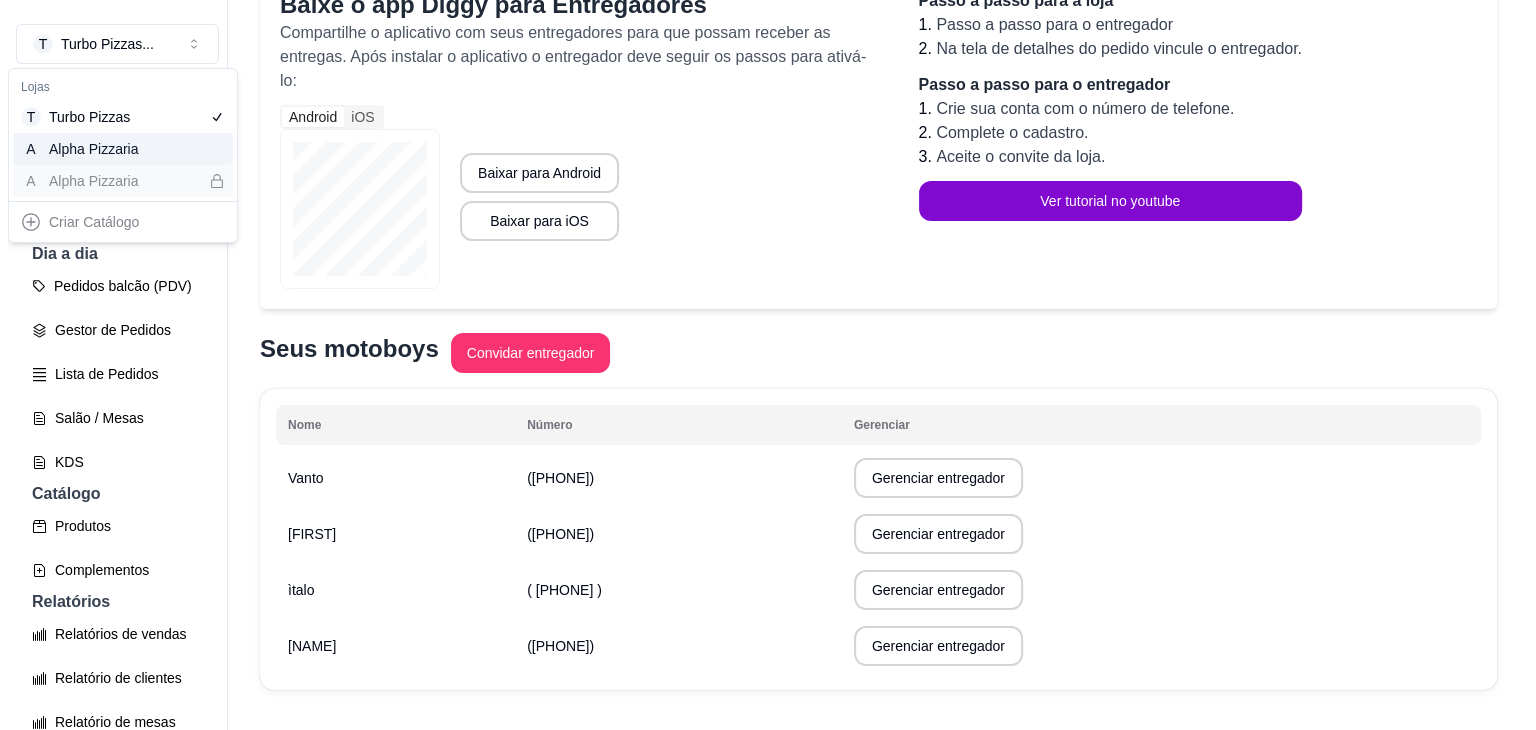 scroll, scrollTop: 207, scrollLeft: 0, axis: vertical 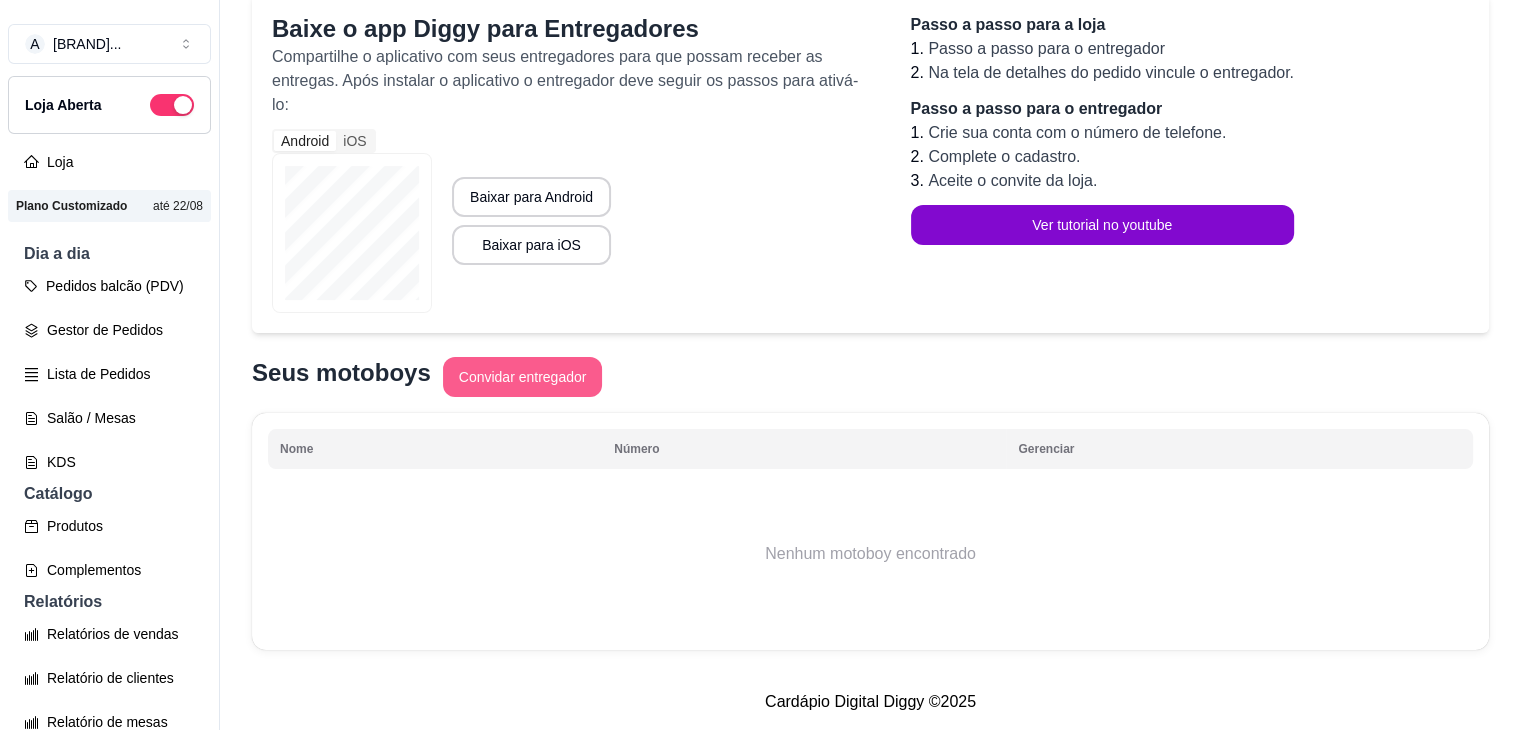 click on "Convidar entregador" at bounding box center (523, 377) 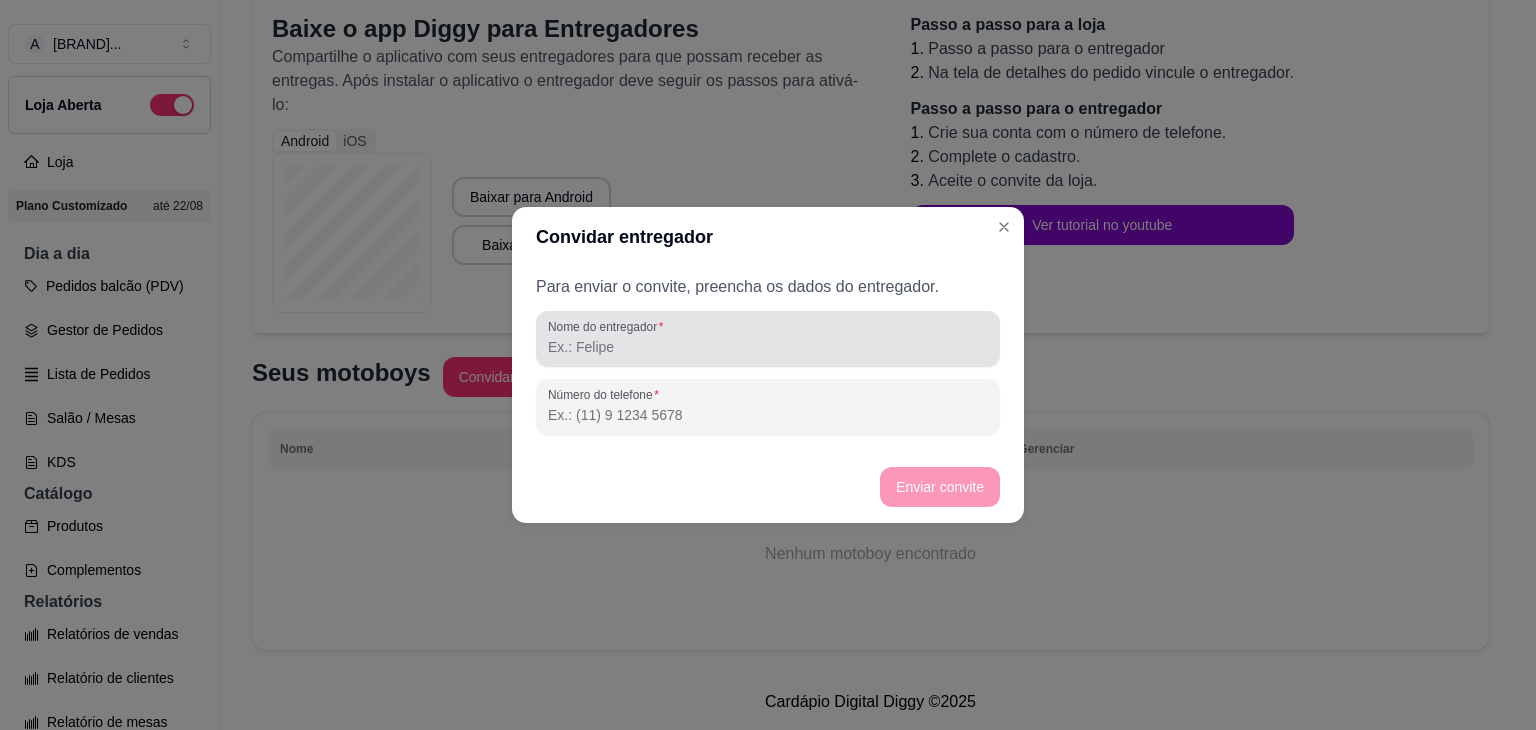 click on "Nome do entregador" at bounding box center (768, 347) 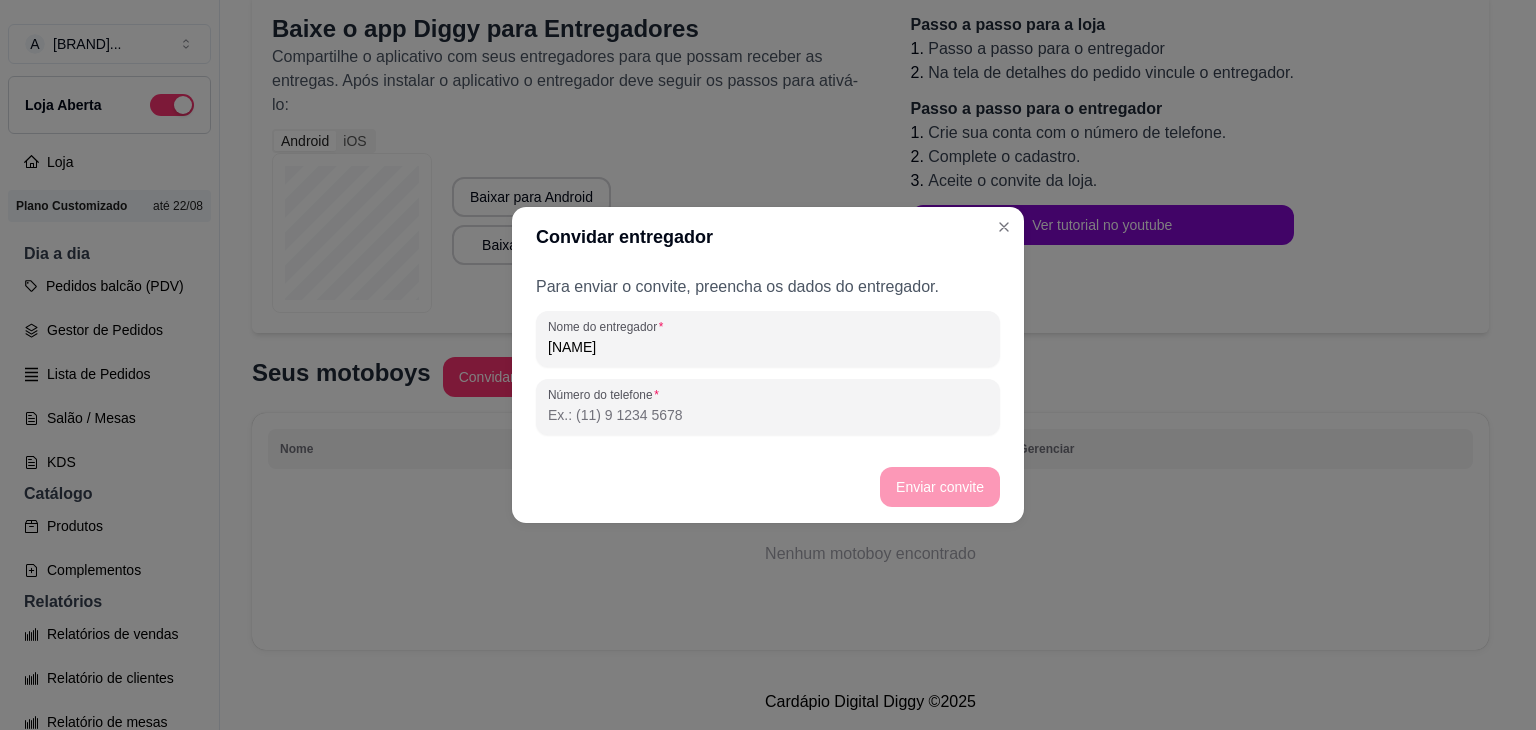 type on "[NAME]" 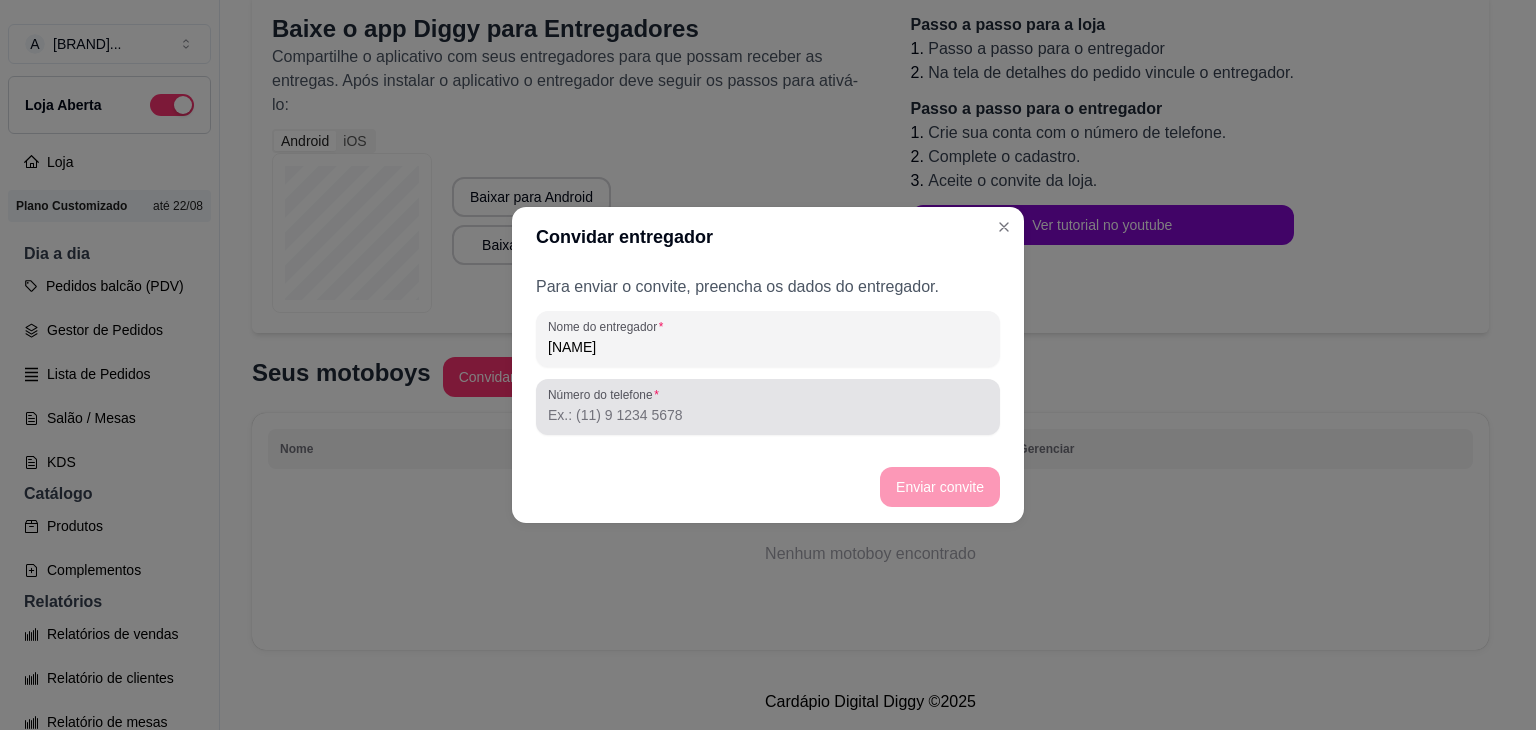 click on "Número do telefone" at bounding box center [768, 415] 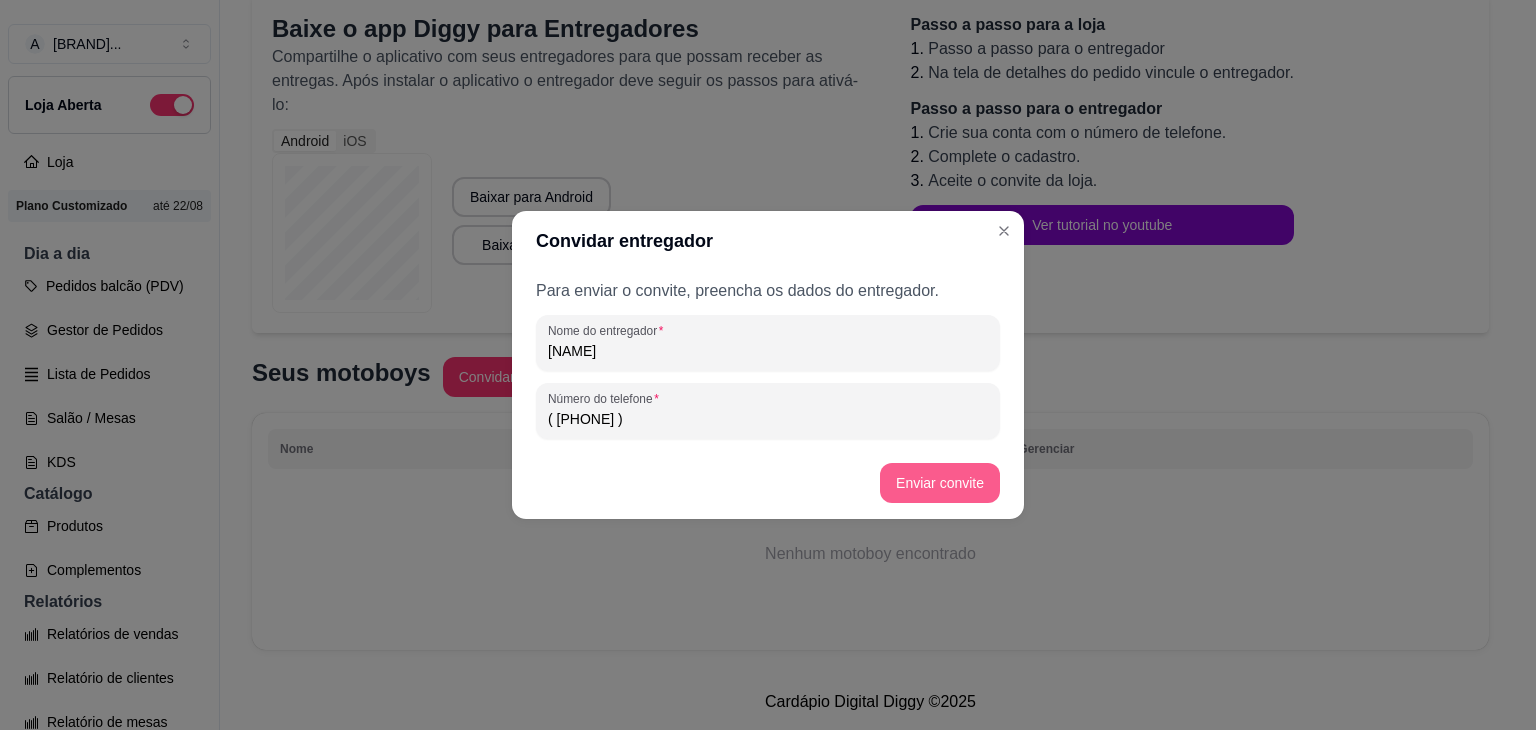type on "( [PHONE] )" 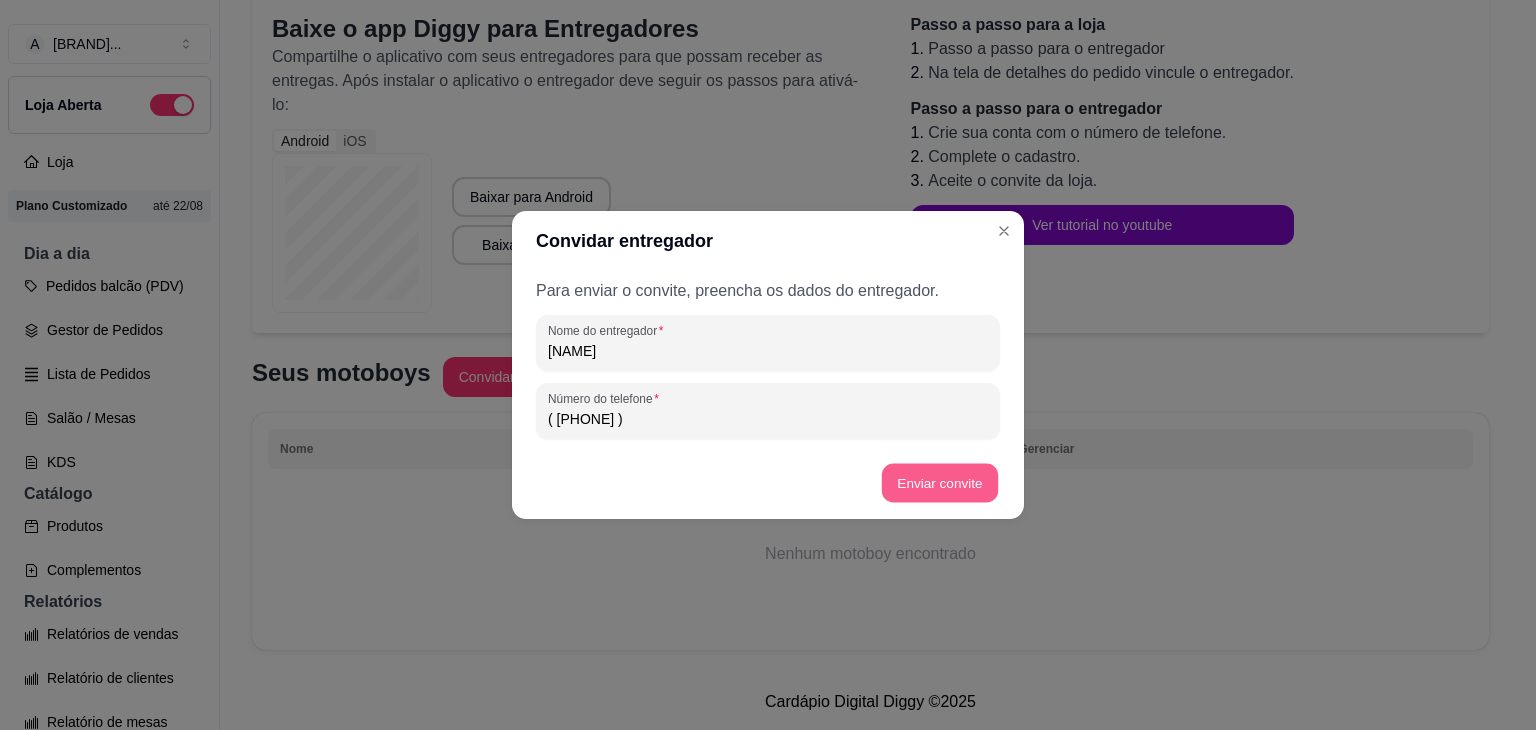 click on "Enviar convite" at bounding box center [940, 483] 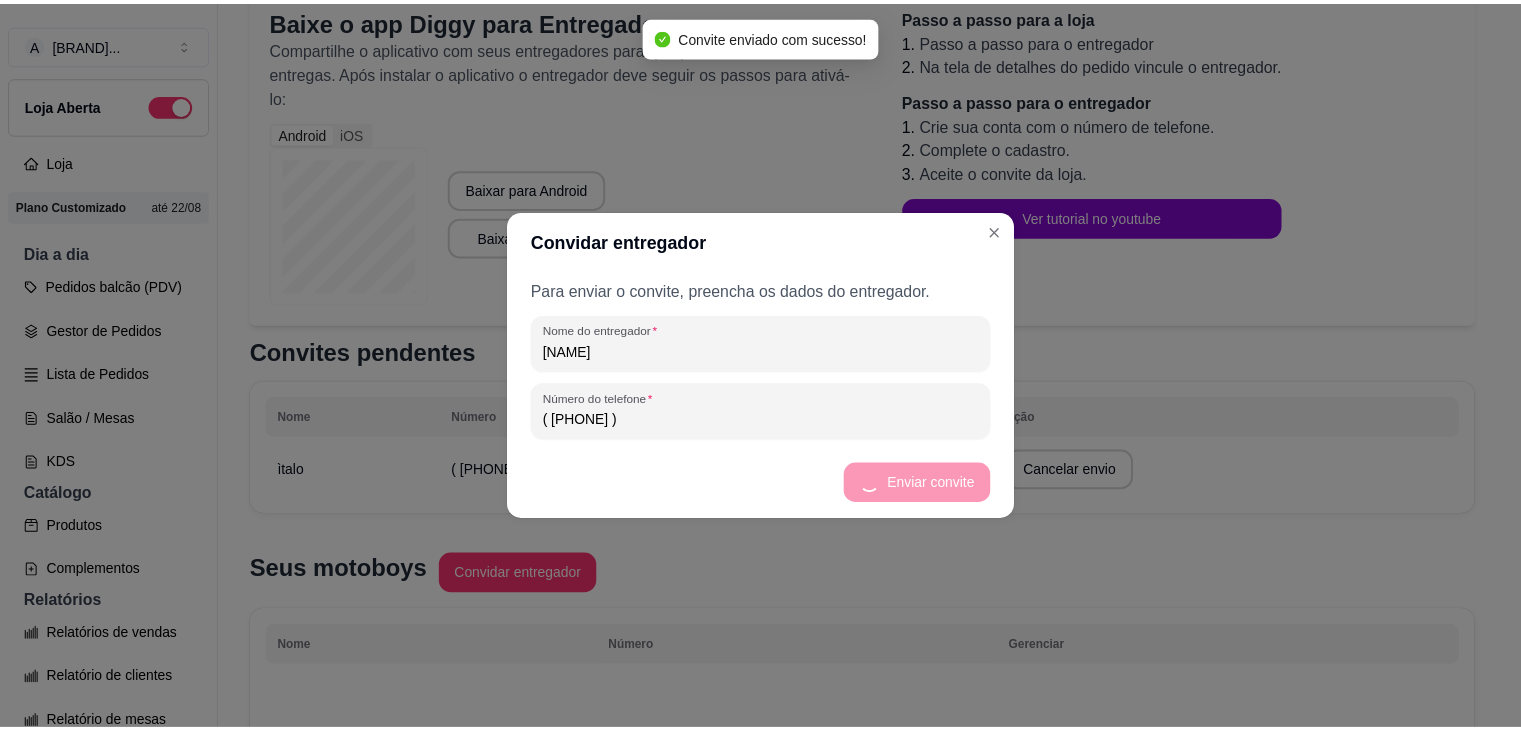 scroll, scrollTop: 215, scrollLeft: 0, axis: vertical 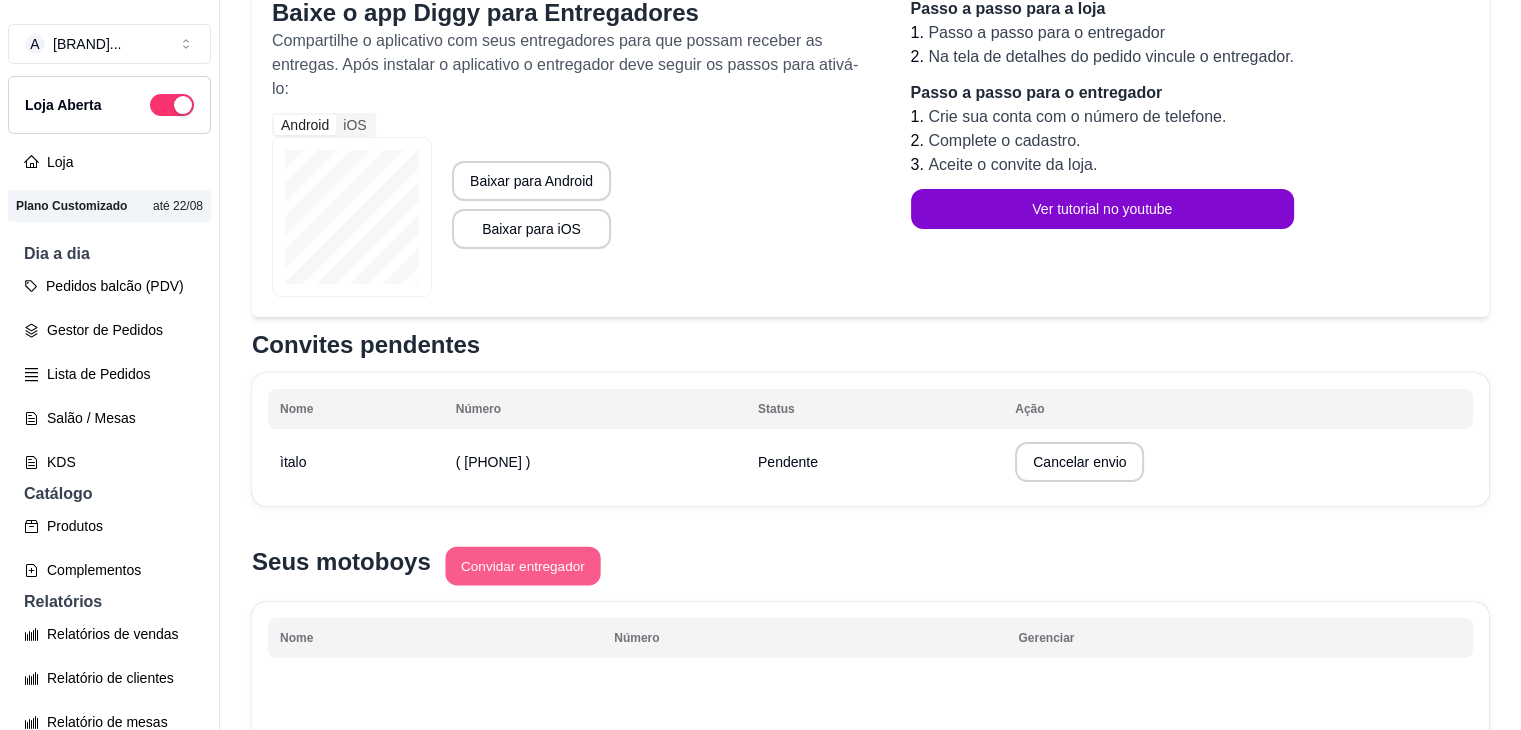 click on "Convidar entregador" at bounding box center (522, 566) 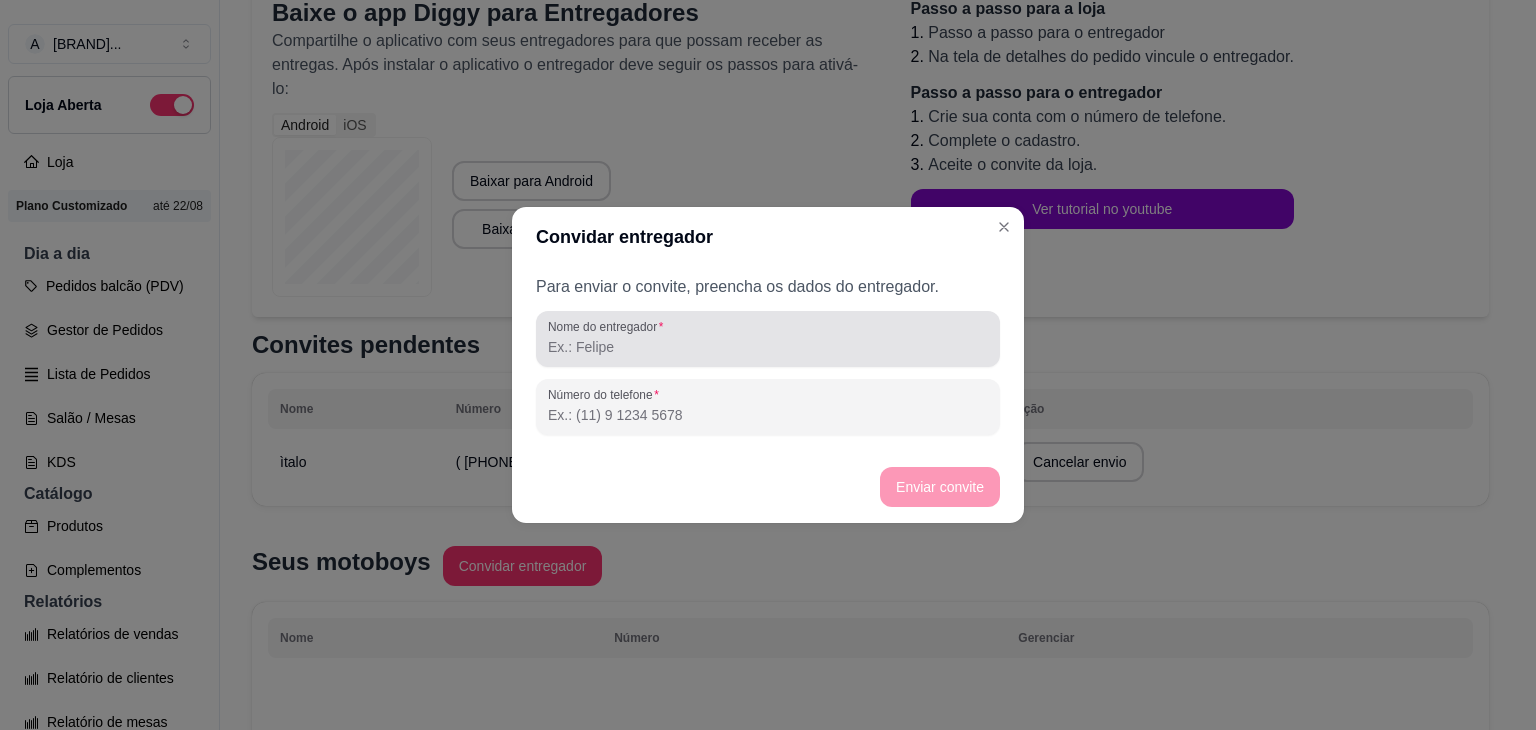 click on "Nome do entregador" at bounding box center (768, 347) 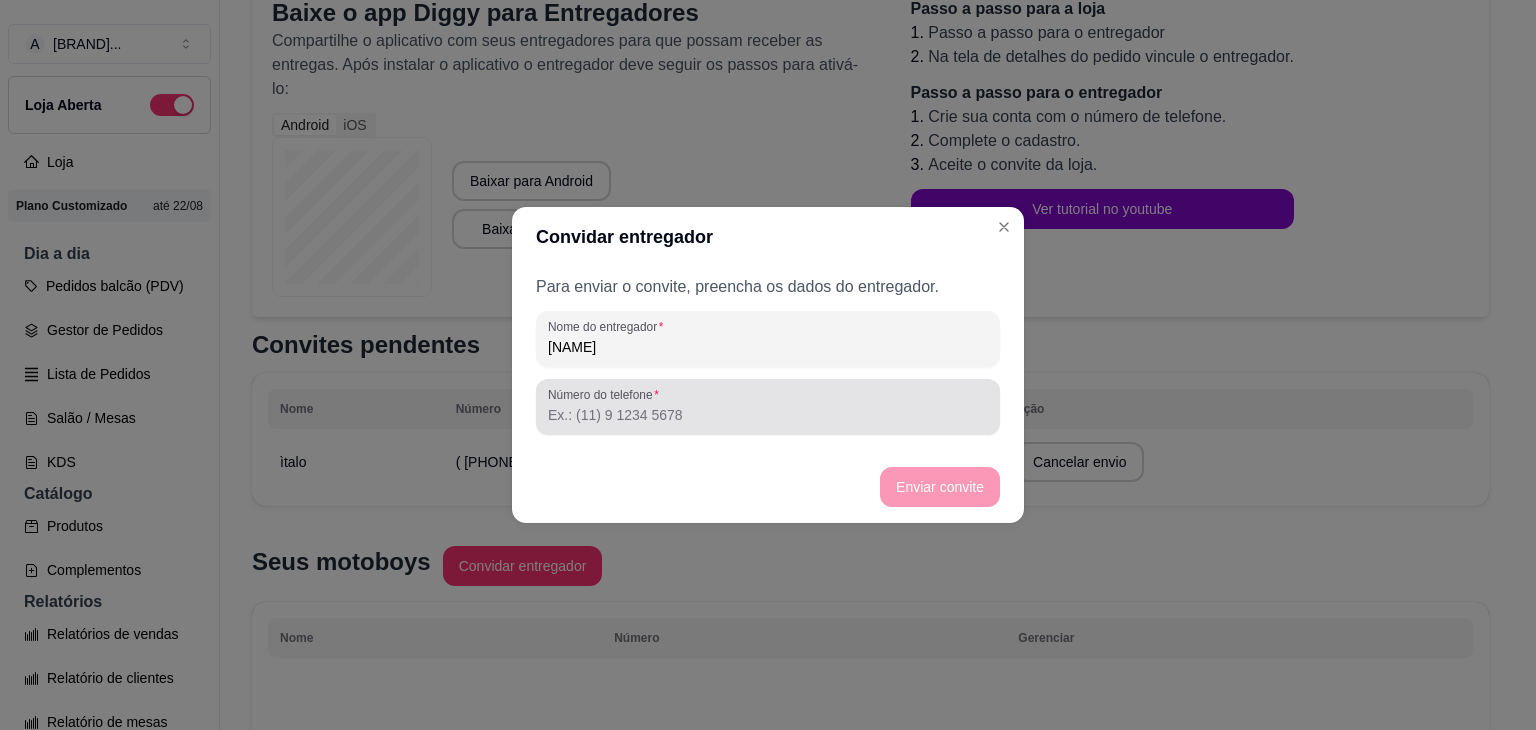 type on "[NAME]" 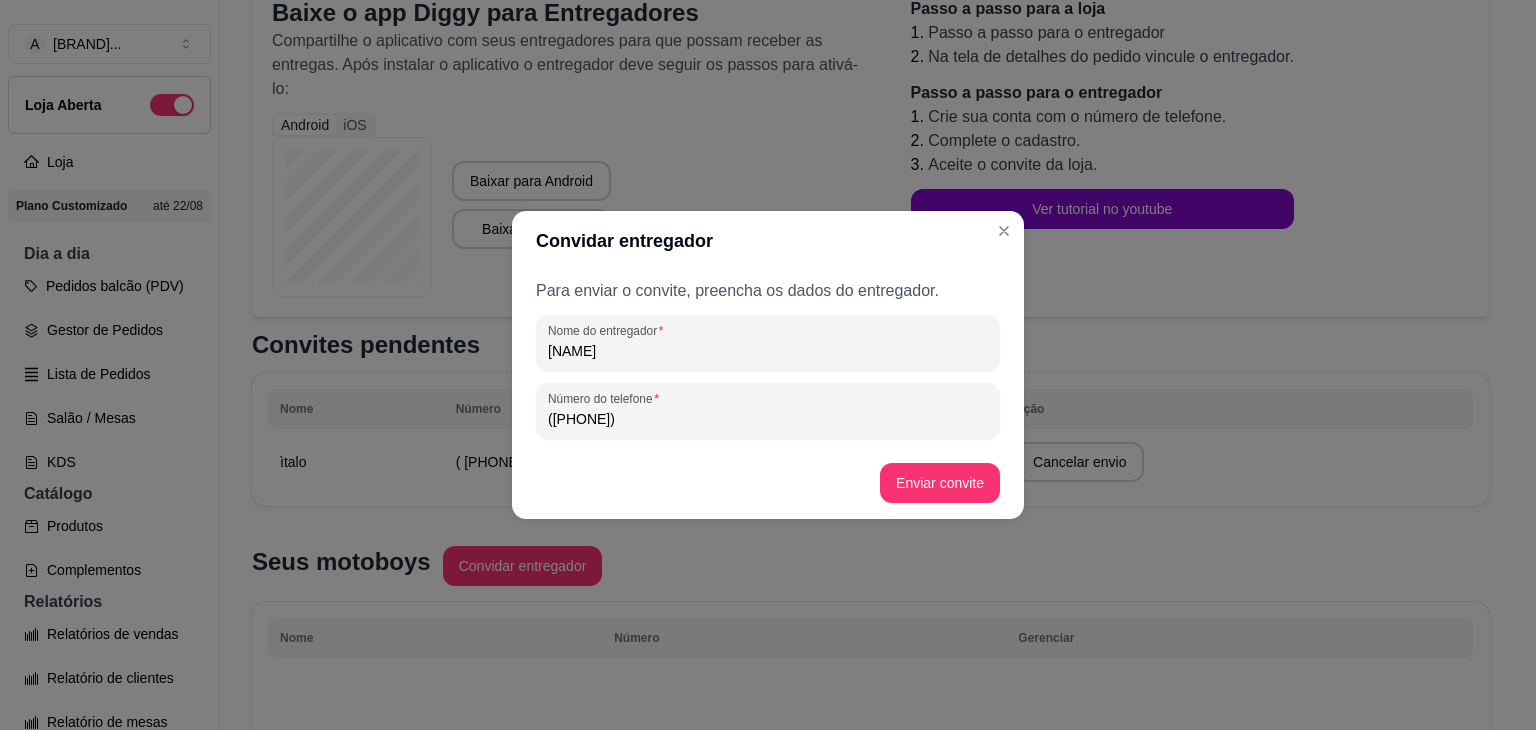 type on "([PHONE])" 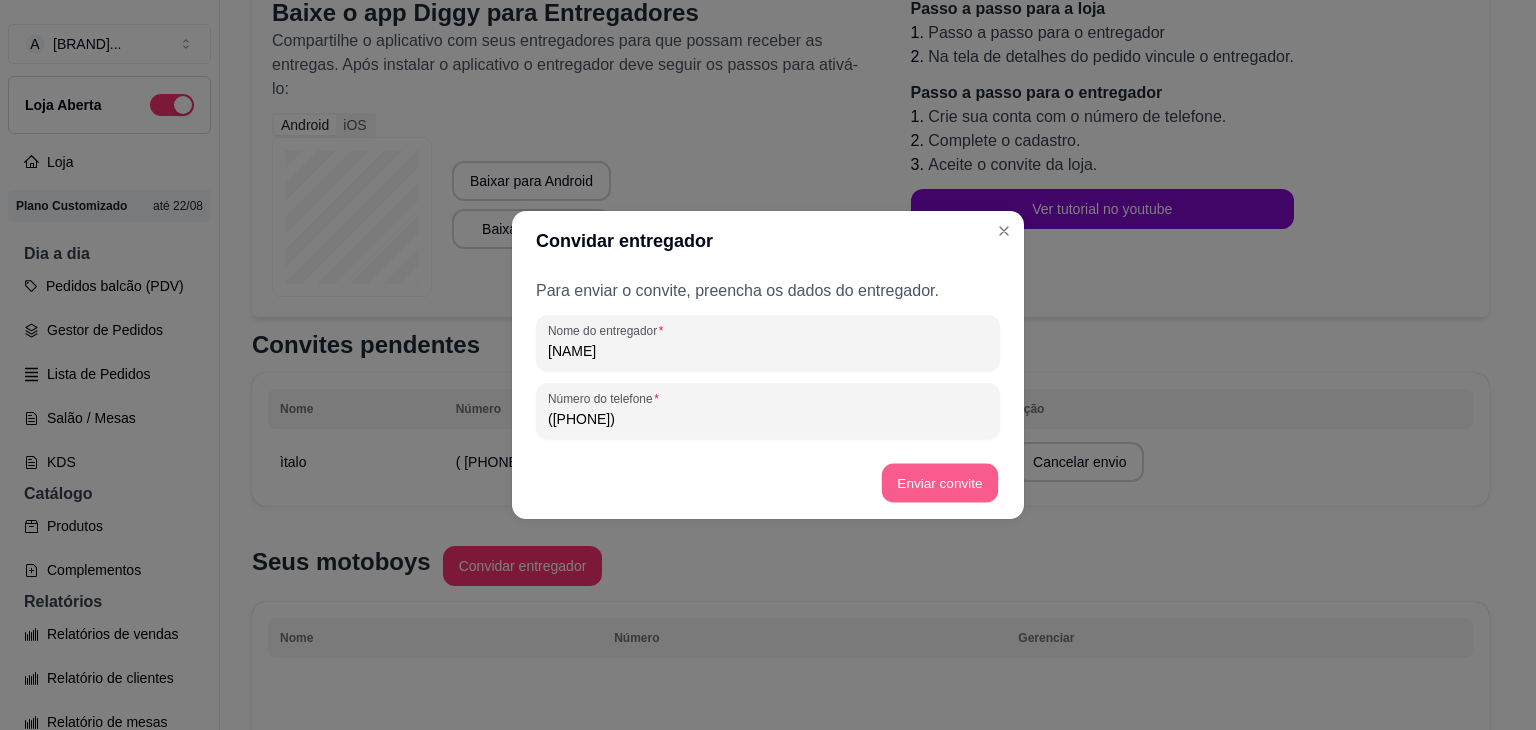 click on "Enviar convite" at bounding box center [940, 483] 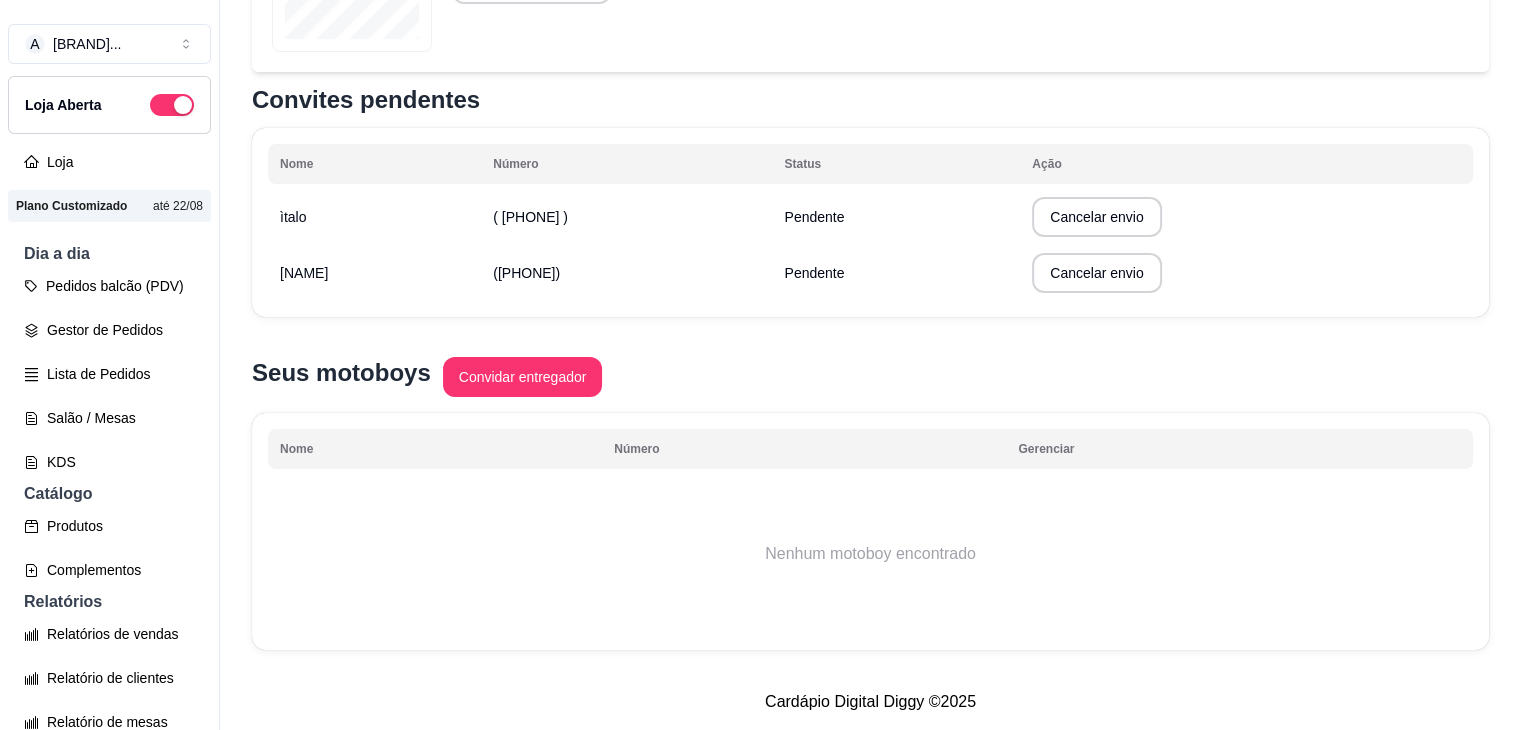scroll, scrollTop: 0, scrollLeft: 0, axis: both 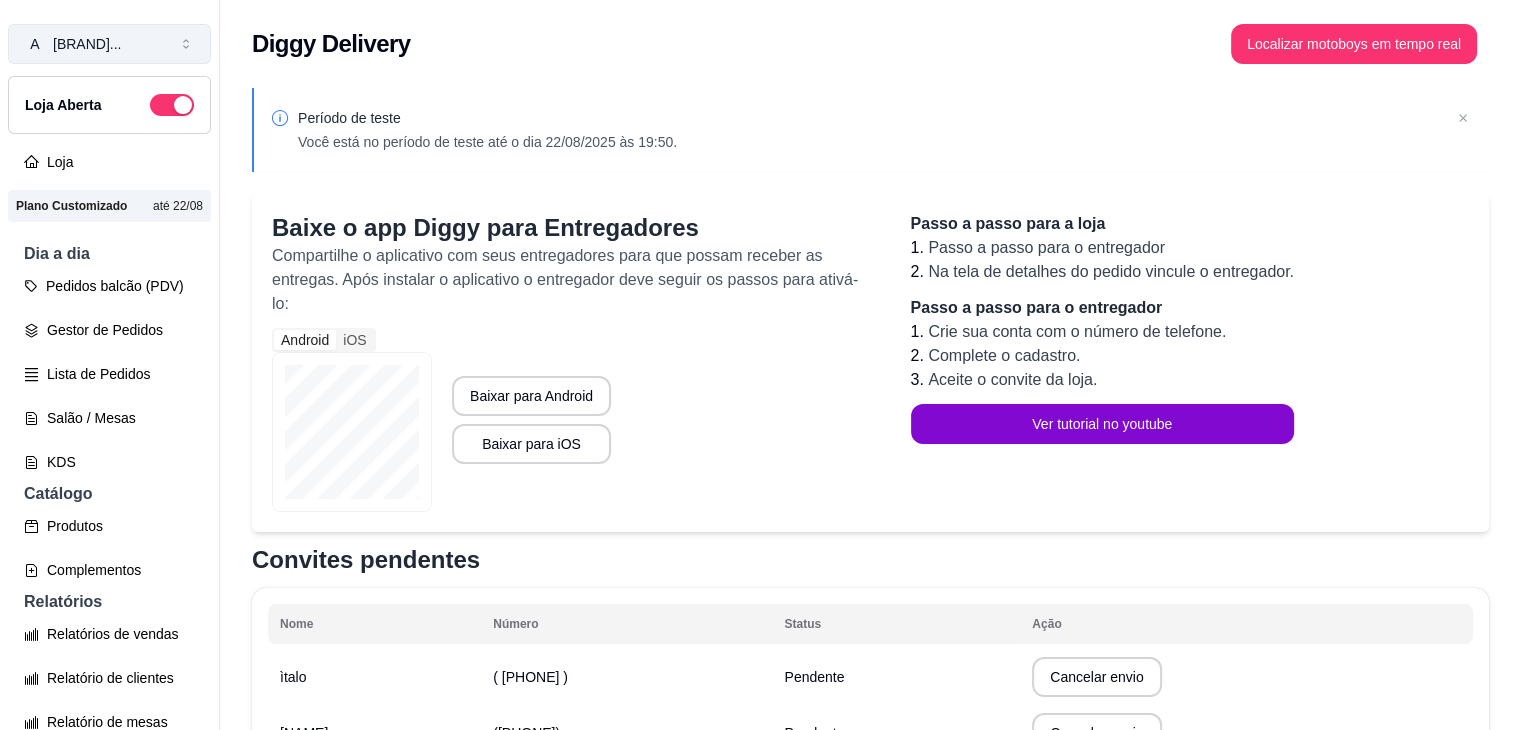 click on "[BRAND_NAME] ..." at bounding box center (87, 44) 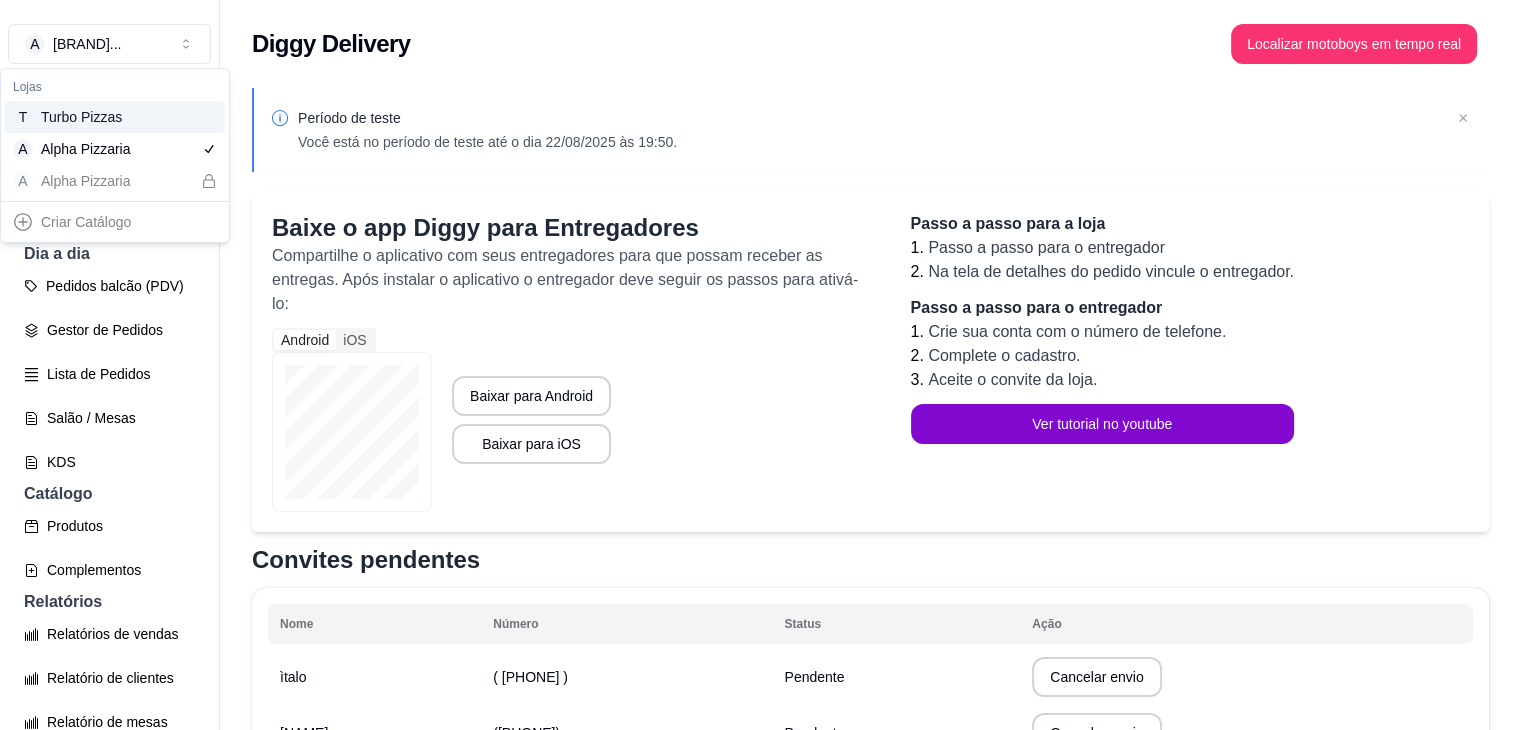 click on "Turbo Pizzas" at bounding box center [86, 117] 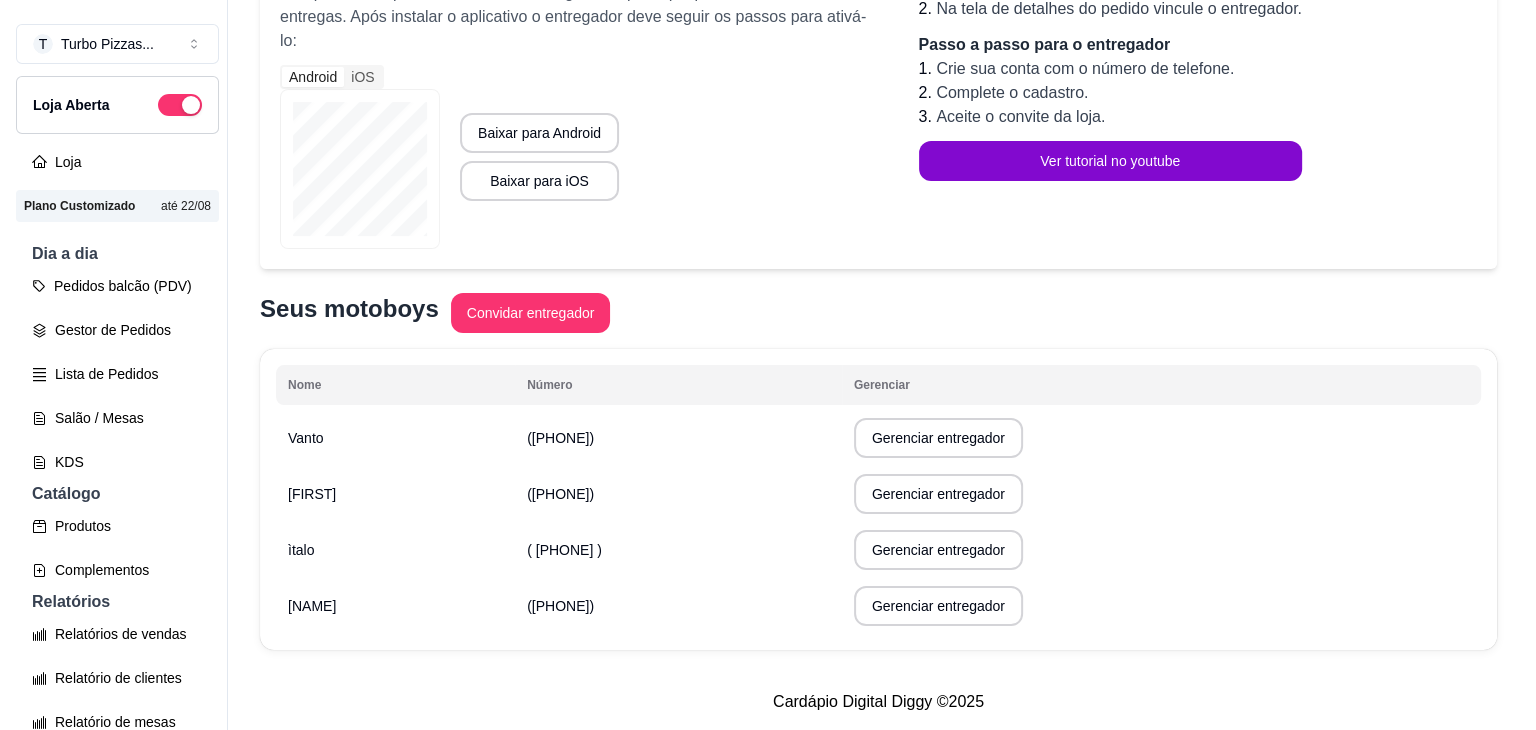 scroll, scrollTop: 279, scrollLeft: 0, axis: vertical 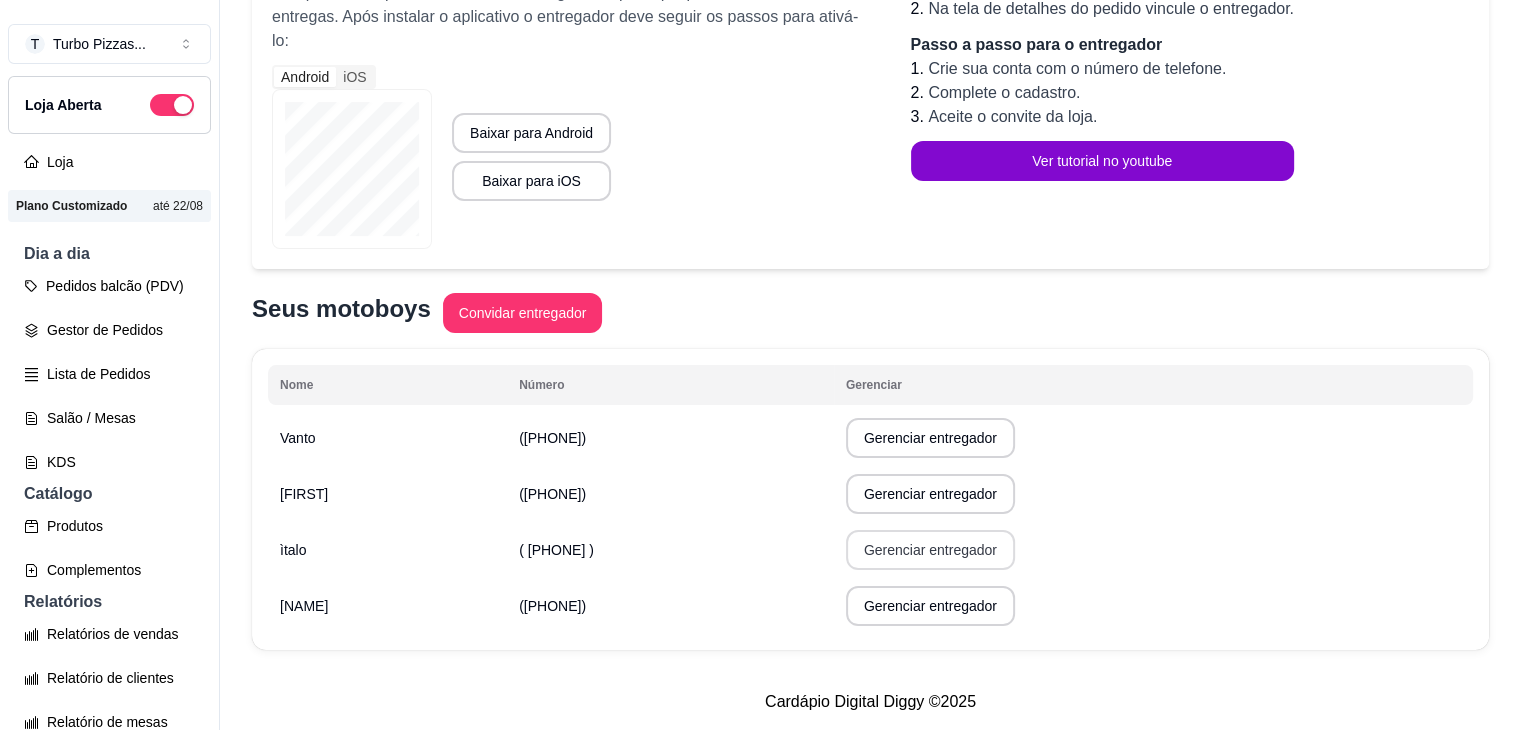 click on "Gerenciar entregador" at bounding box center [930, 550] 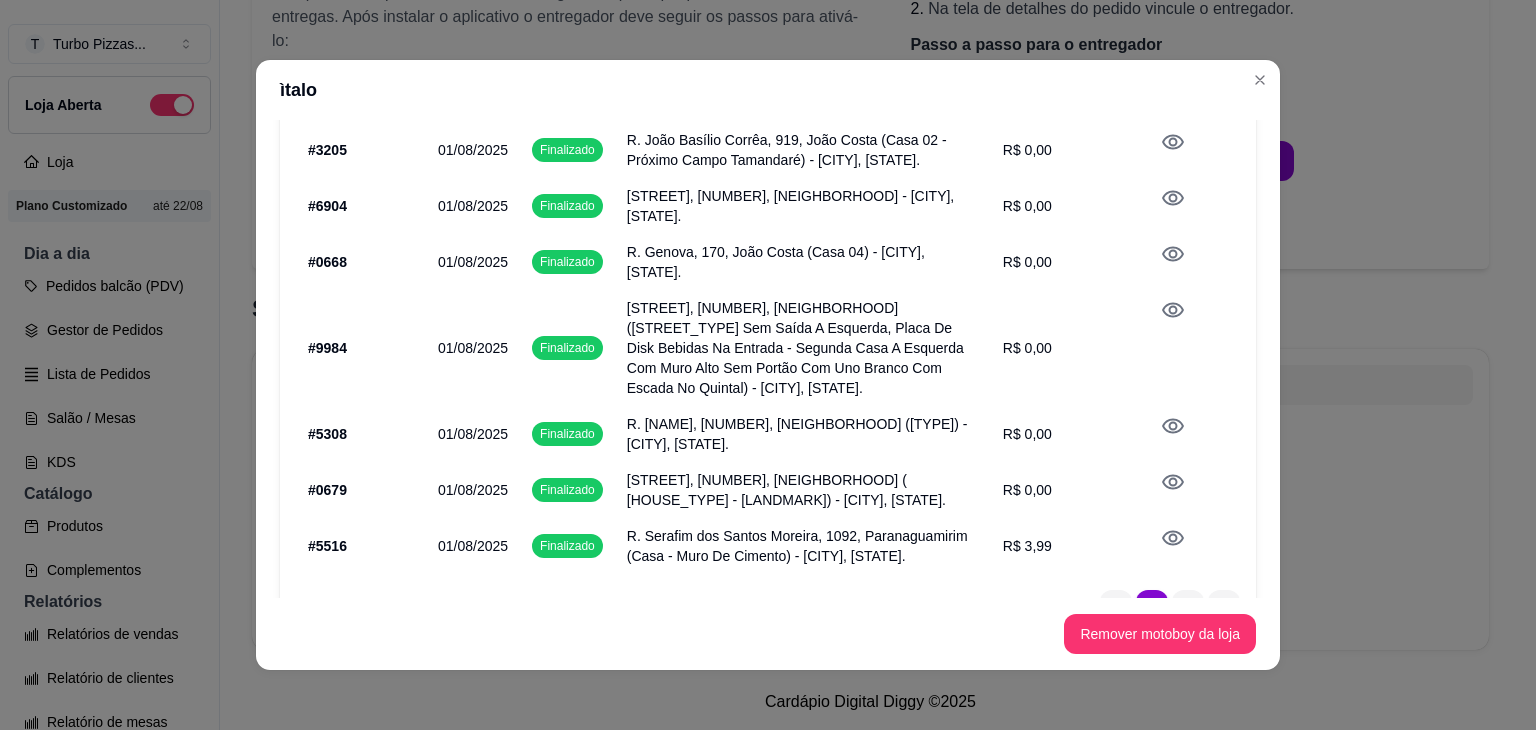 scroll, scrollTop: 0, scrollLeft: 0, axis: both 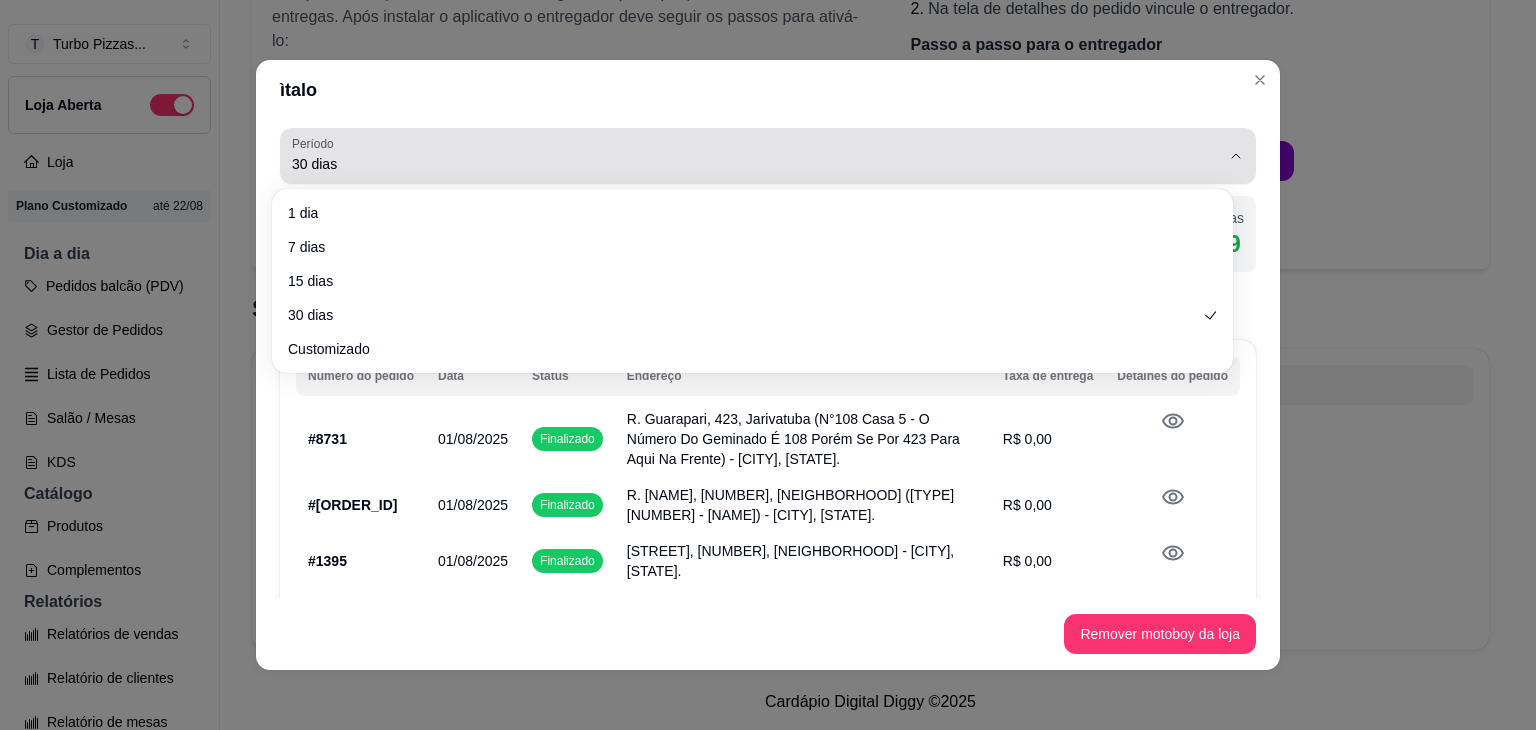 click on "30 dias" at bounding box center [756, 156] 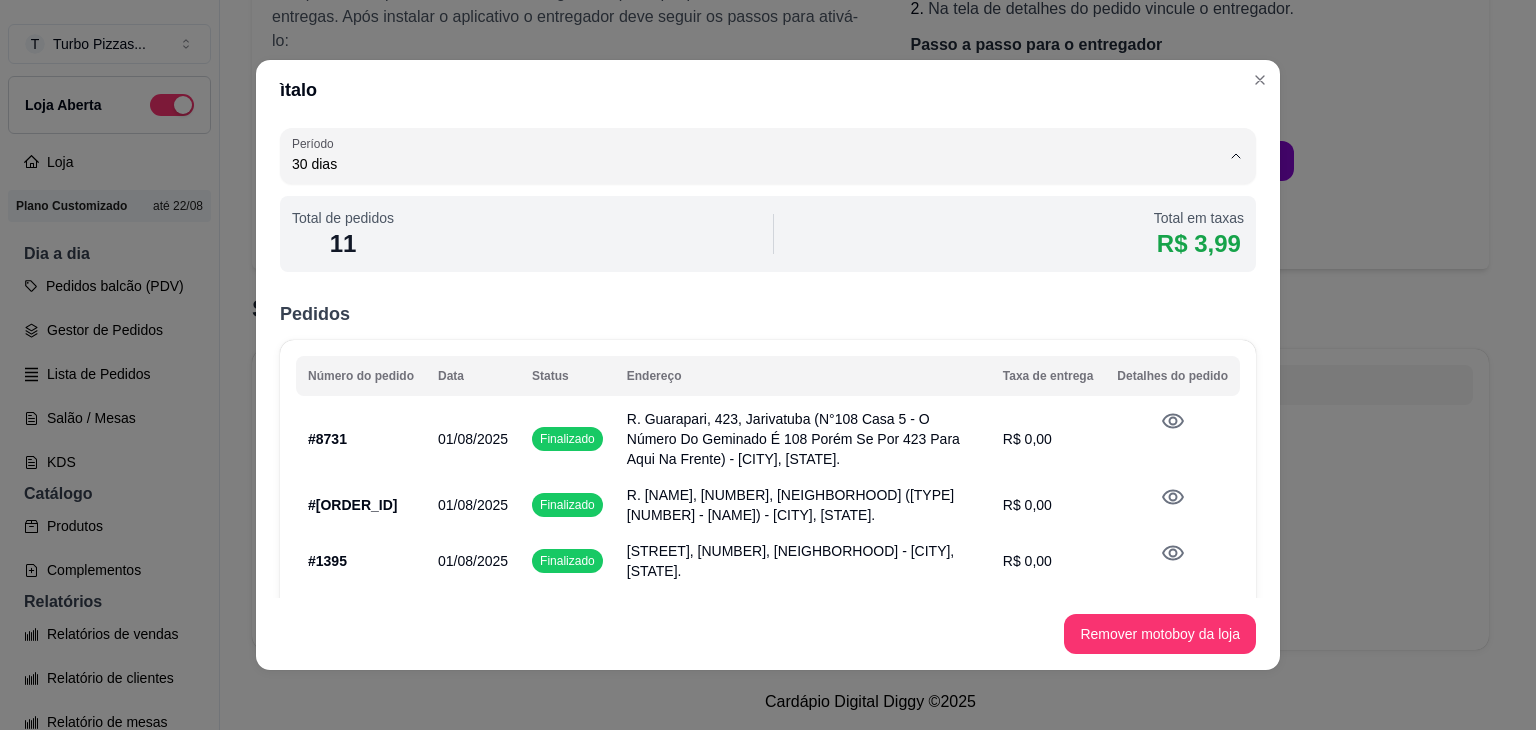 click on "1 dia" at bounding box center (743, 211) 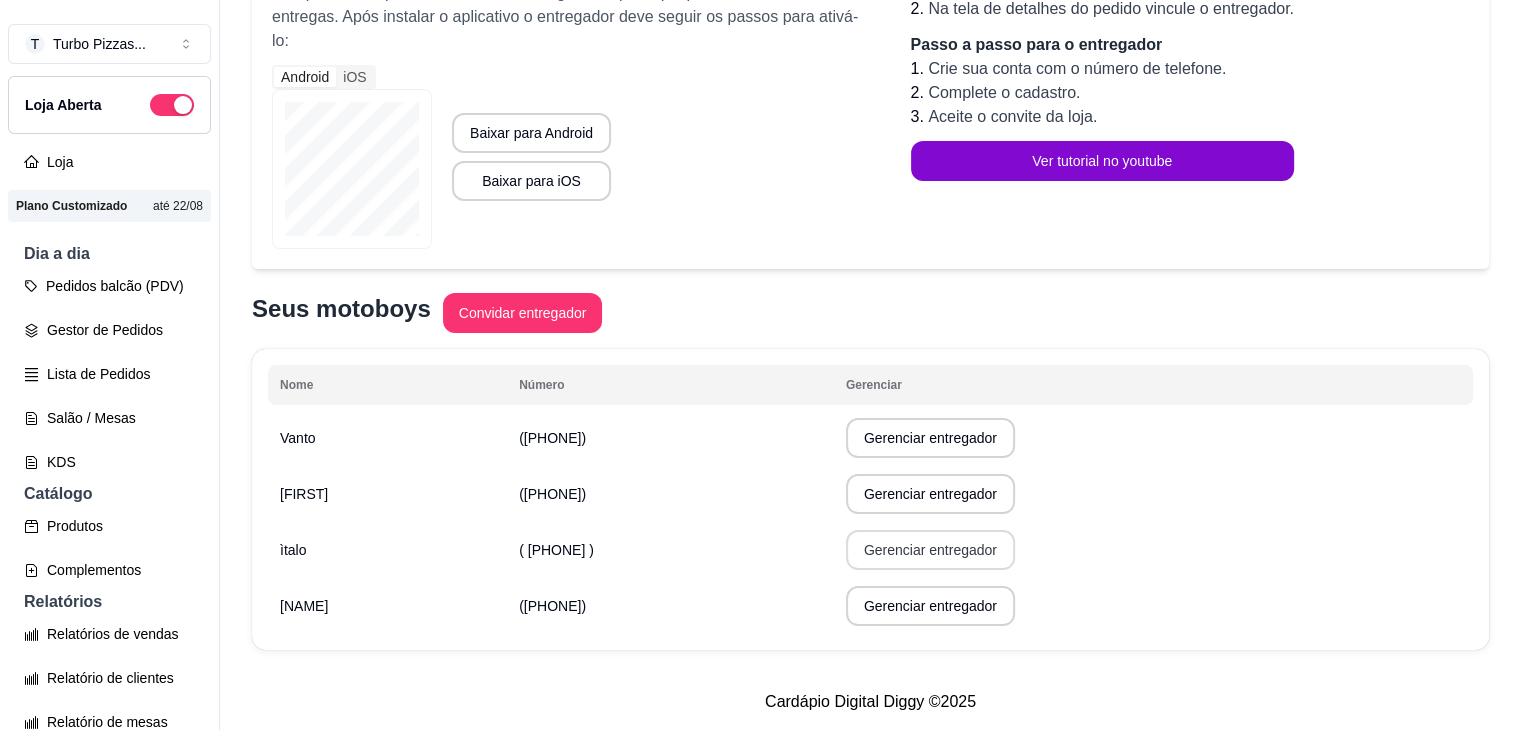 click on "Gerenciar entregador" at bounding box center (930, 550) 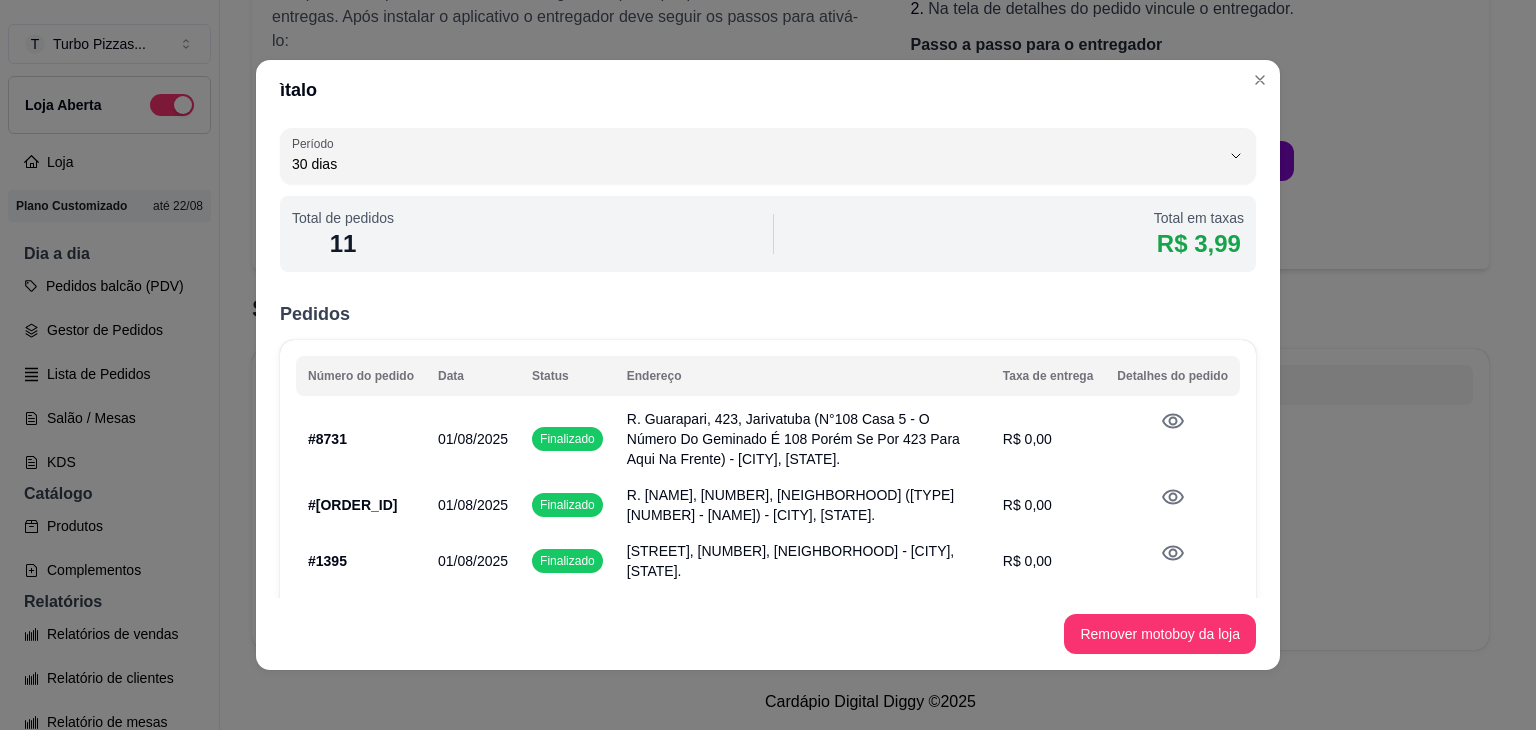 scroll, scrollTop: 467, scrollLeft: 0, axis: vertical 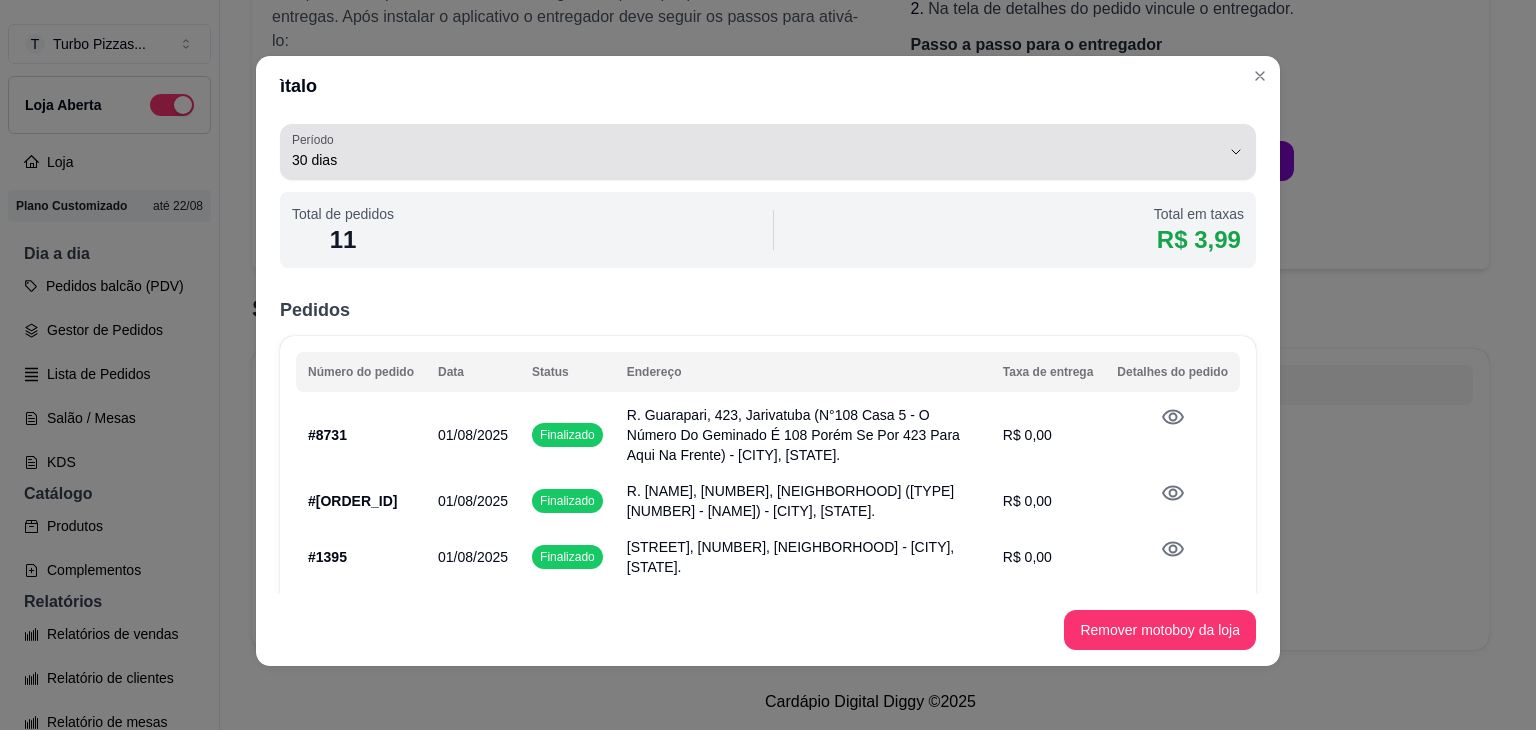 click on "30 dias" at bounding box center (756, 160) 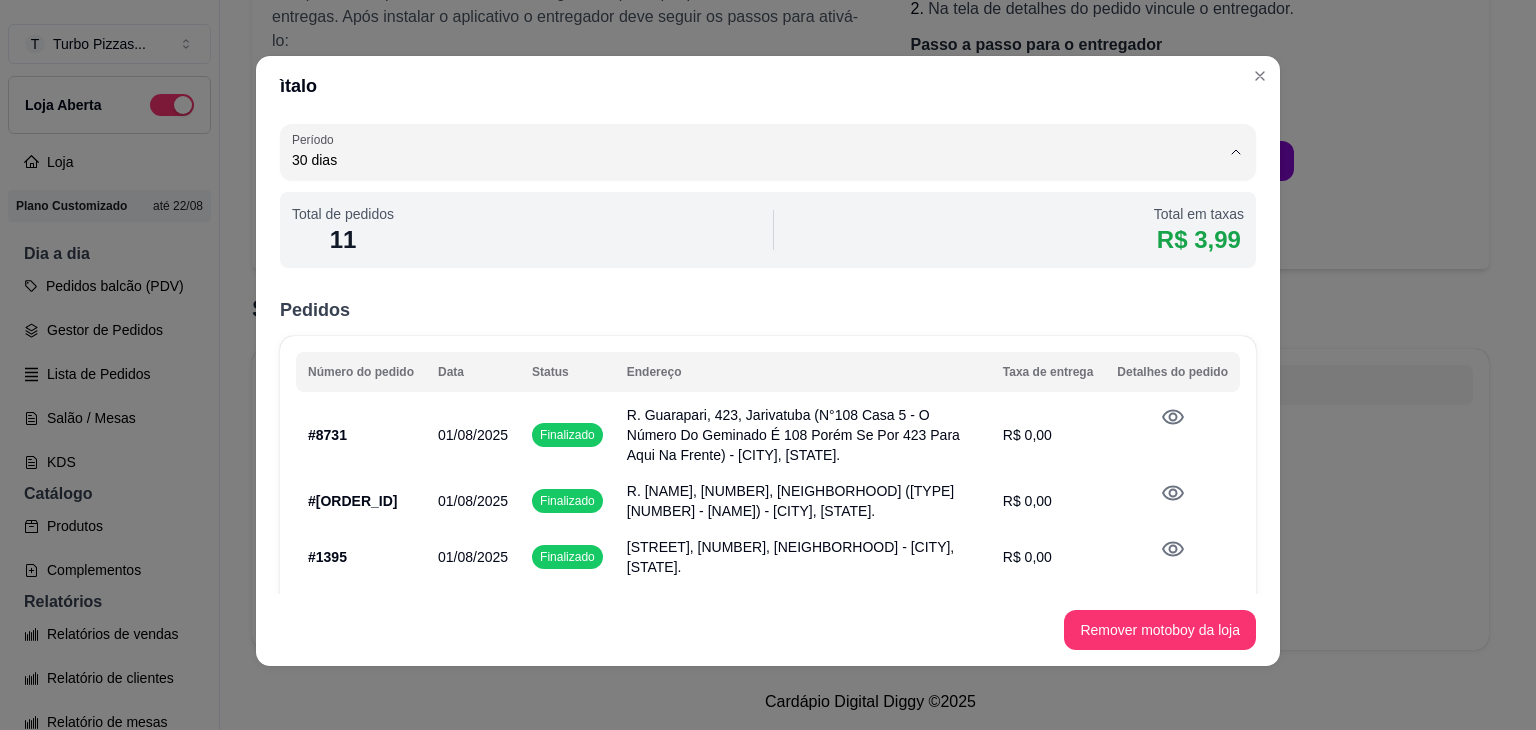 click on "1 dia" at bounding box center [743, 207] 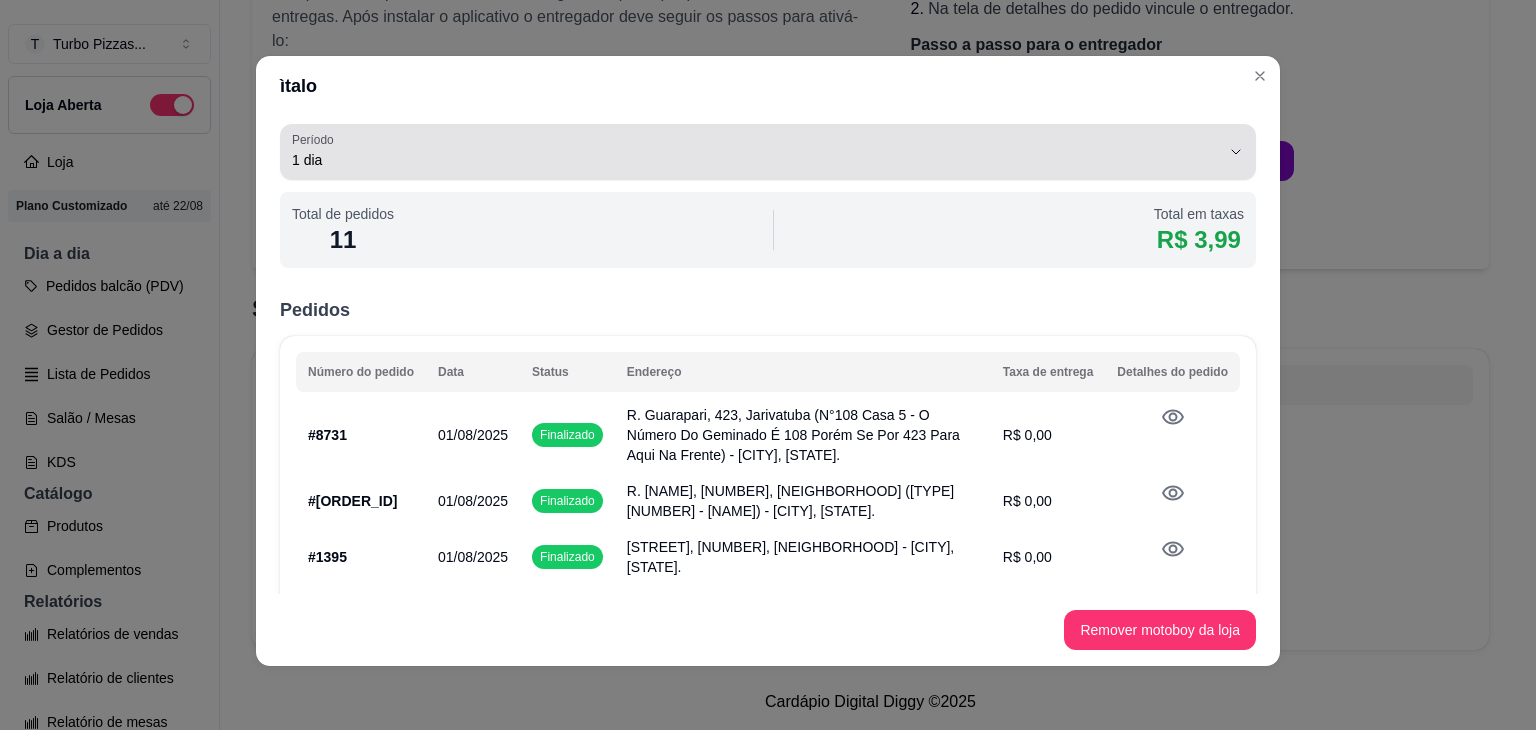 click on "1 dia" at bounding box center [756, 152] 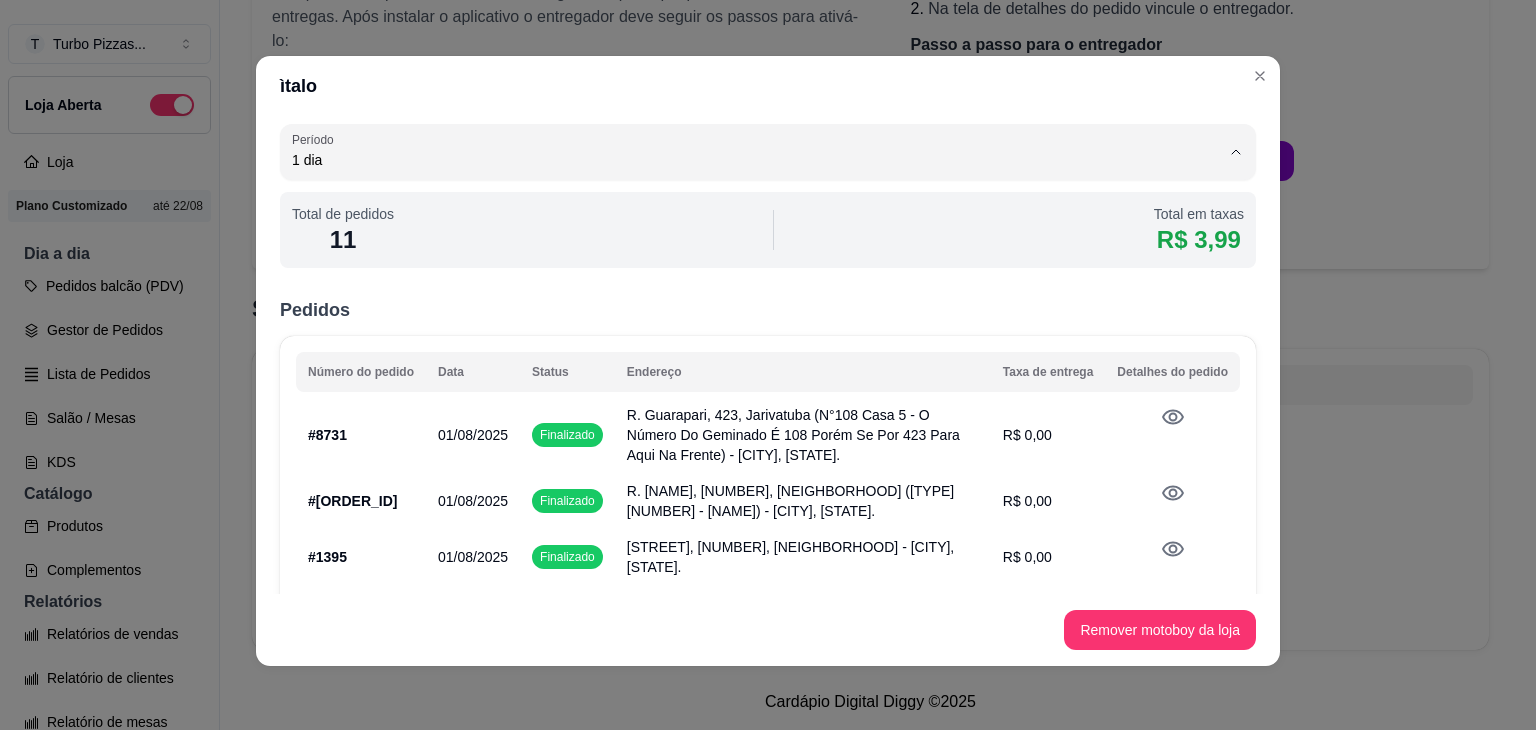 click on "30 dias" at bounding box center [743, 305] 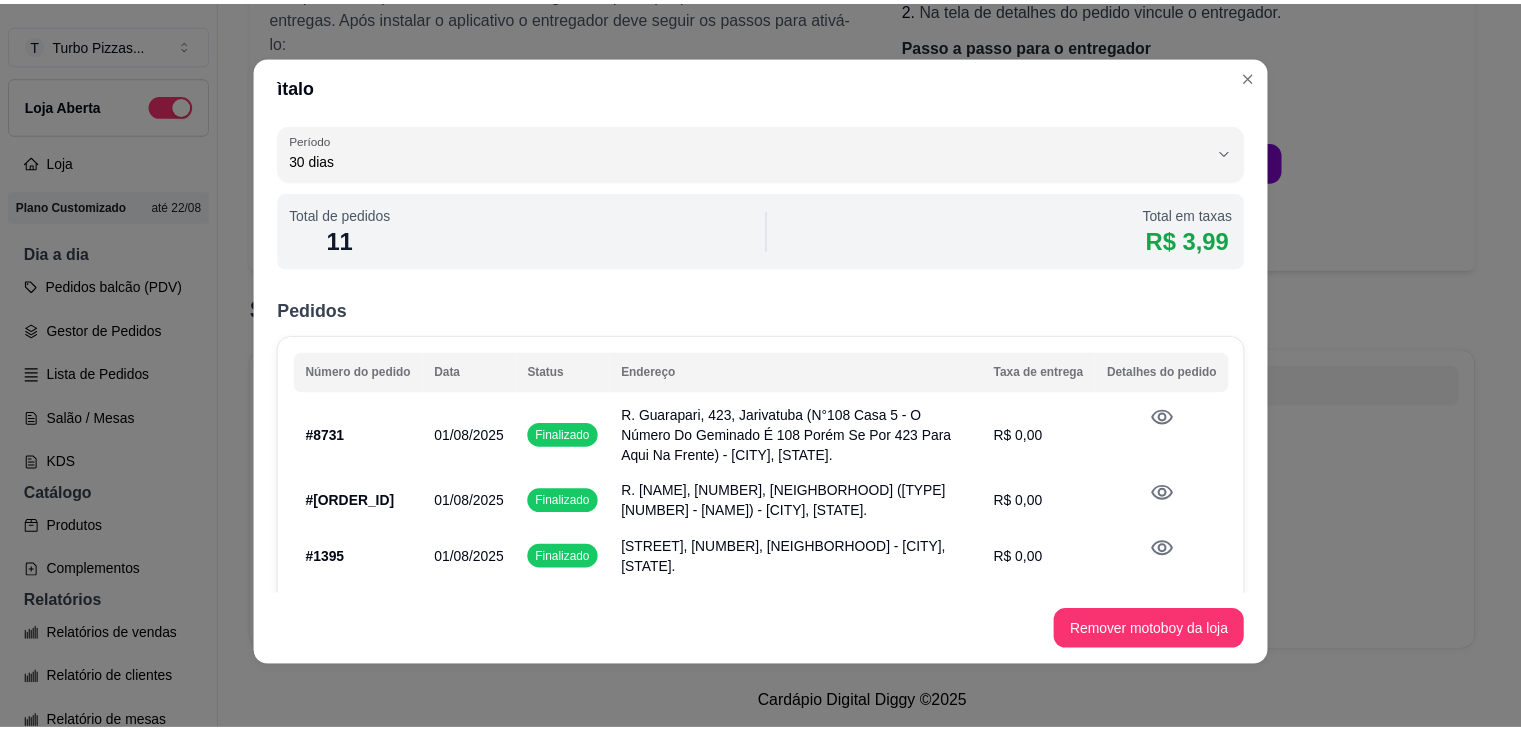 scroll, scrollTop: 467, scrollLeft: 0, axis: vertical 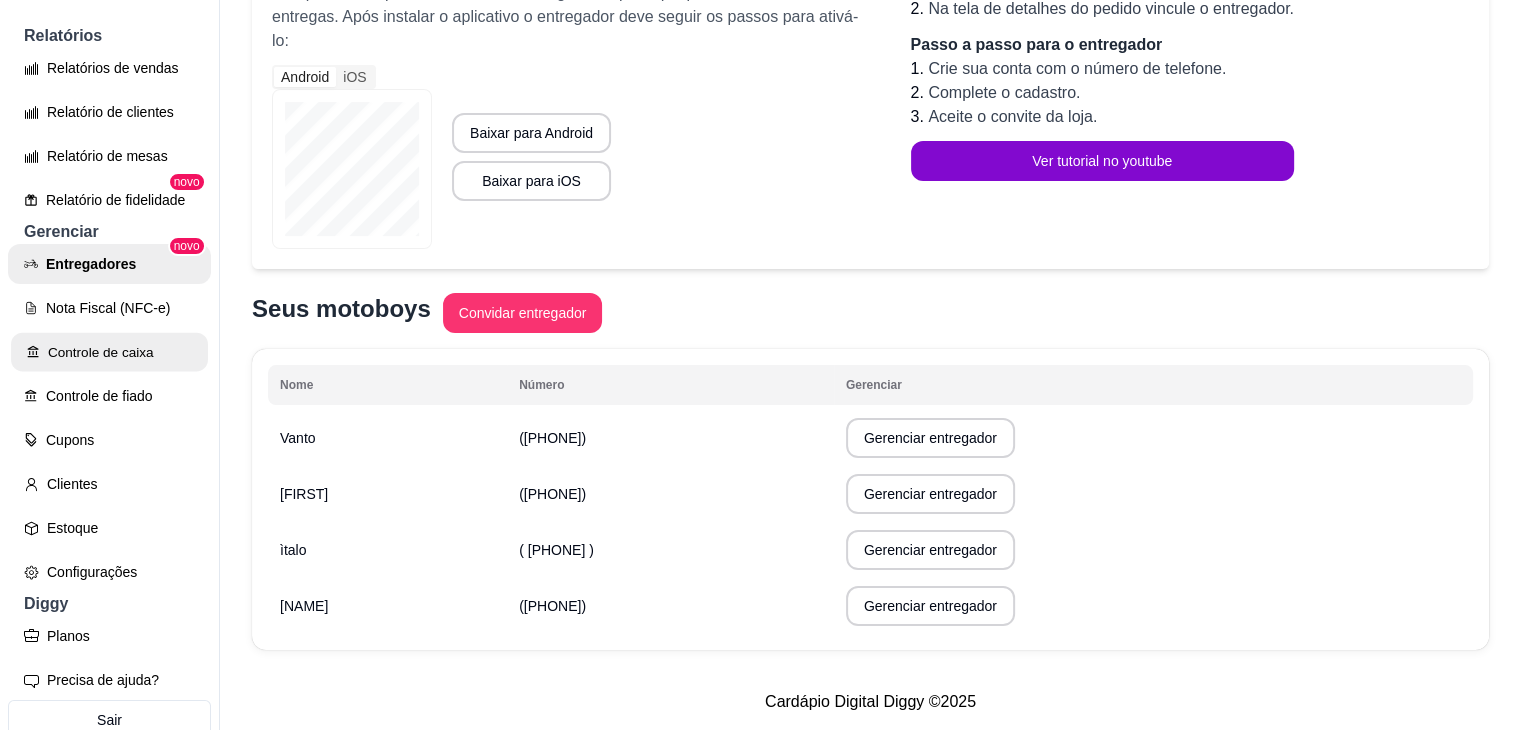 click on "Controle de caixa" at bounding box center [109, 352] 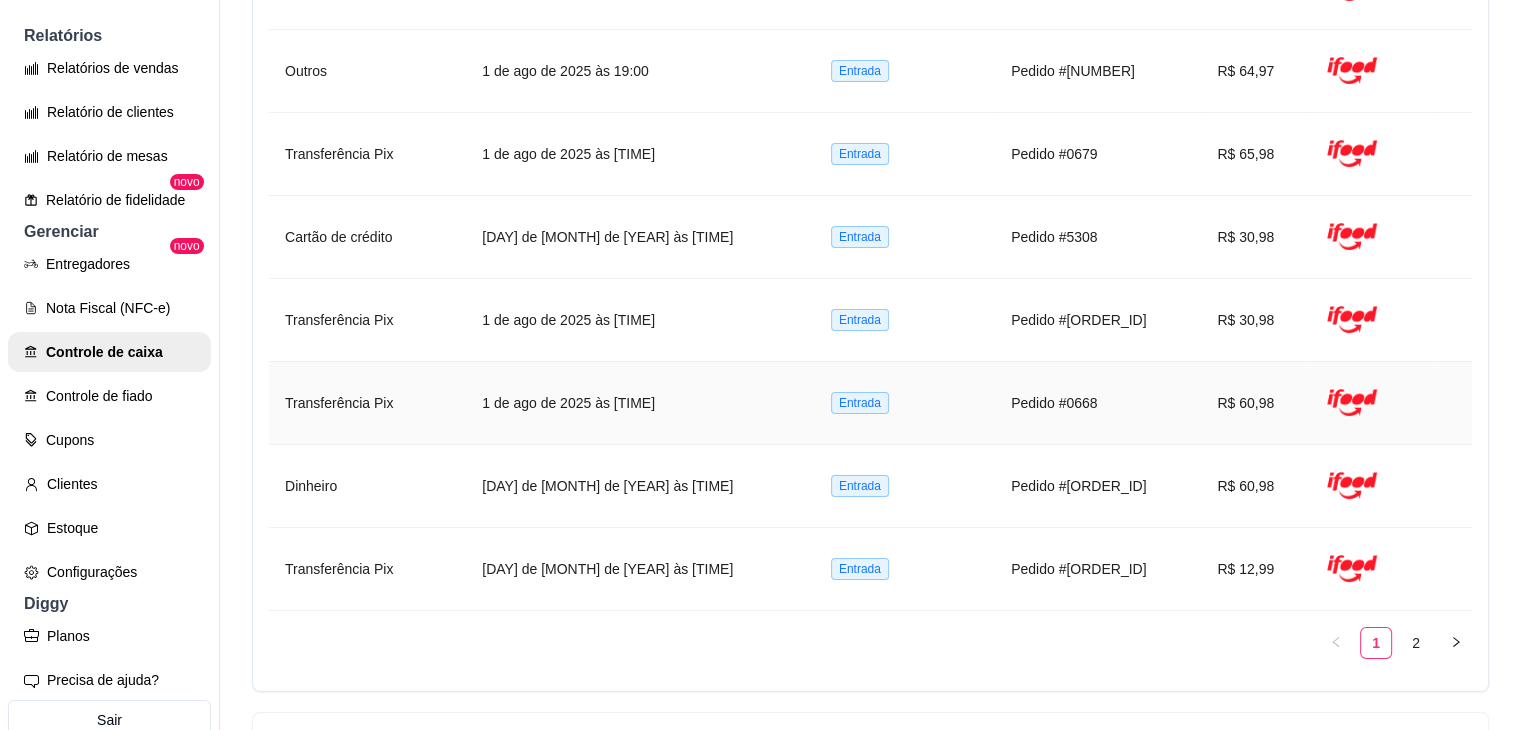 scroll, scrollTop: 2154, scrollLeft: 0, axis: vertical 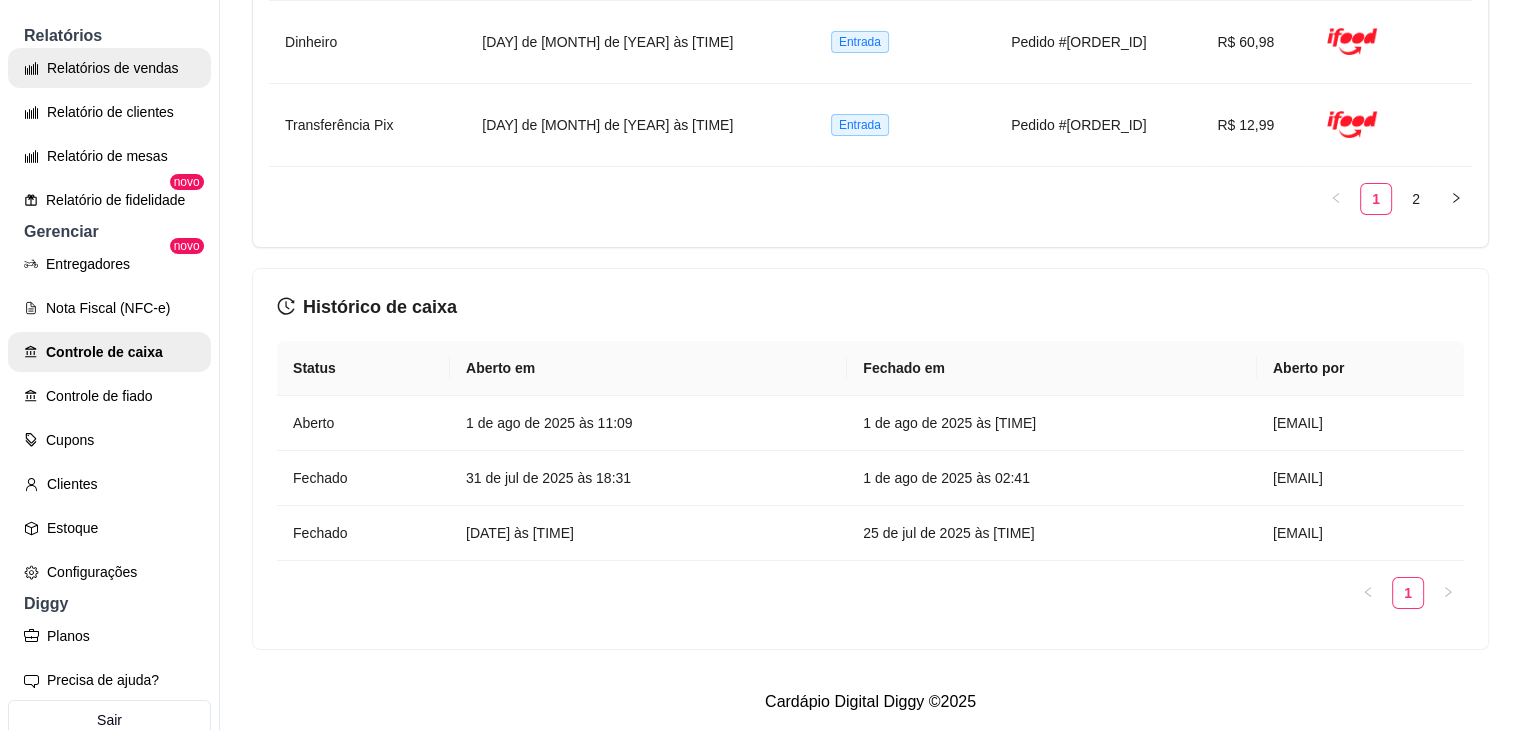click on "Relatórios de vendas" at bounding box center (109, 68) 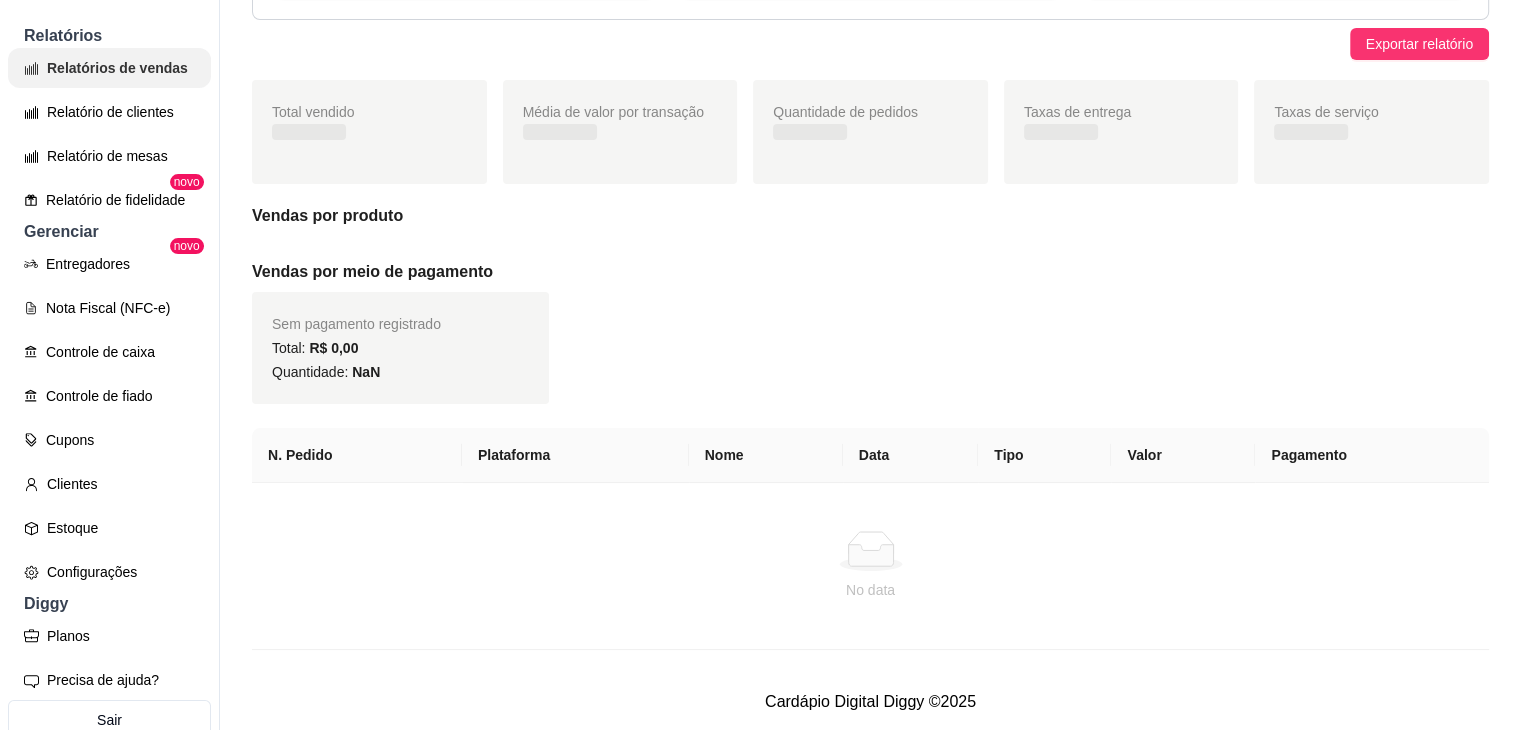scroll, scrollTop: 0, scrollLeft: 0, axis: both 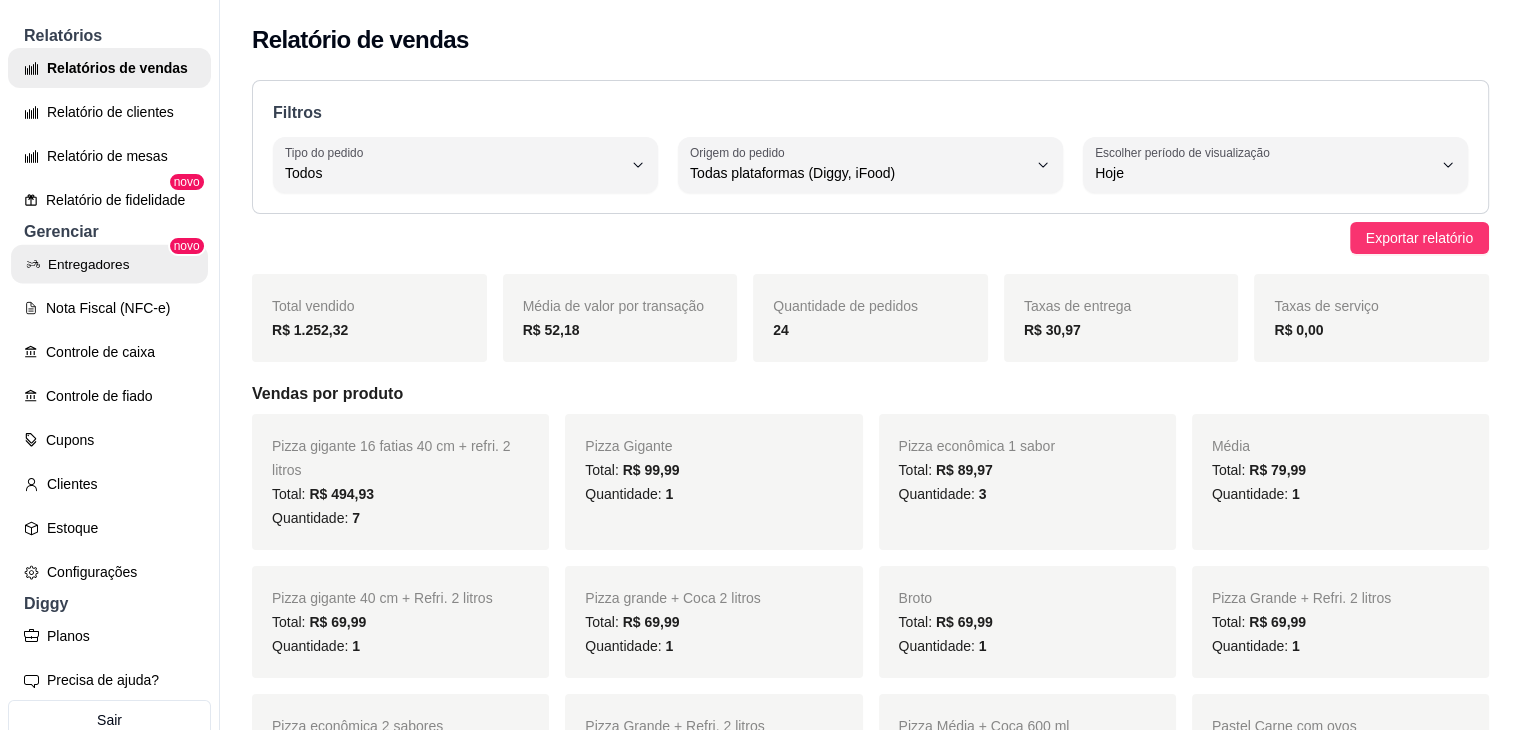 click on "Entregadores" at bounding box center [109, 264] 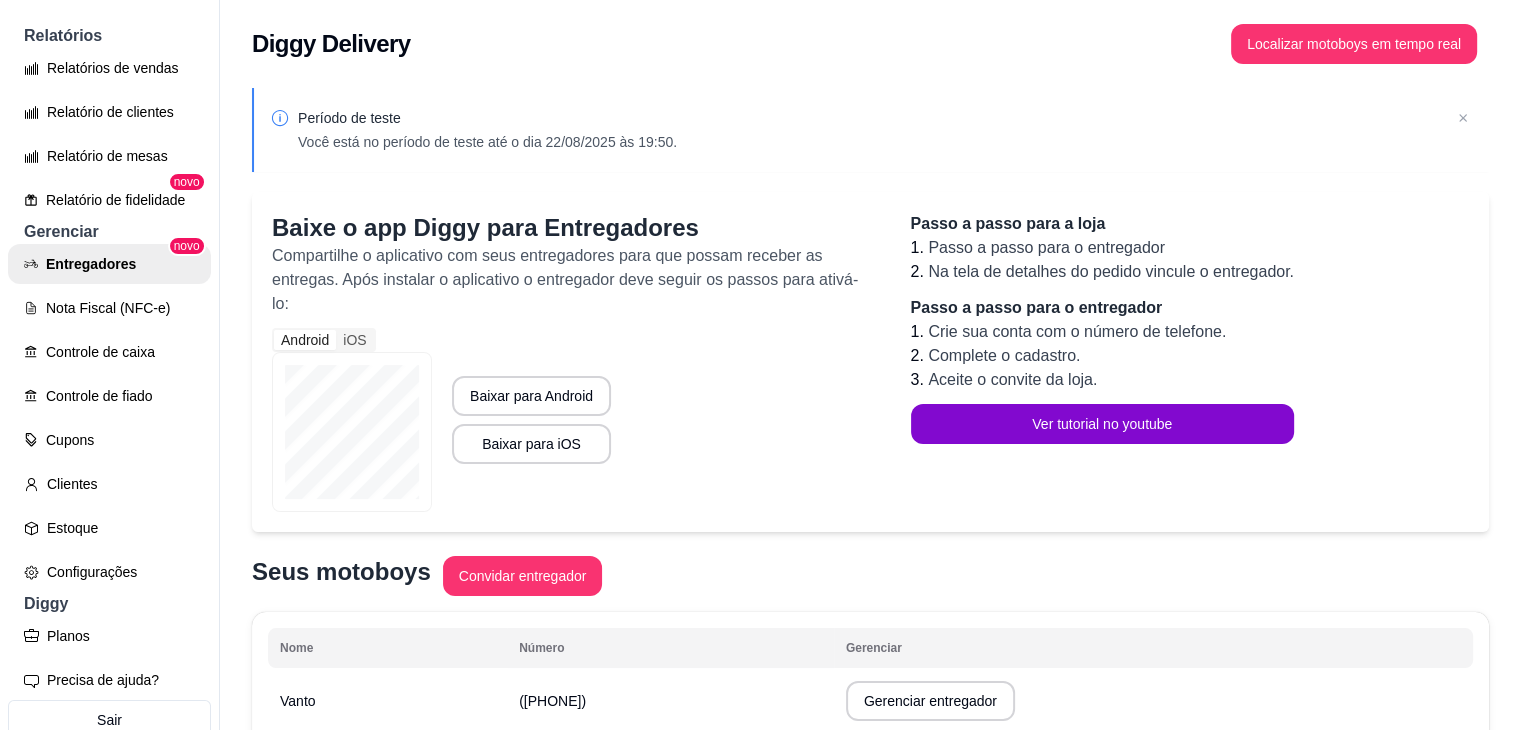 scroll, scrollTop: 279, scrollLeft: 0, axis: vertical 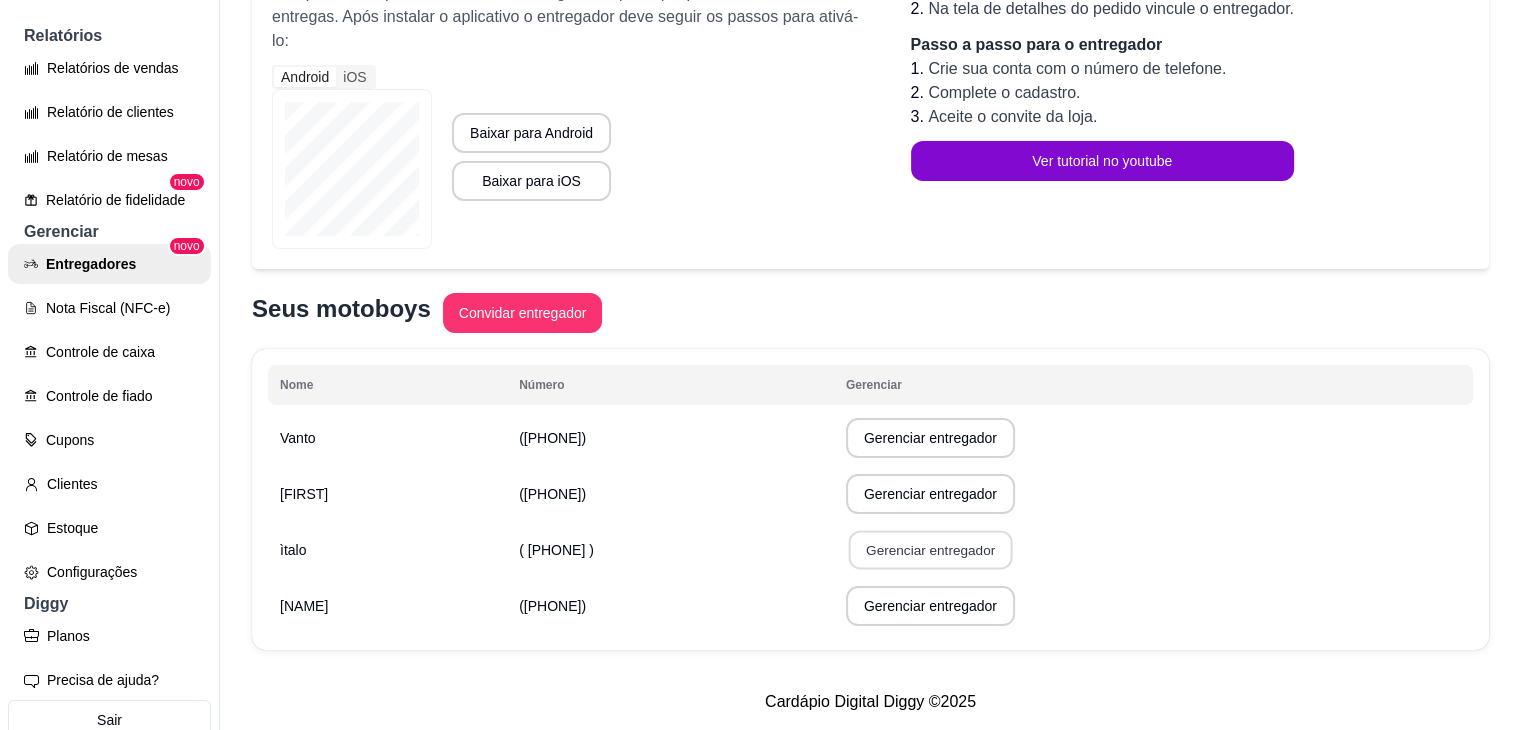 click on "Gerenciar entregador" at bounding box center (930, 550) 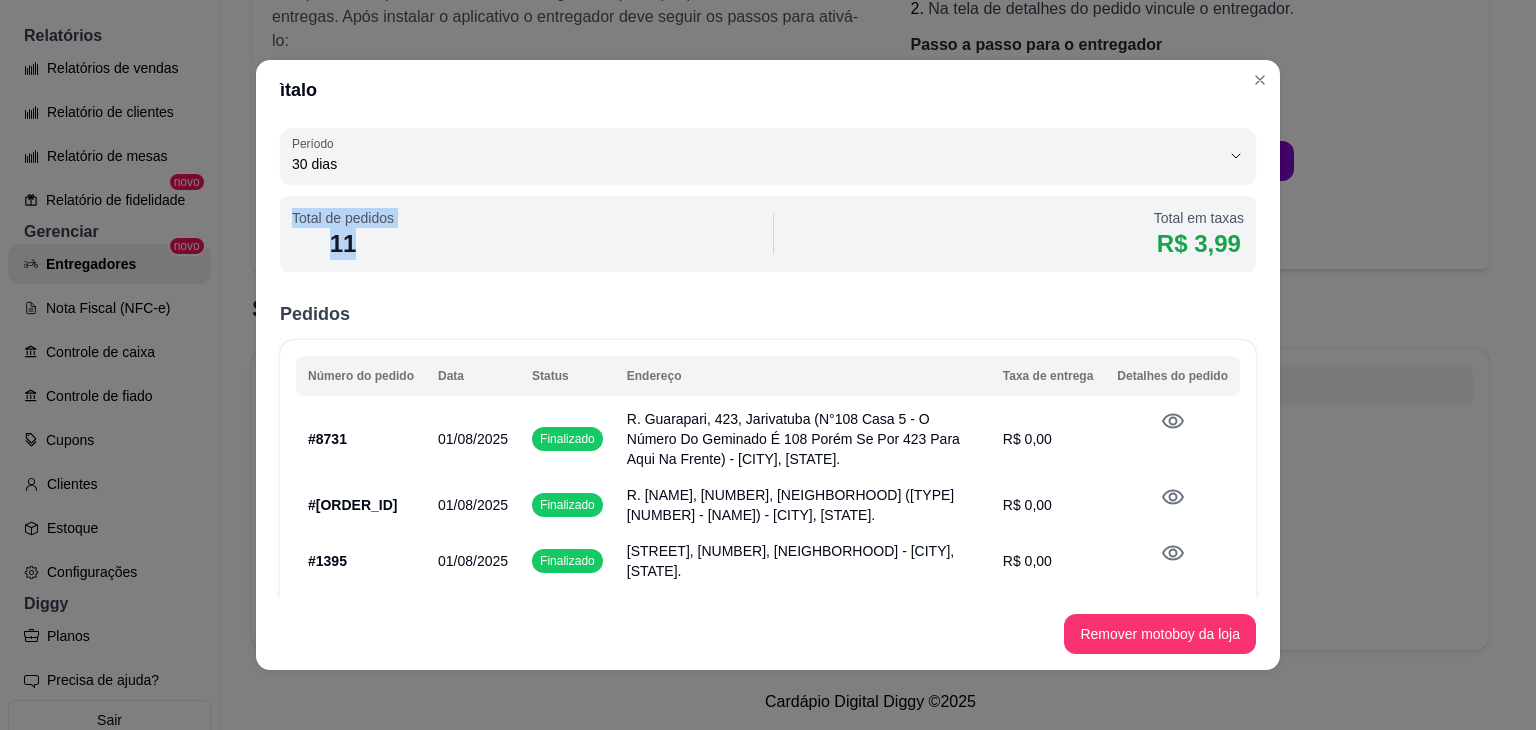 drag, startPoint x: 428, startPoint y: 235, endPoint x: 196, endPoint y: 225, distance: 232.21542 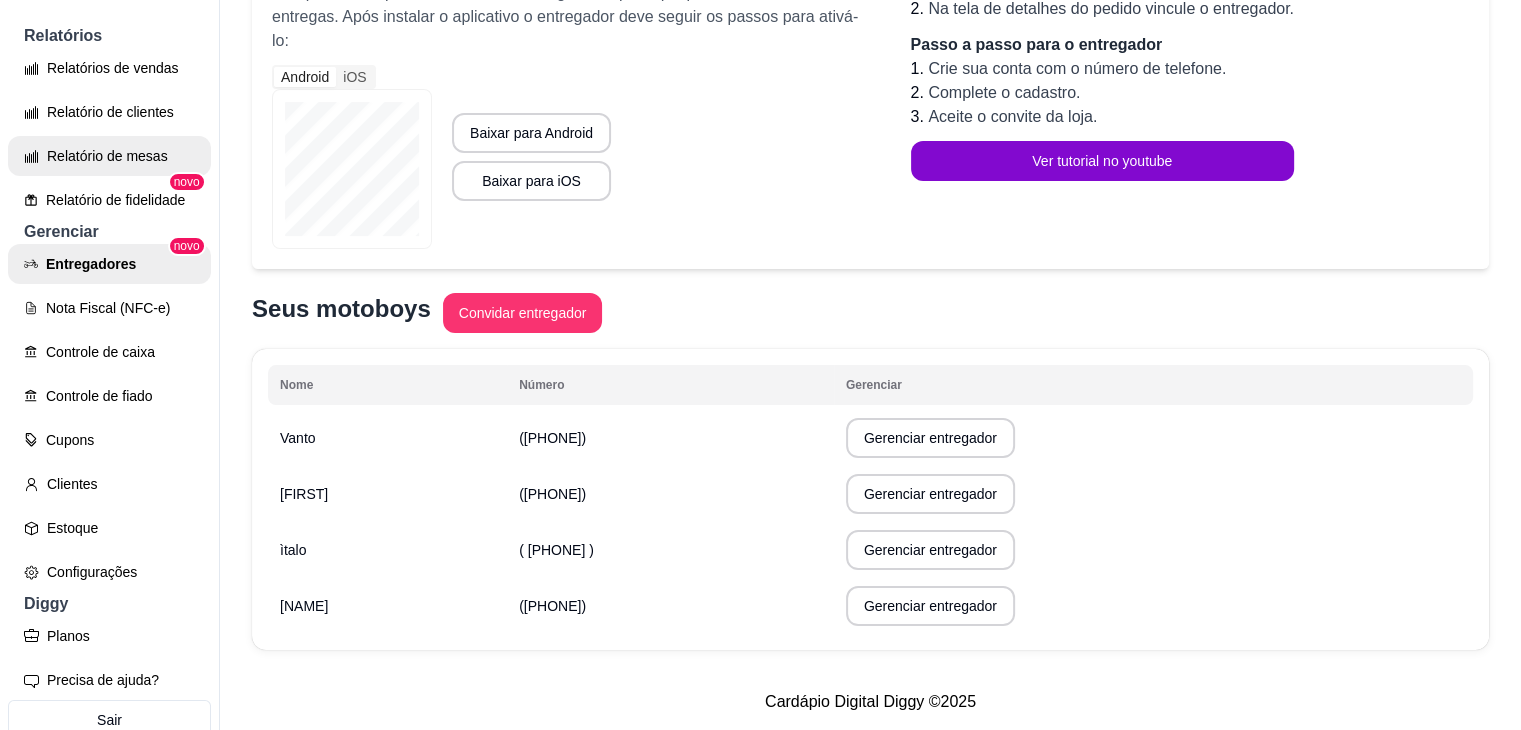 scroll, scrollTop: 0, scrollLeft: 0, axis: both 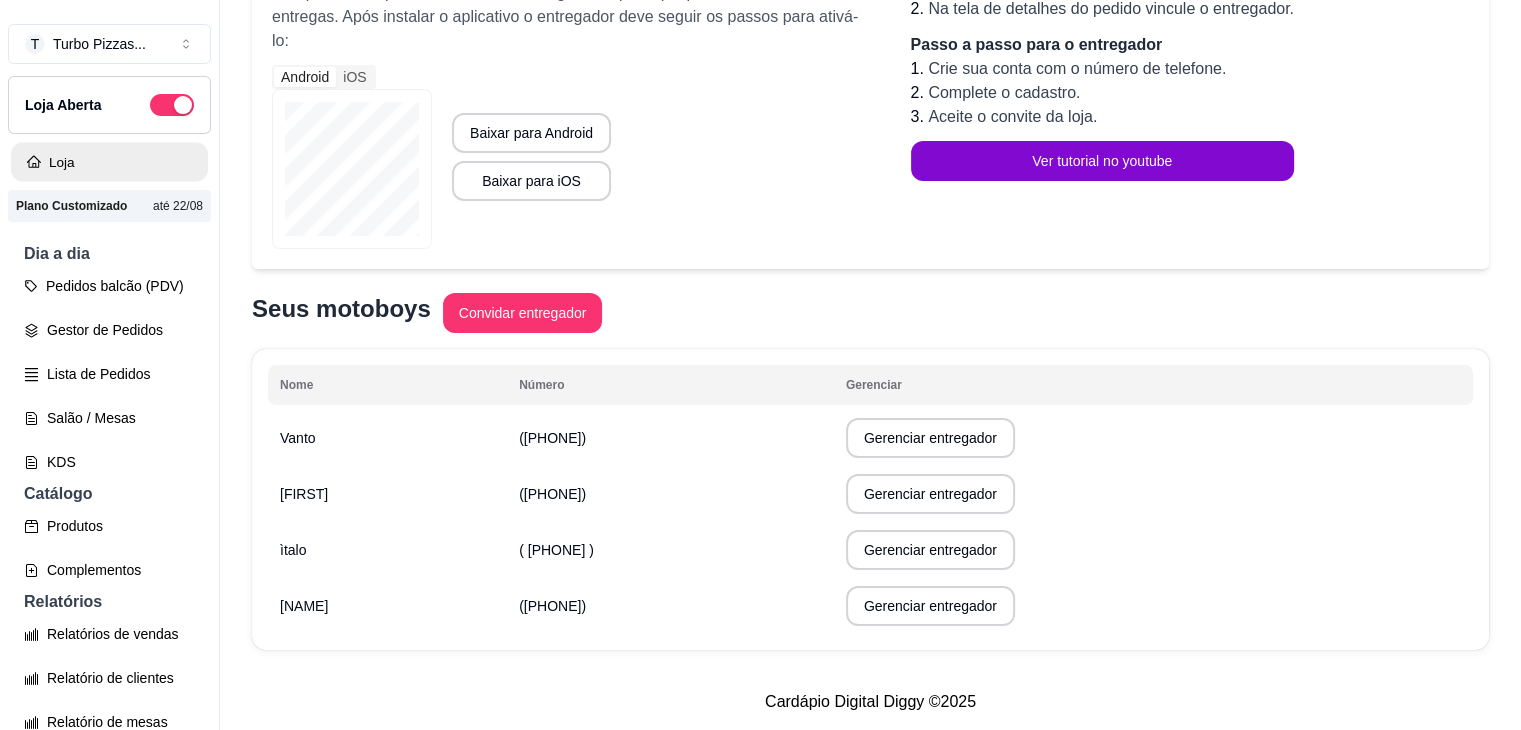 click on "Loja" at bounding box center [109, 162] 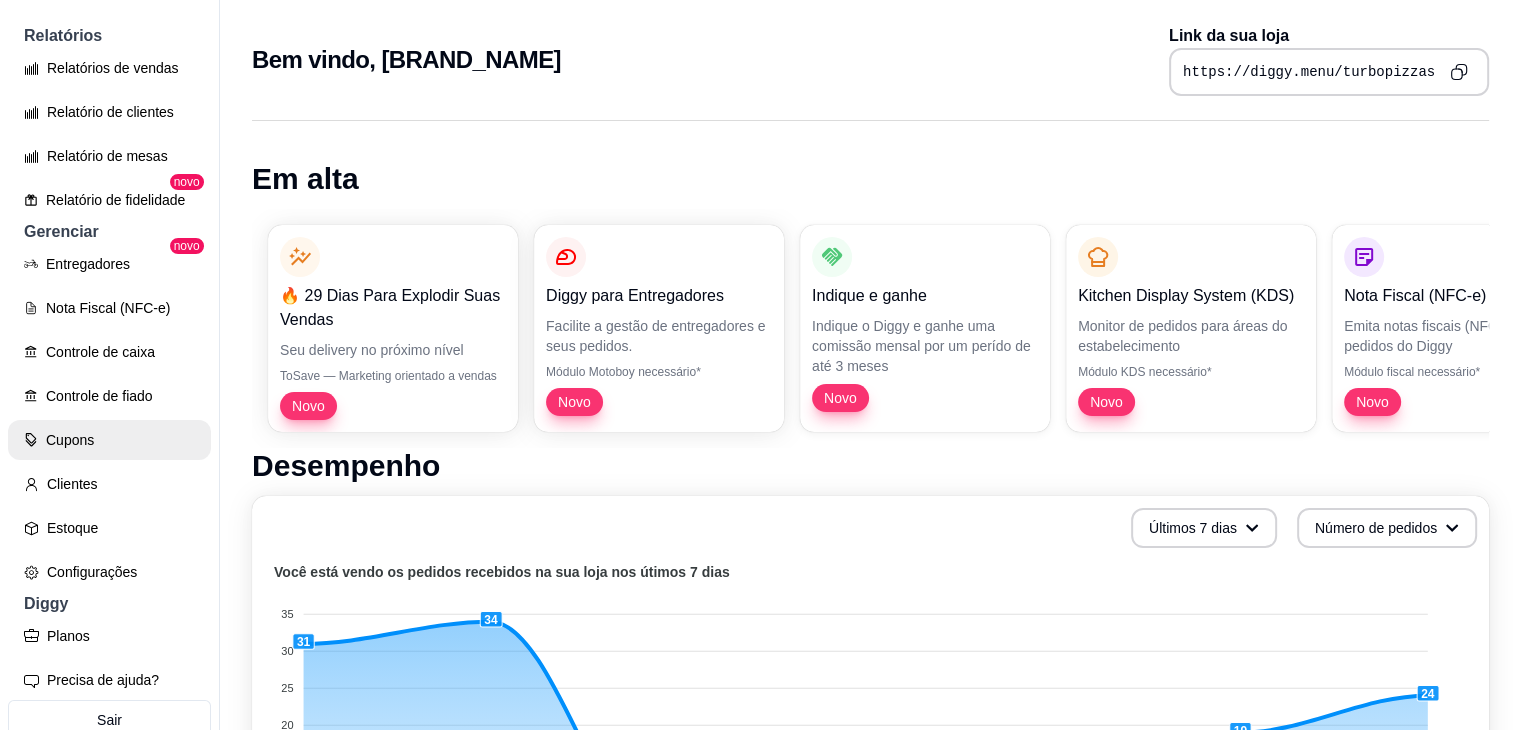 scroll, scrollTop: 0, scrollLeft: 0, axis: both 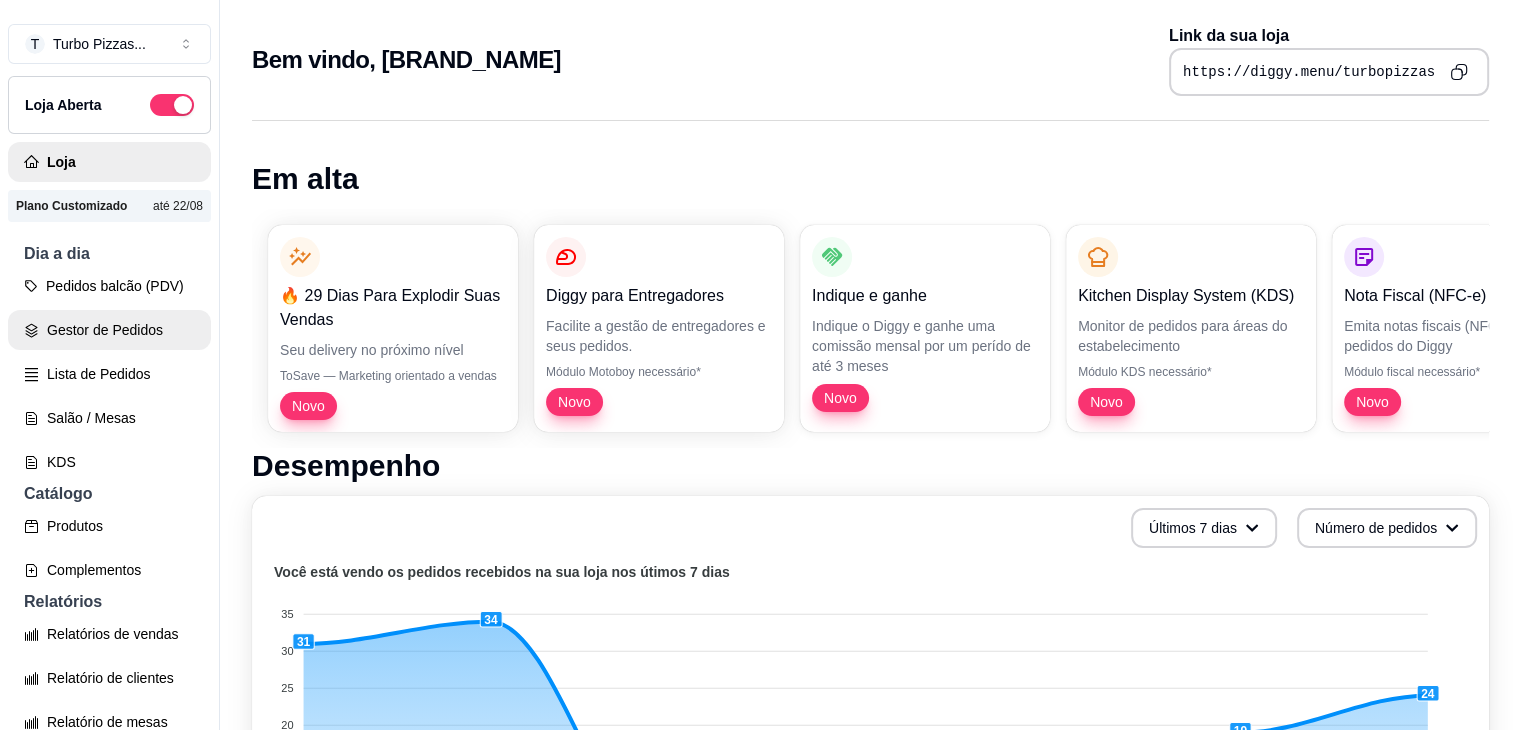 click on "Gestor de Pedidos" at bounding box center (109, 330) 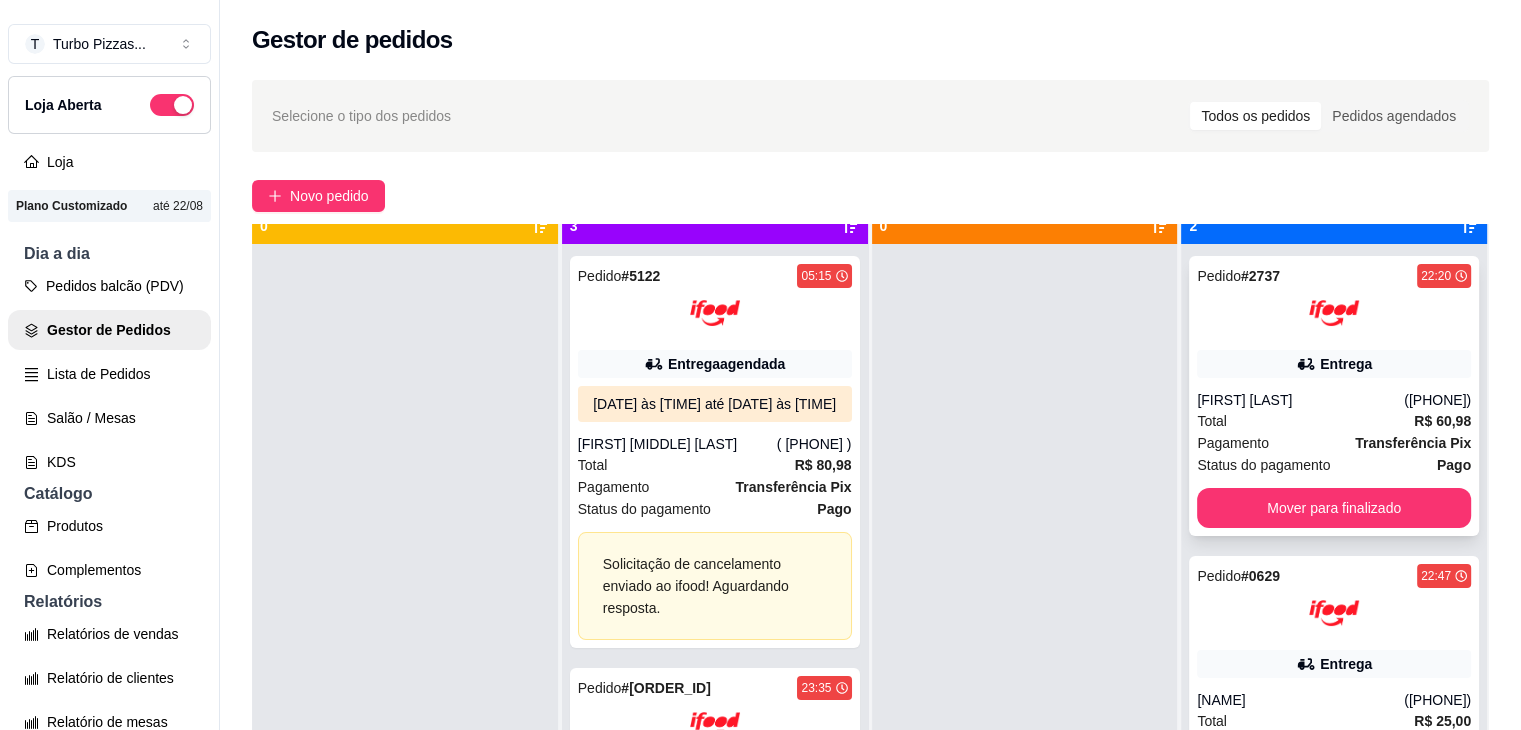 scroll, scrollTop: 56, scrollLeft: 0, axis: vertical 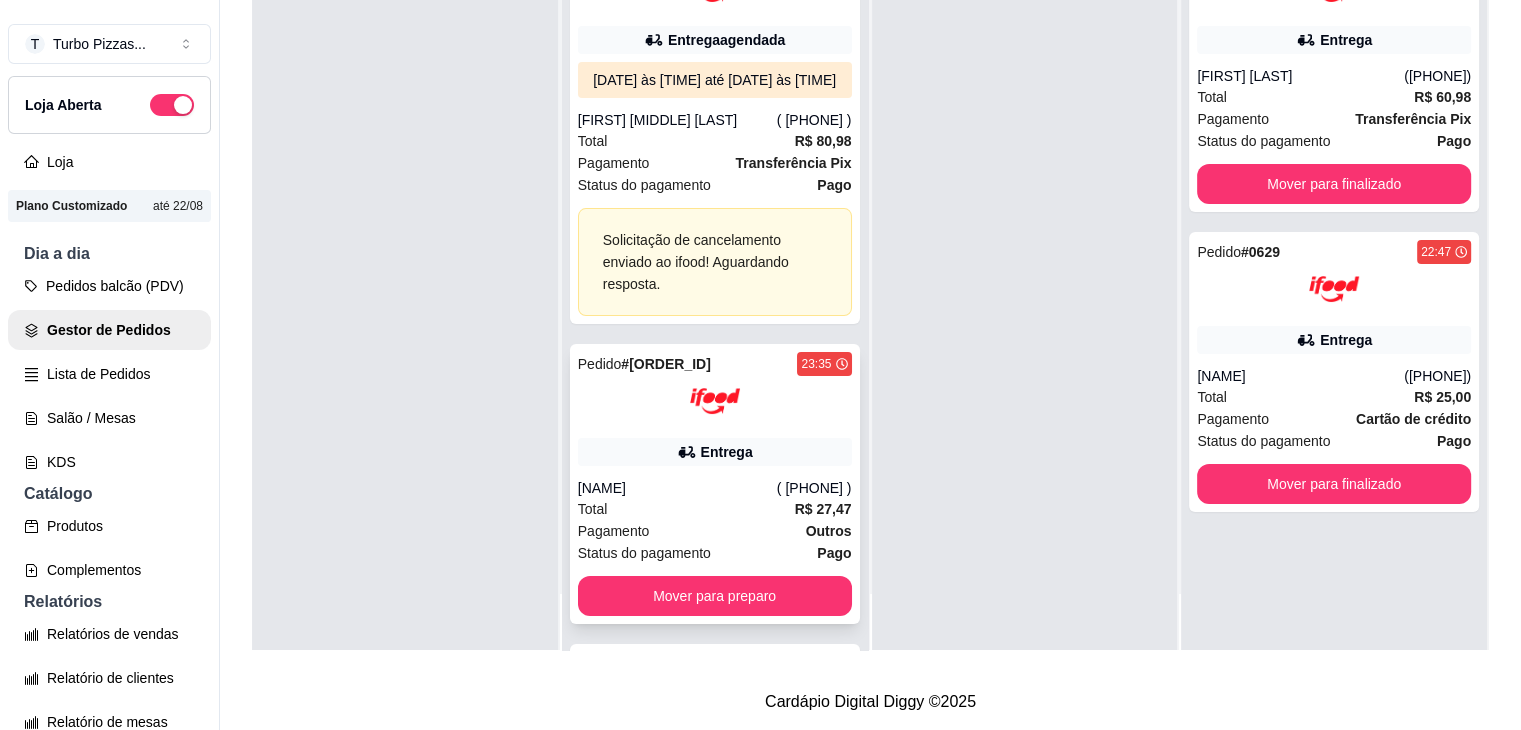 click on "Pagamento Outros" at bounding box center [715, 531] 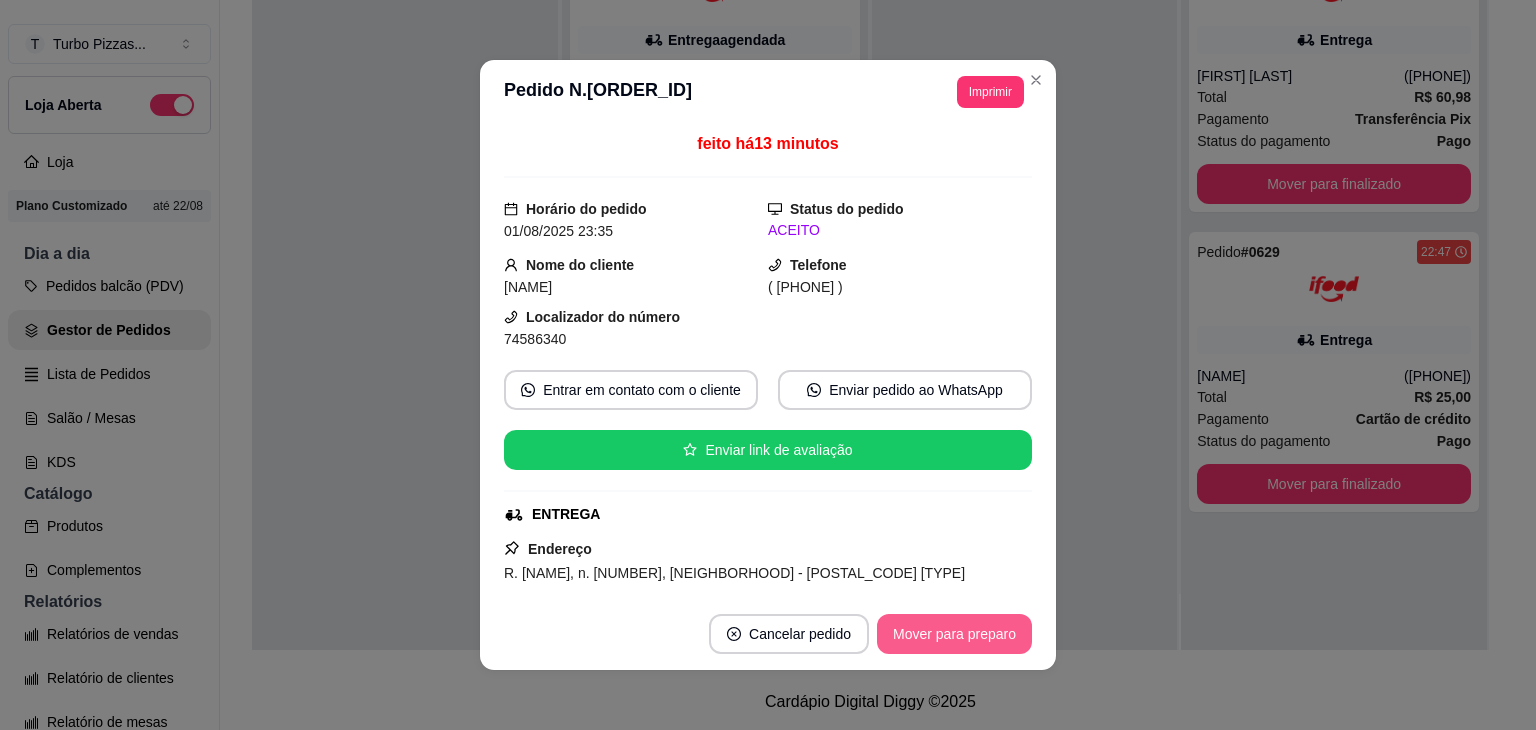 click on "Mover para preparo" at bounding box center (954, 634) 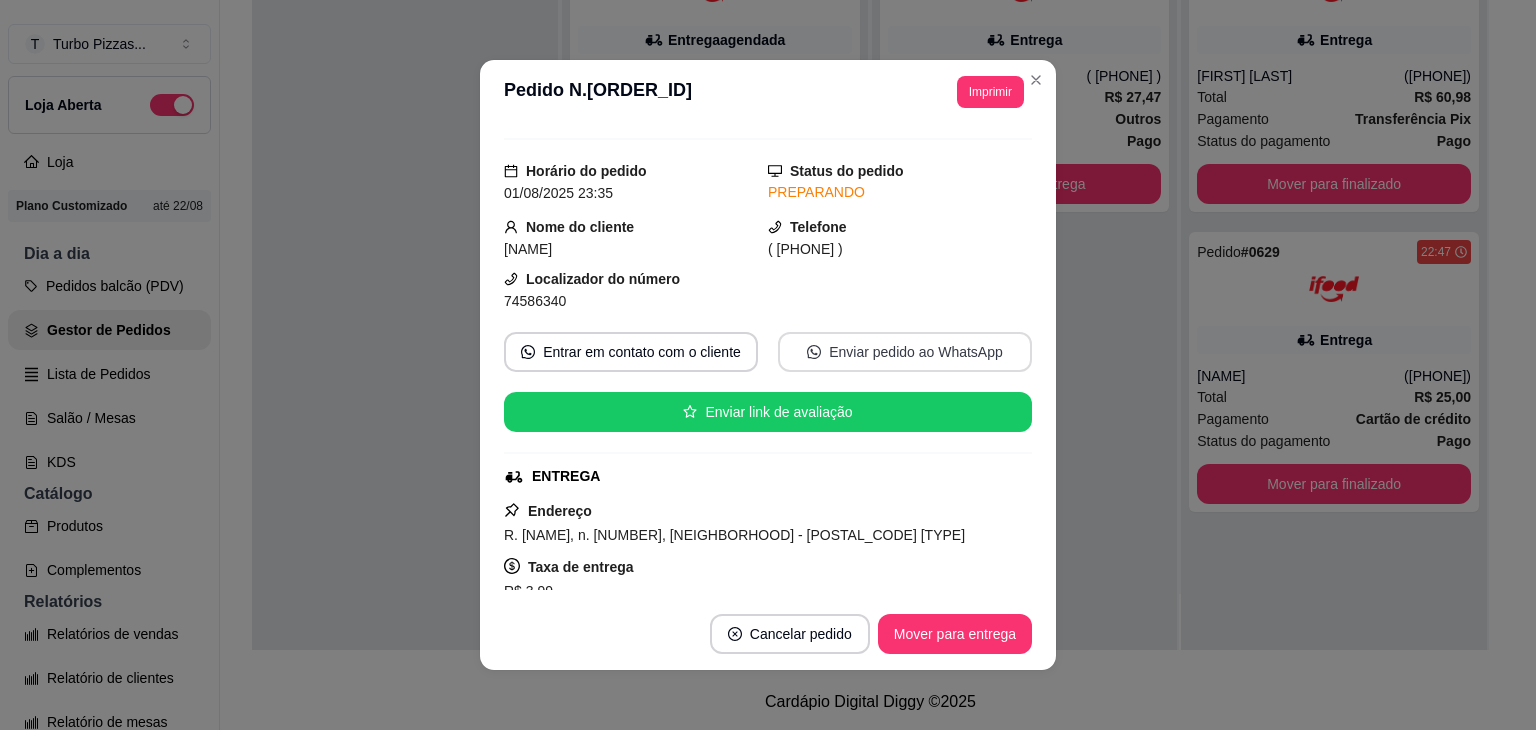 scroll, scrollTop: 604, scrollLeft: 0, axis: vertical 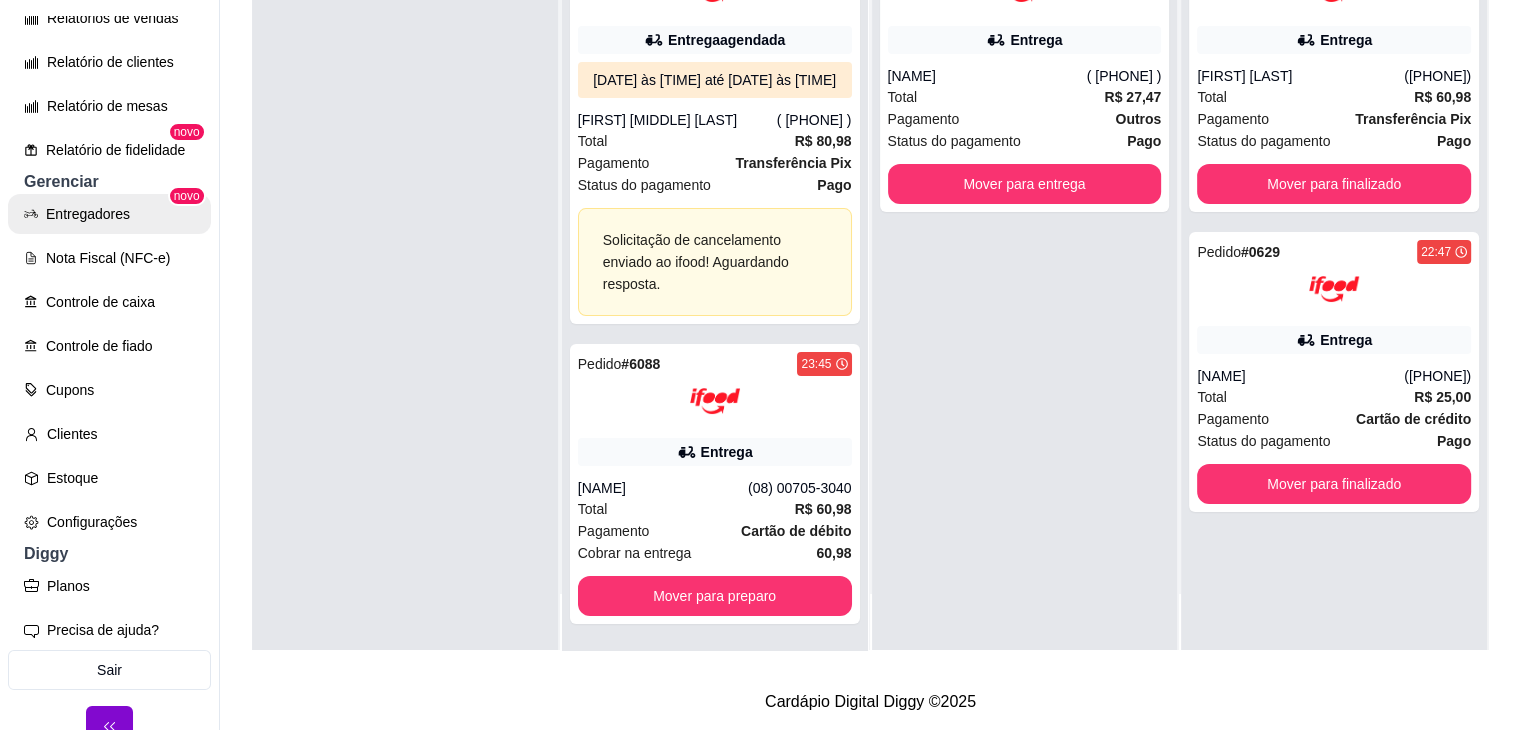 click on "Entregadores" at bounding box center [109, 214] 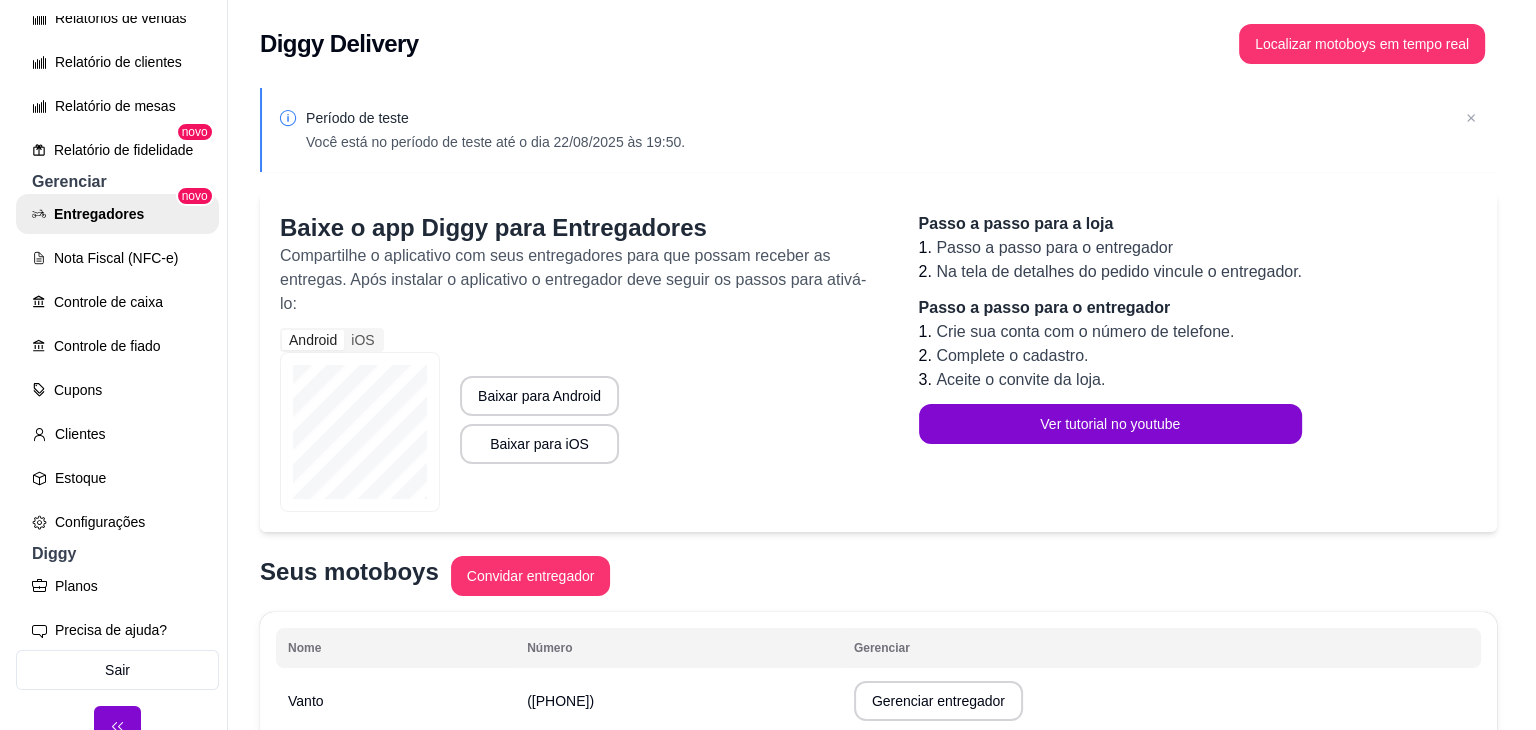 scroll, scrollTop: 279, scrollLeft: 0, axis: vertical 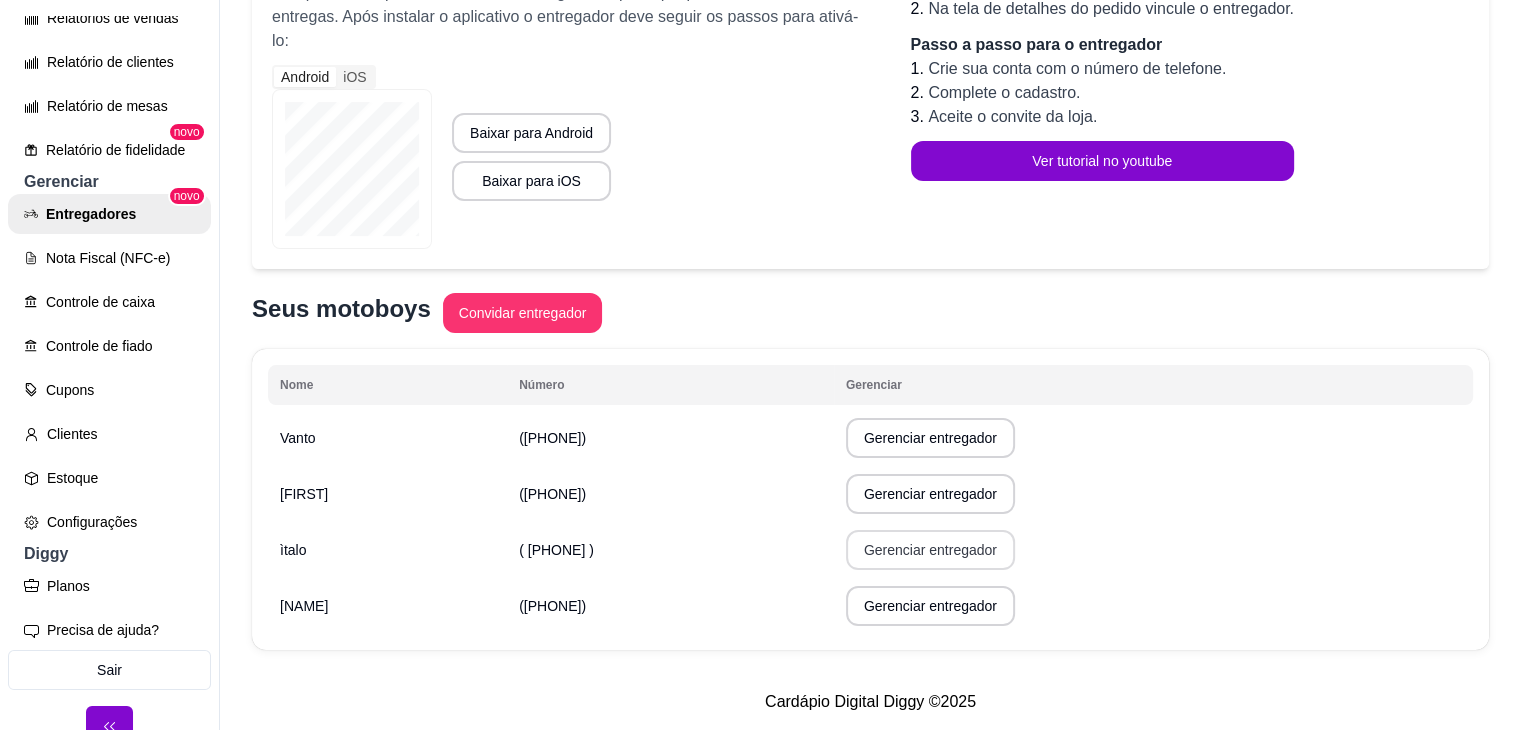 click on "Gerenciar entregador" at bounding box center [930, 550] 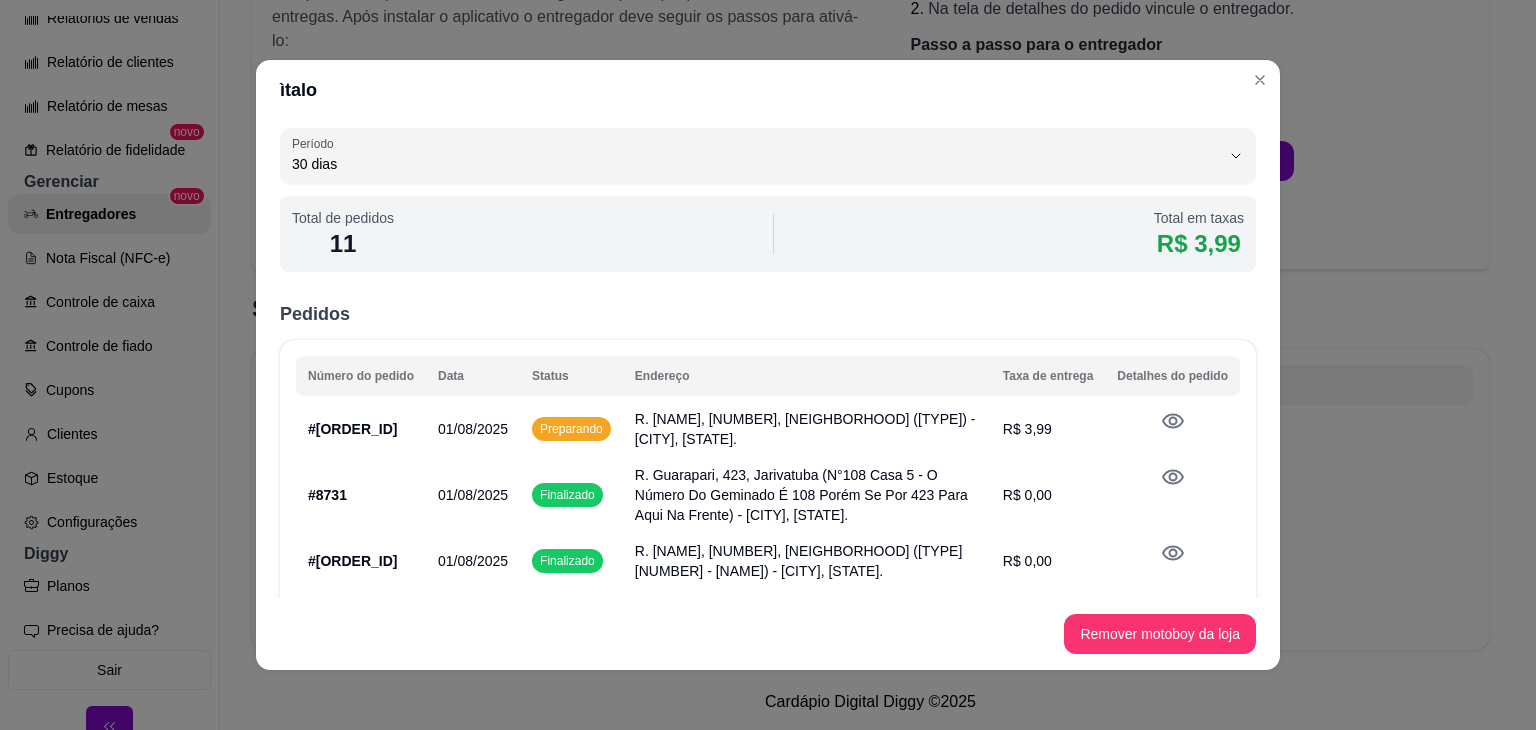 scroll, scrollTop: 487, scrollLeft: 0, axis: vertical 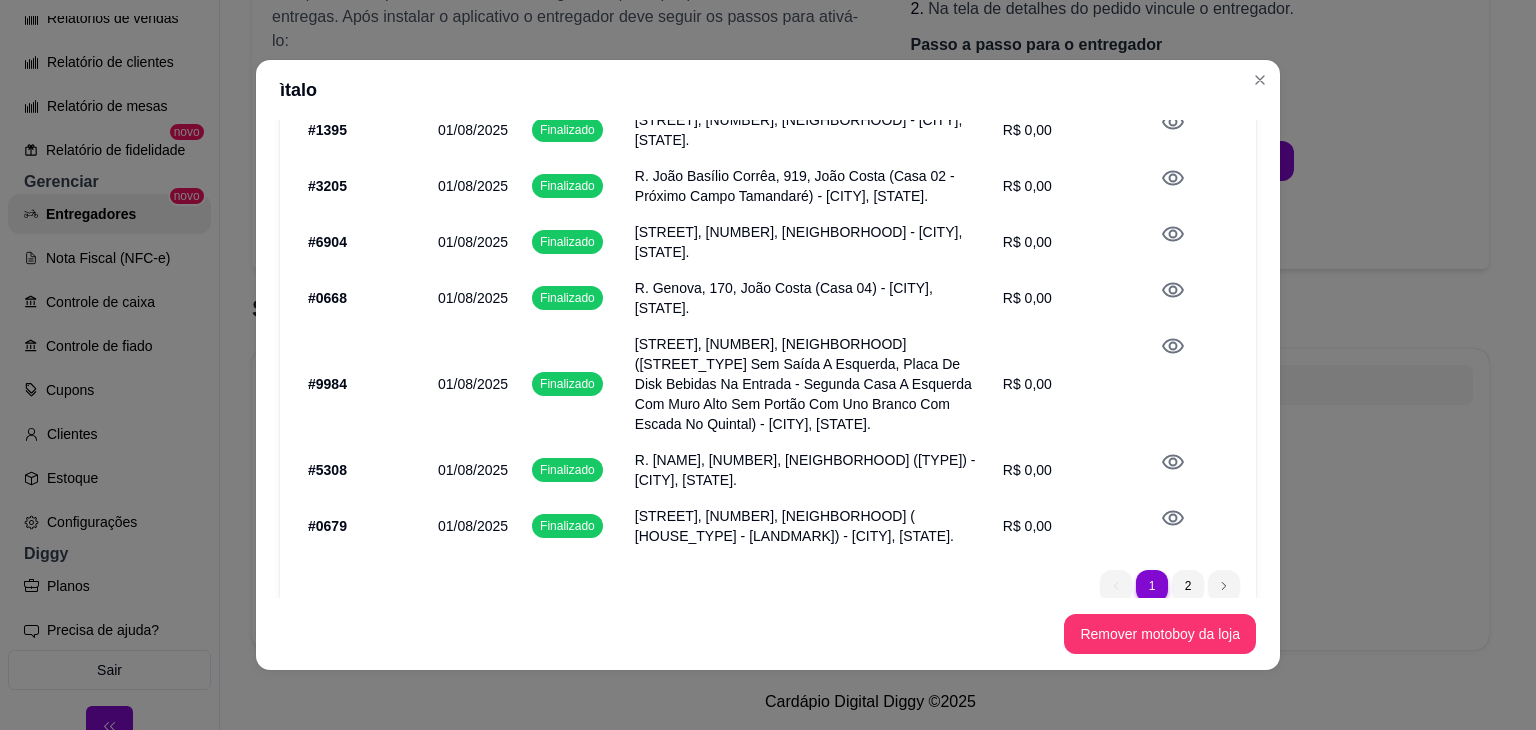 click on "R$ 0,00" at bounding box center (1048, 186) 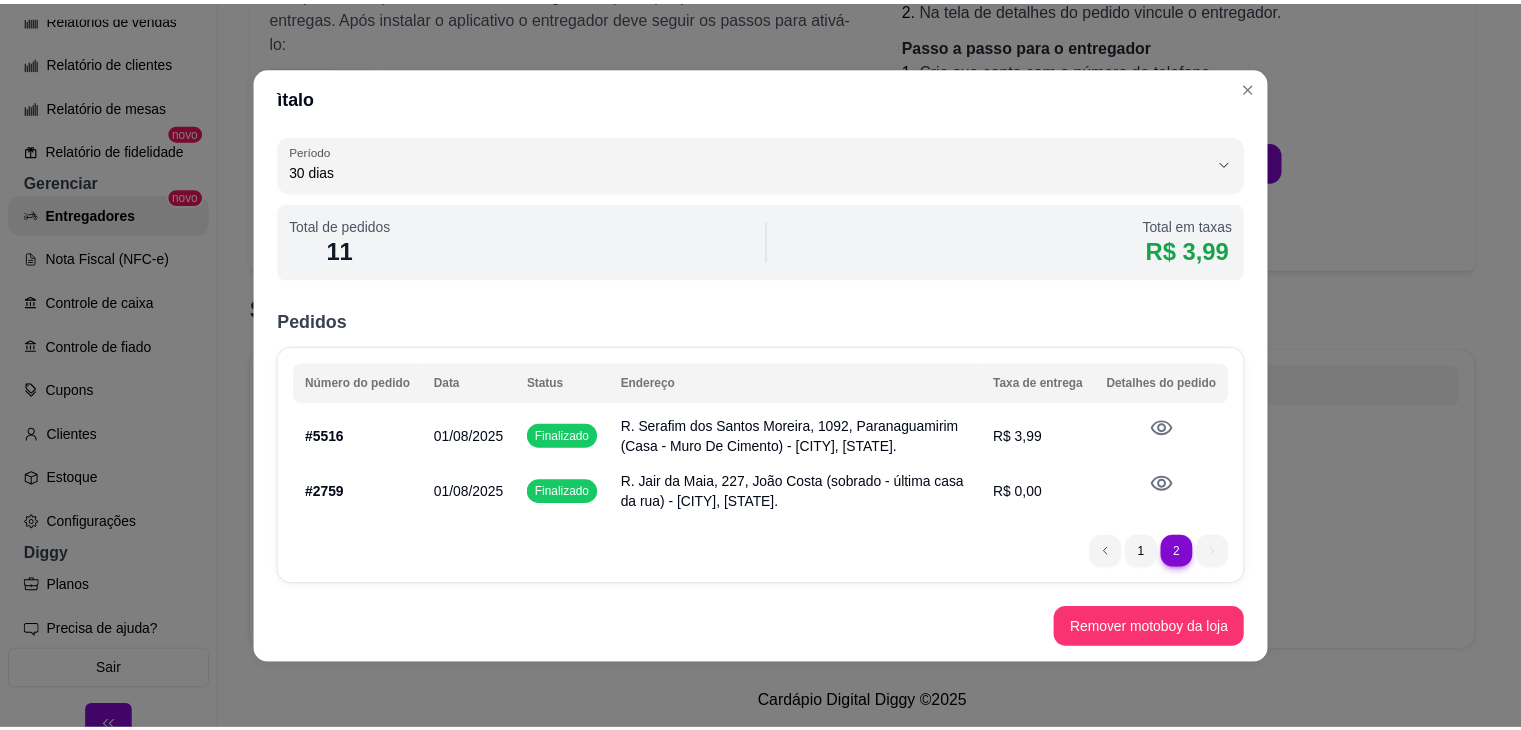 scroll, scrollTop: 0, scrollLeft: 0, axis: both 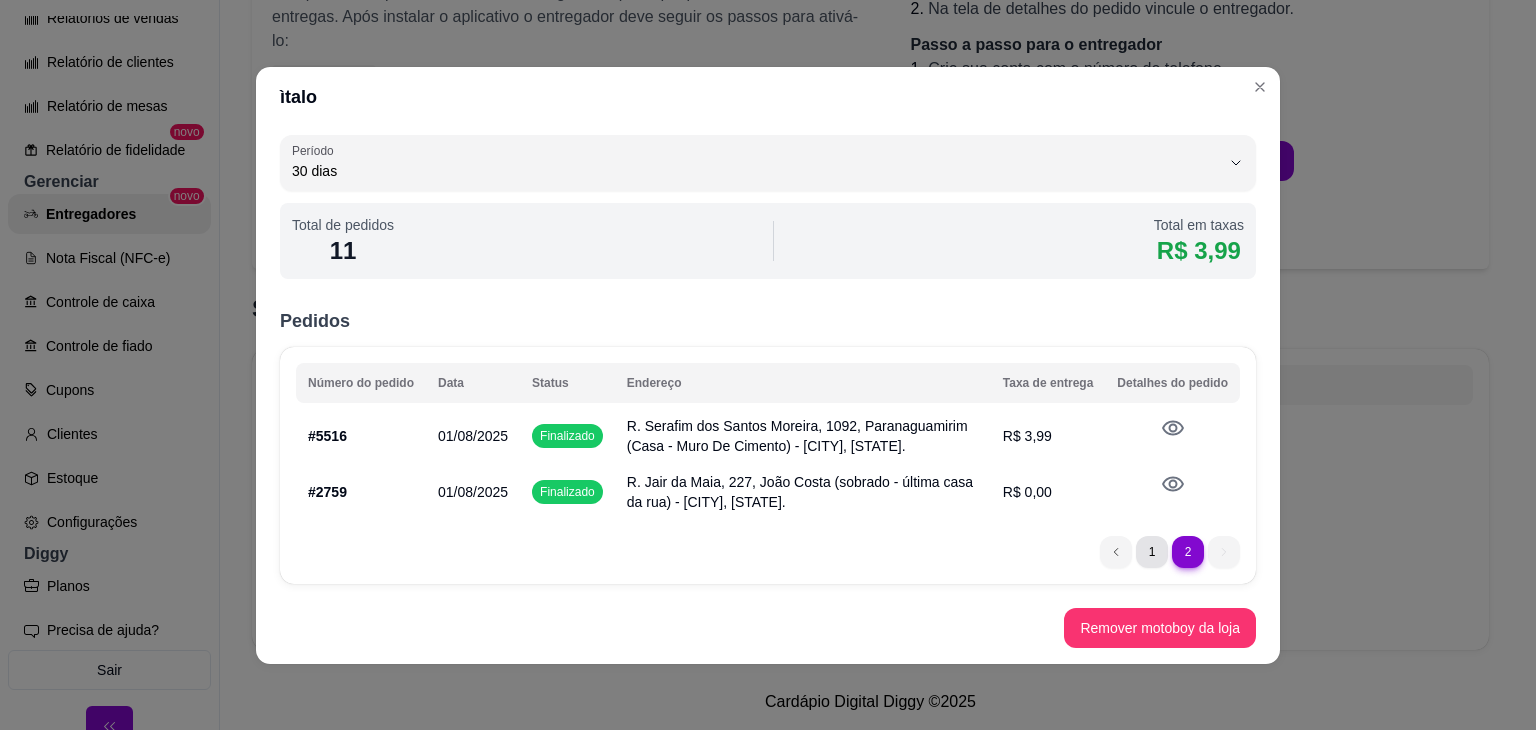 click on "1" at bounding box center (1152, 552) 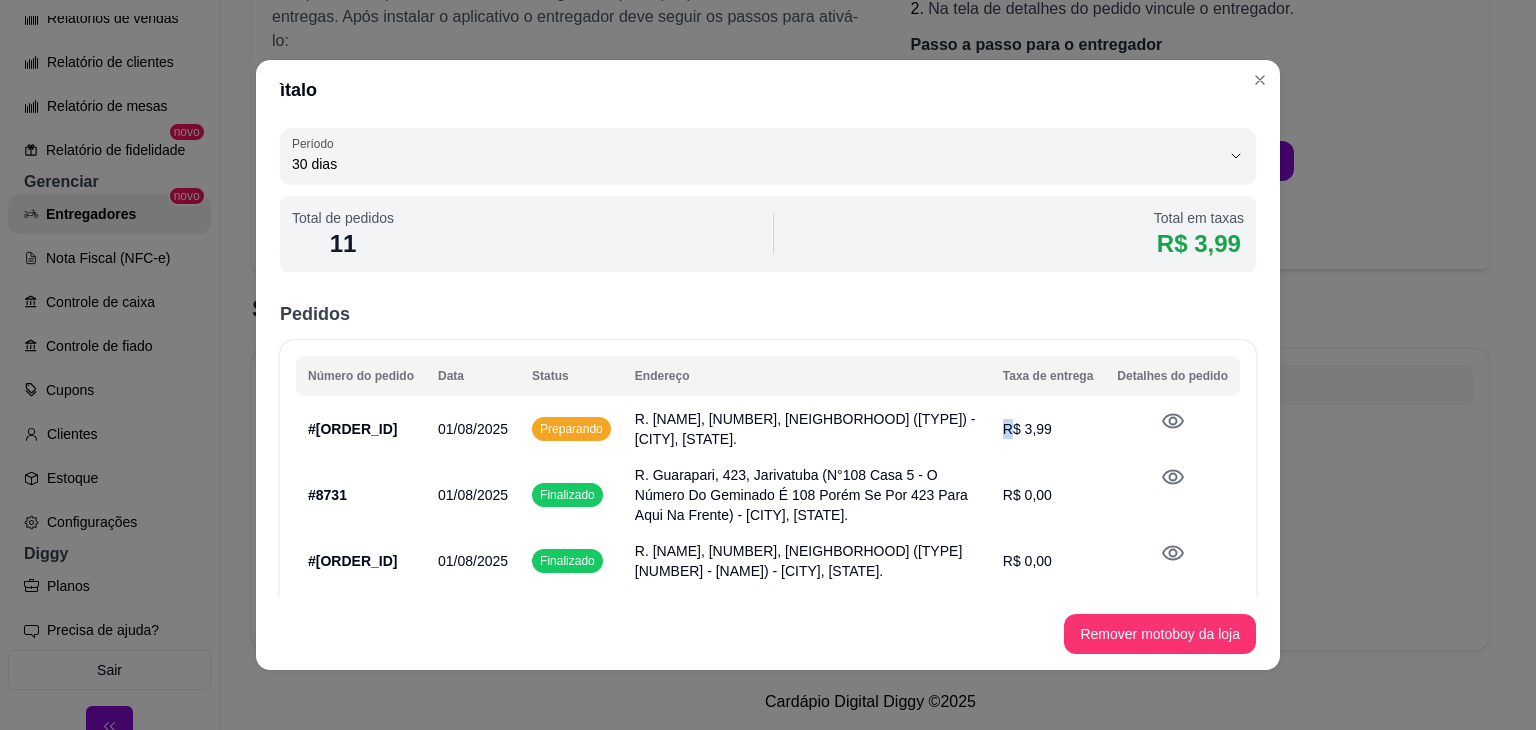drag, startPoint x: 994, startPoint y: 433, endPoint x: 1052, endPoint y: 426, distance: 58.420887 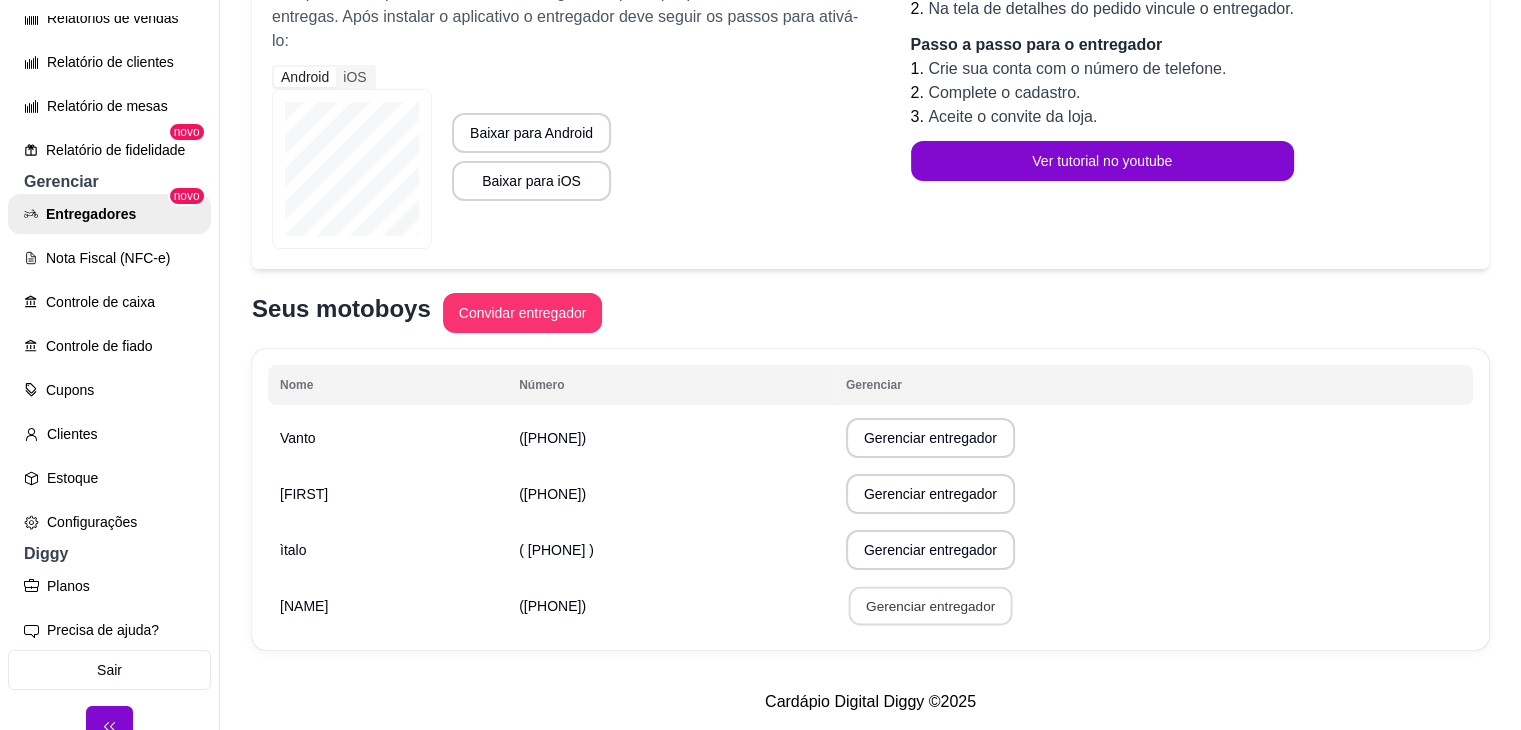 click on "Gerenciar entregador" at bounding box center [930, 606] 